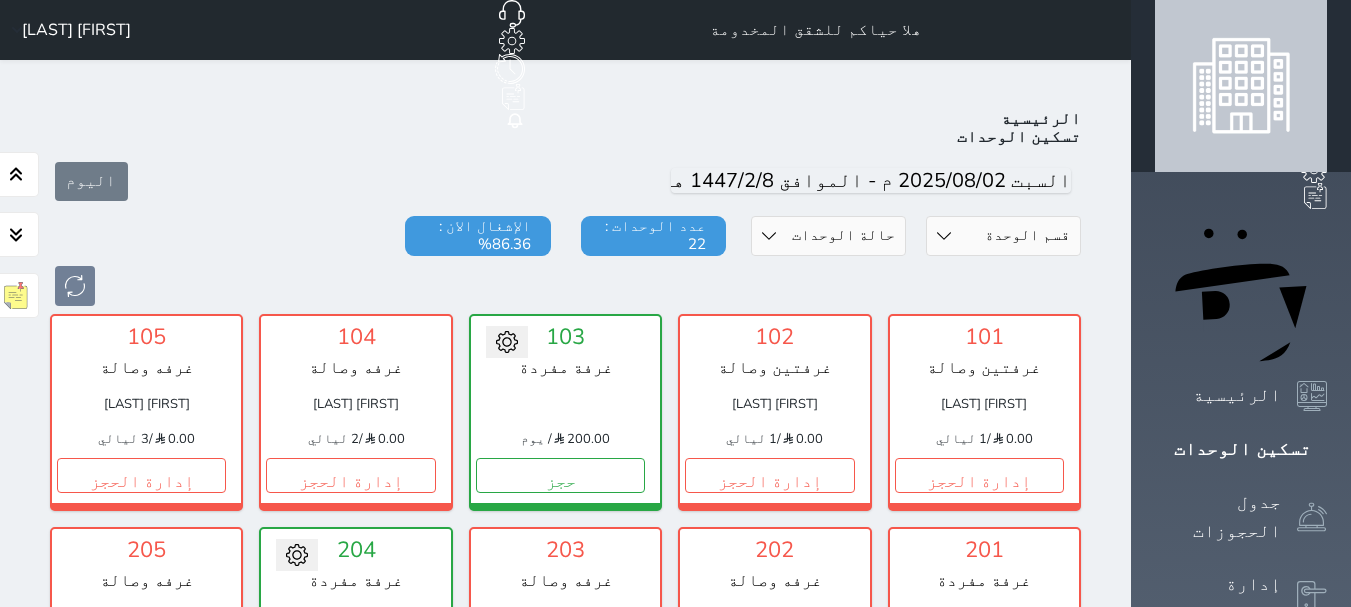 click on "إدارة الحجز" at bounding box center (769, 475) 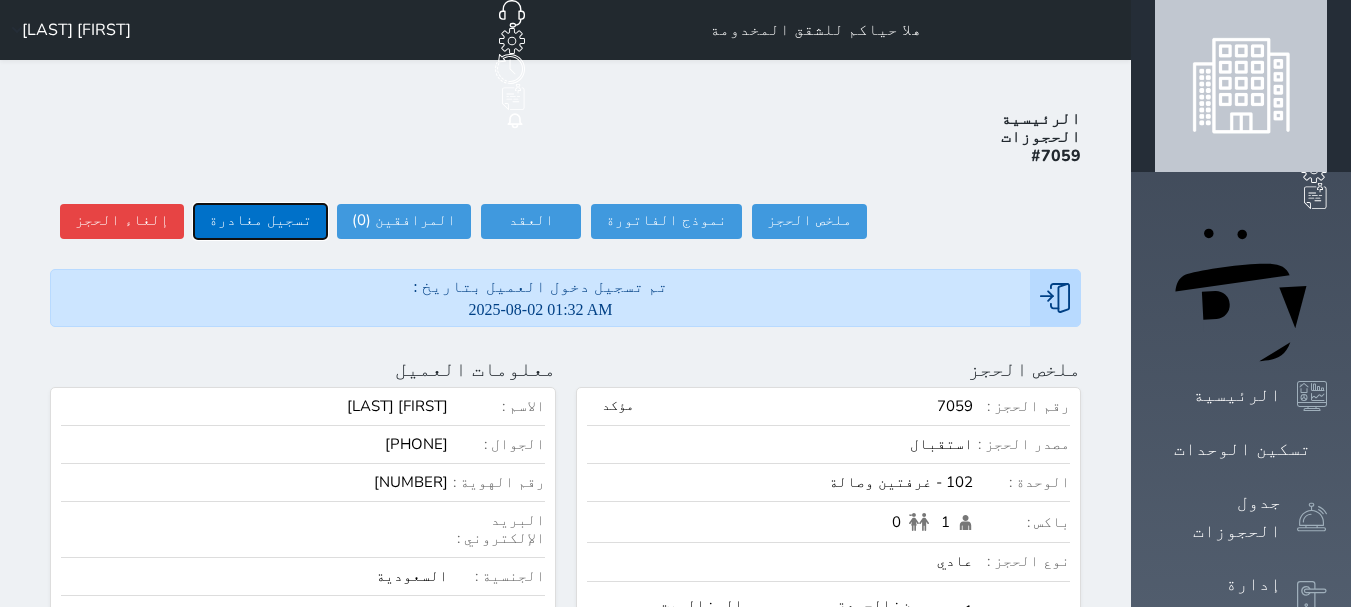 click on "تسجيل مغادرة" at bounding box center [260, 221] 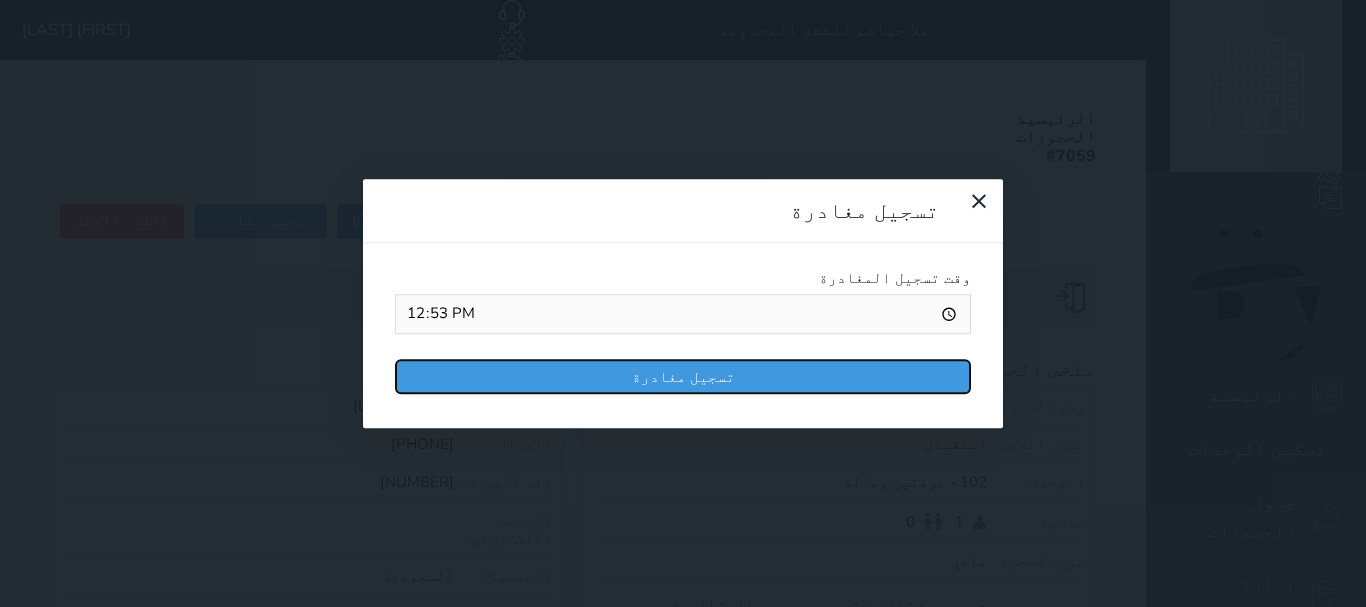 drag, startPoint x: 523, startPoint y: 203, endPoint x: 482, endPoint y: 311, distance: 115.52056 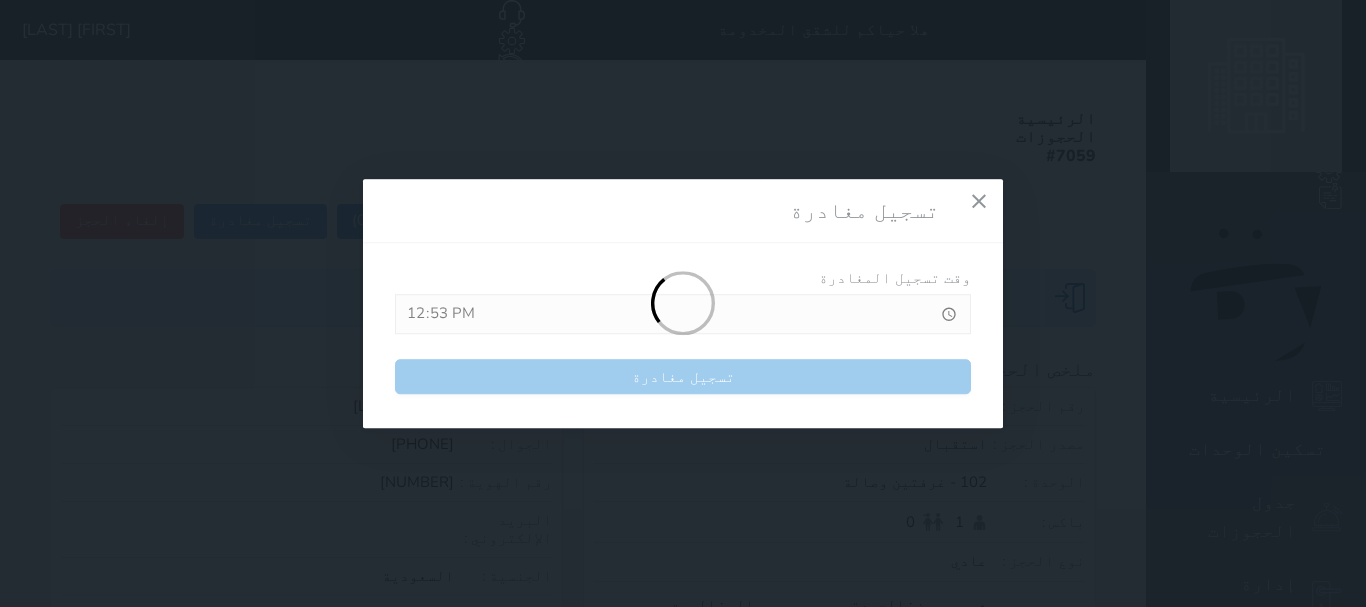 click on "تسجيل مغادرة                       وقت تسجيل المغادرة    [TIME]
تسجيل مغادرة" at bounding box center [683, 303] 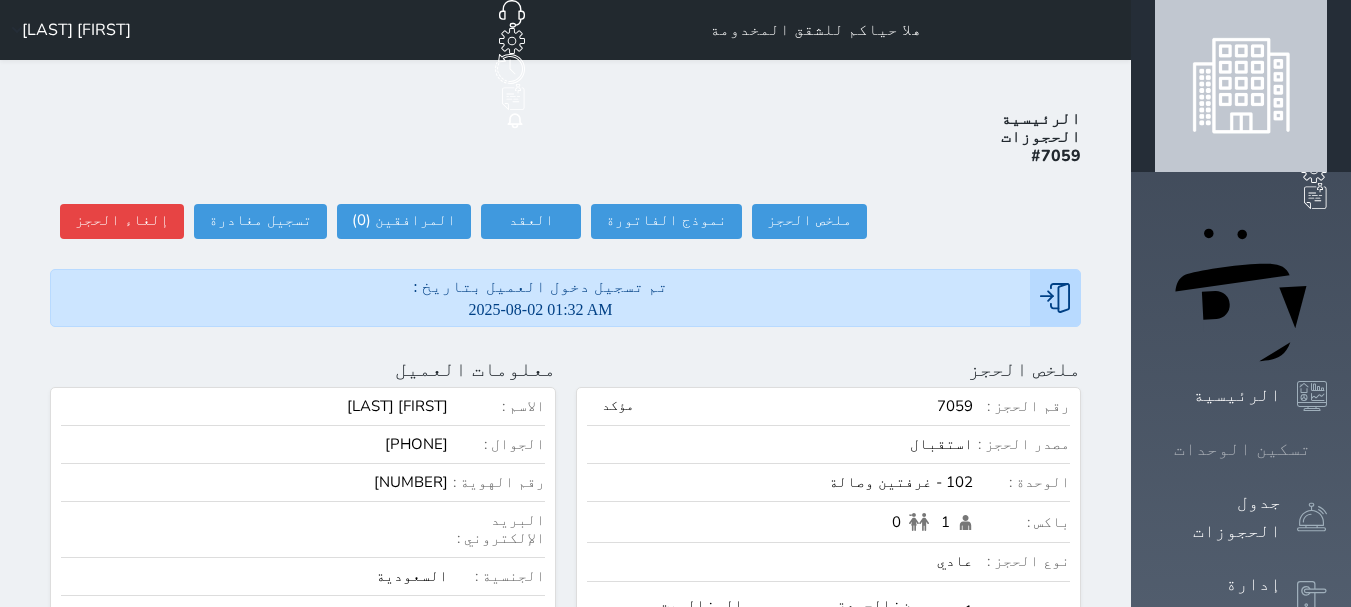 click at bounding box center (1327, 449) 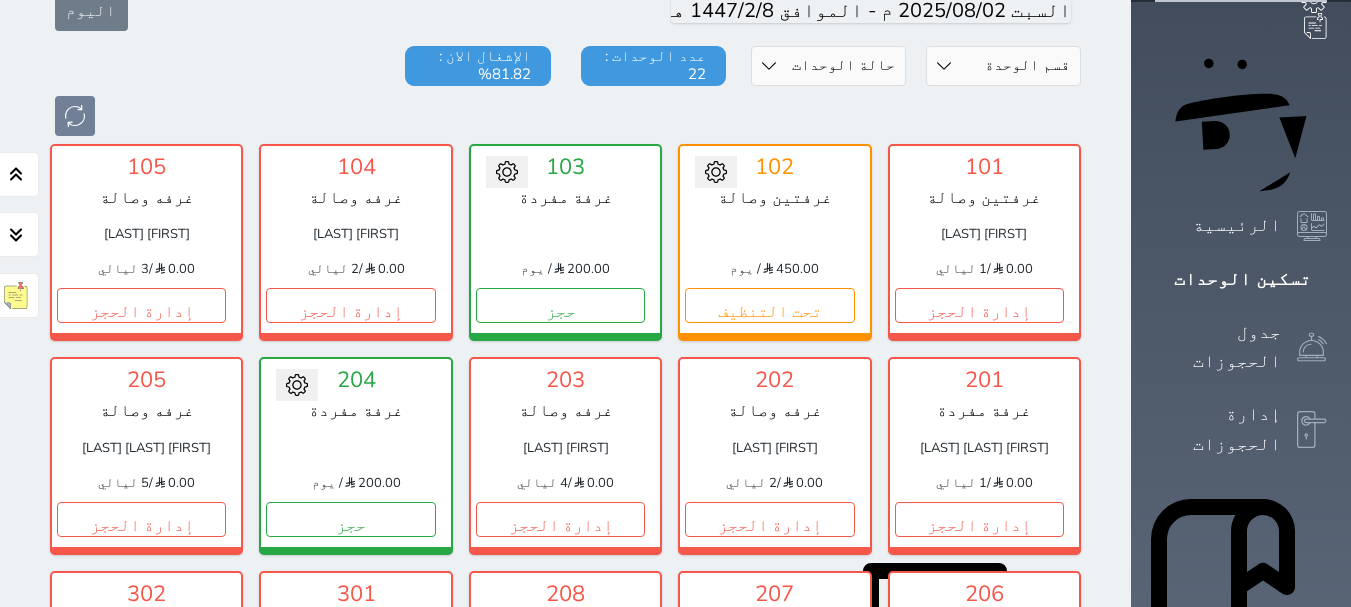 scroll, scrollTop: 278, scrollLeft: 0, axis: vertical 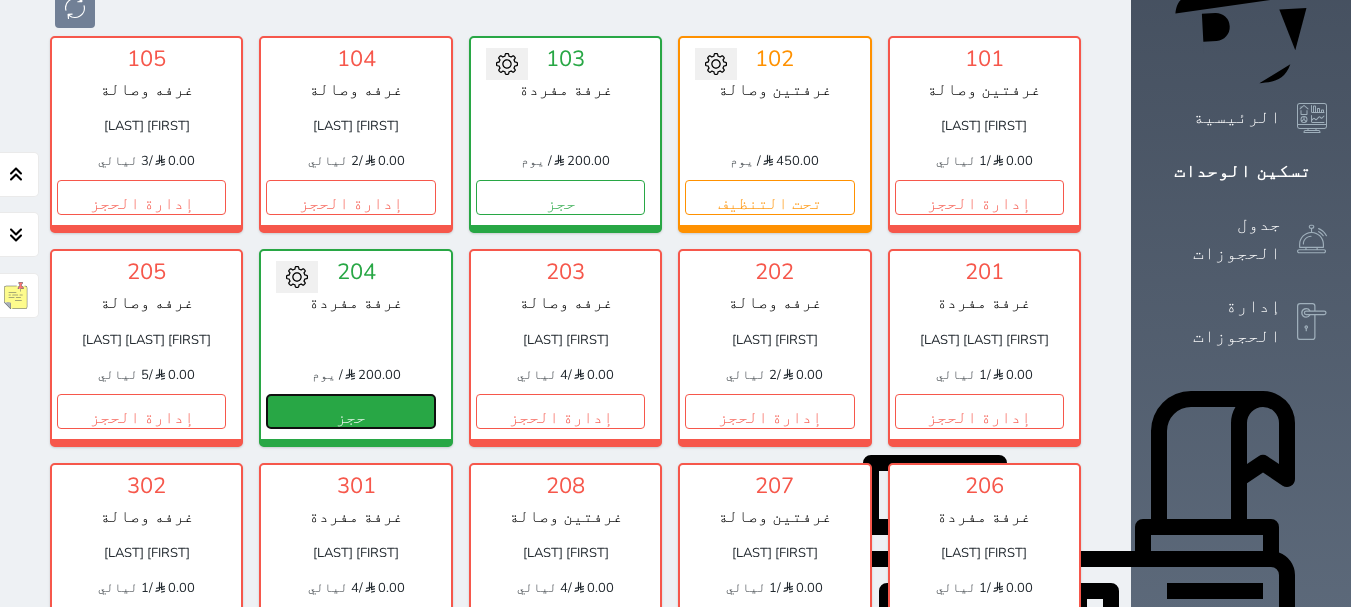 click on "حجز" at bounding box center (350, 411) 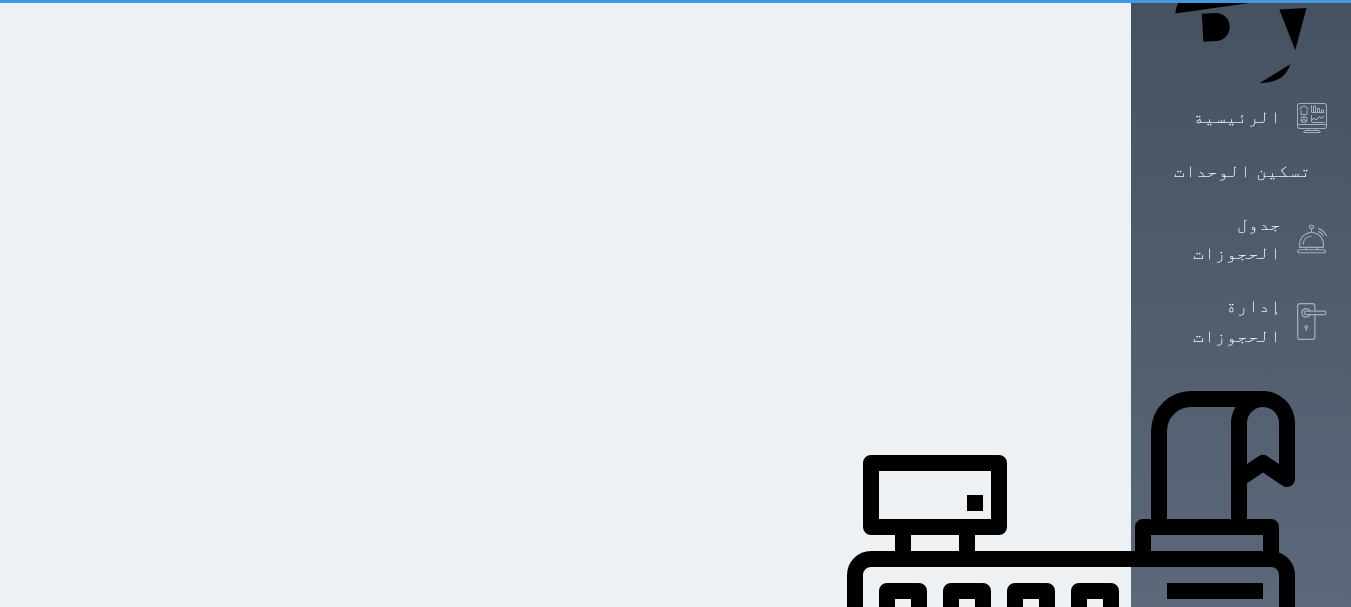 scroll, scrollTop: 76, scrollLeft: 0, axis: vertical 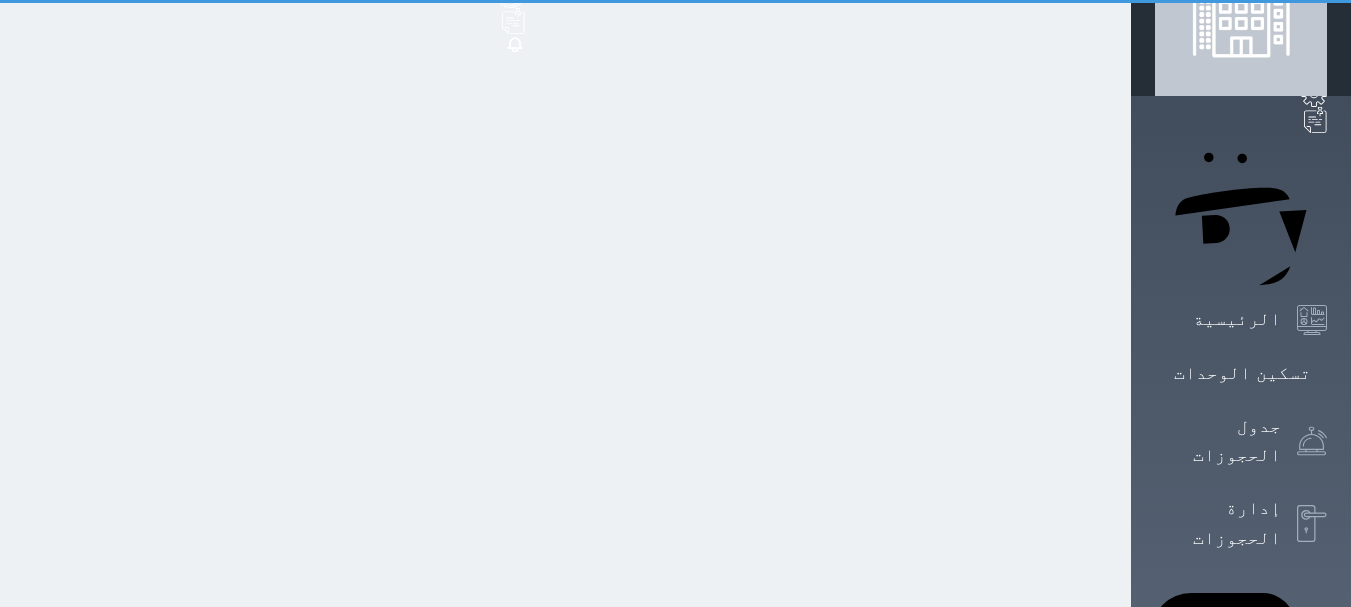 select on "1" 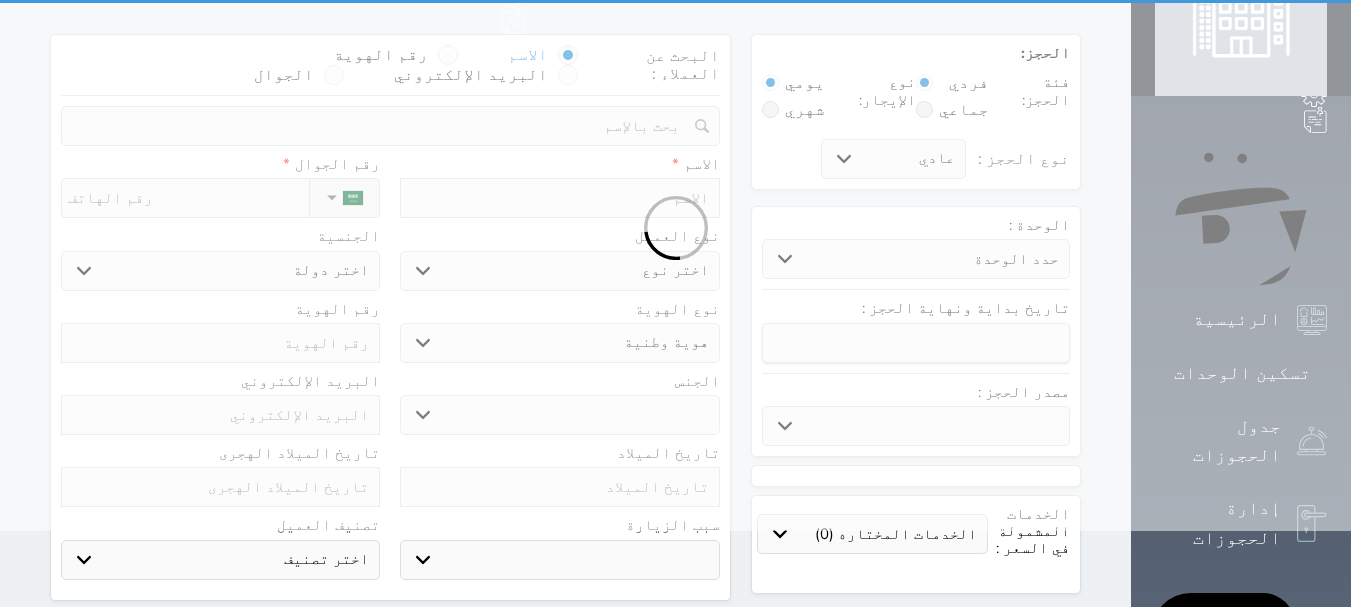 scroll, scrollTop: 0, scrollLeft: 0, axis: both 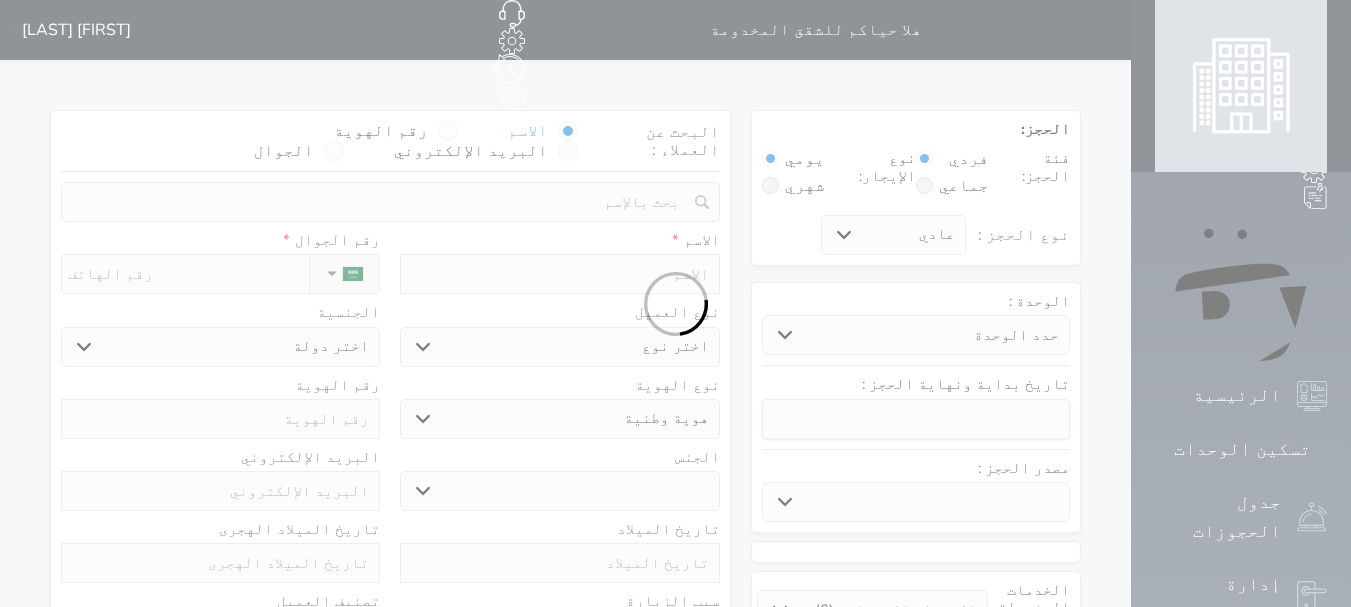 select 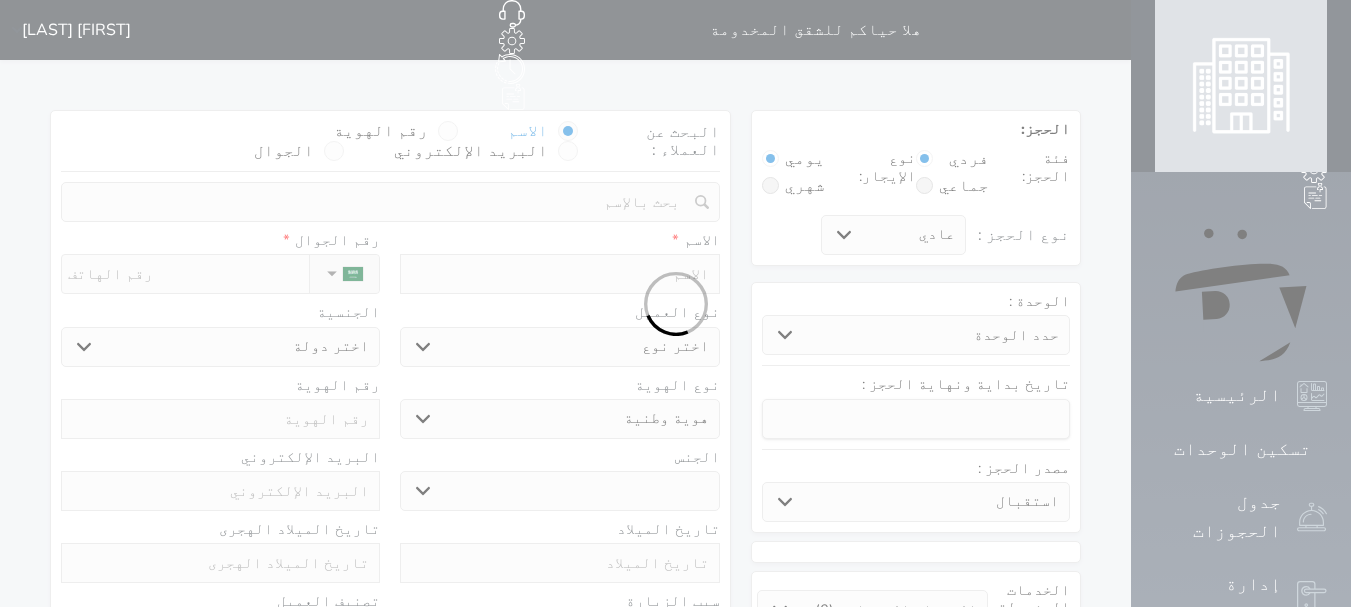 select 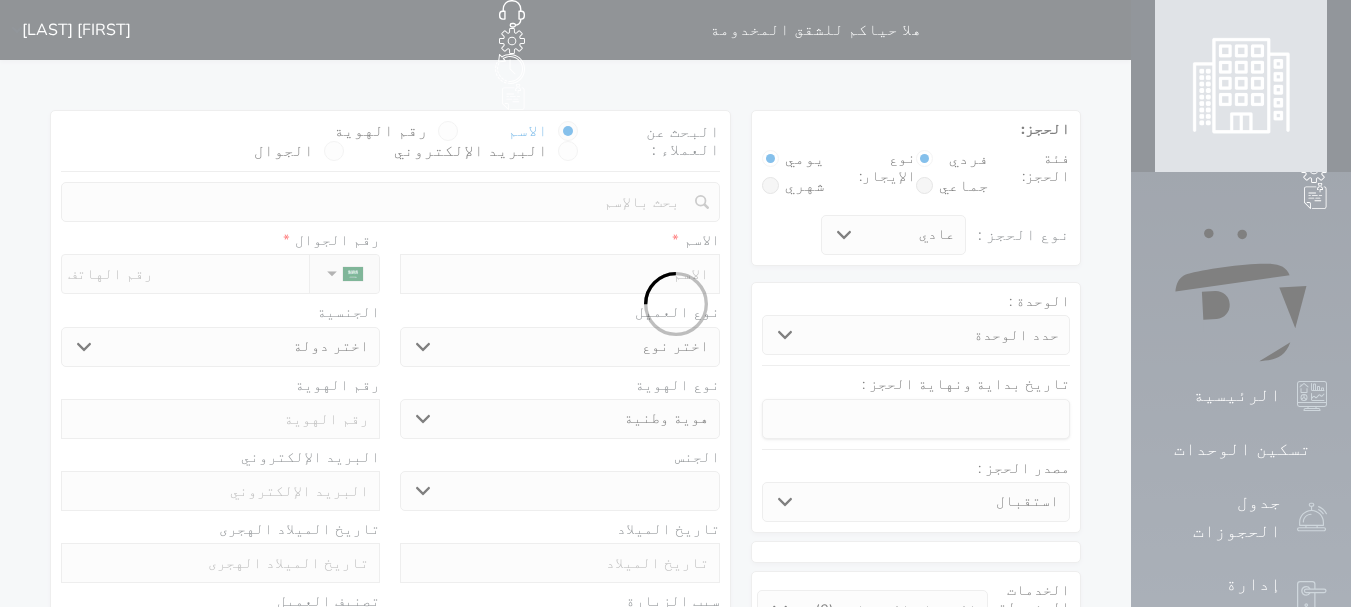 select 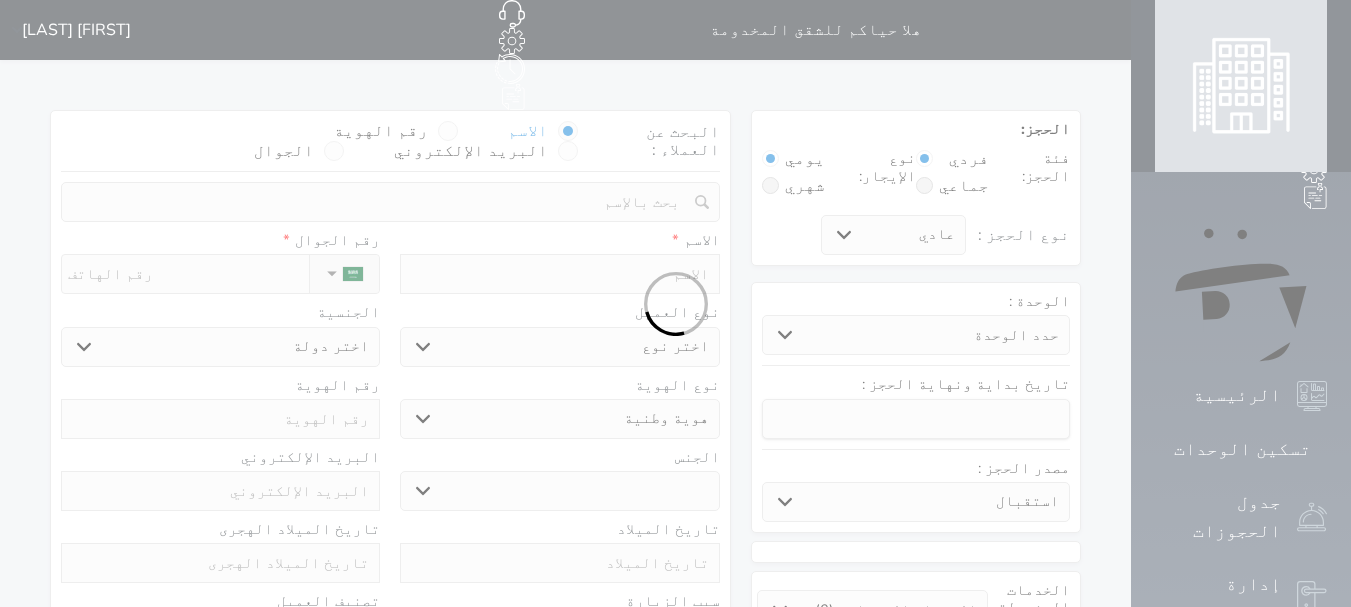 select 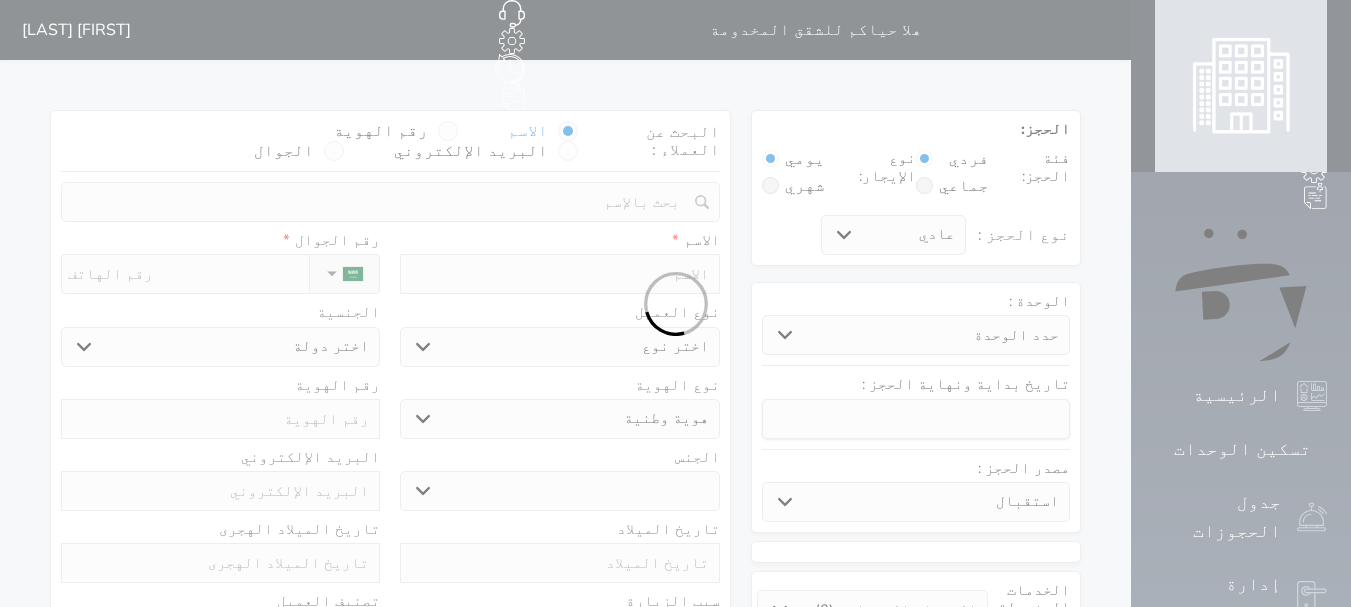 select 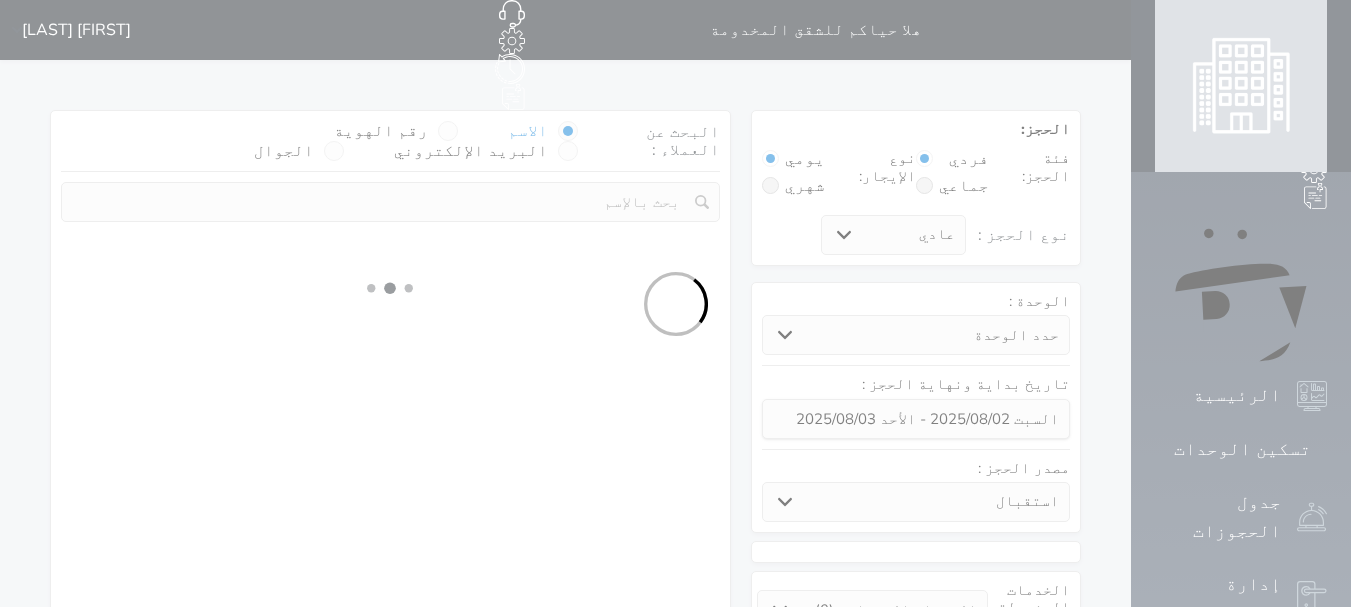 select 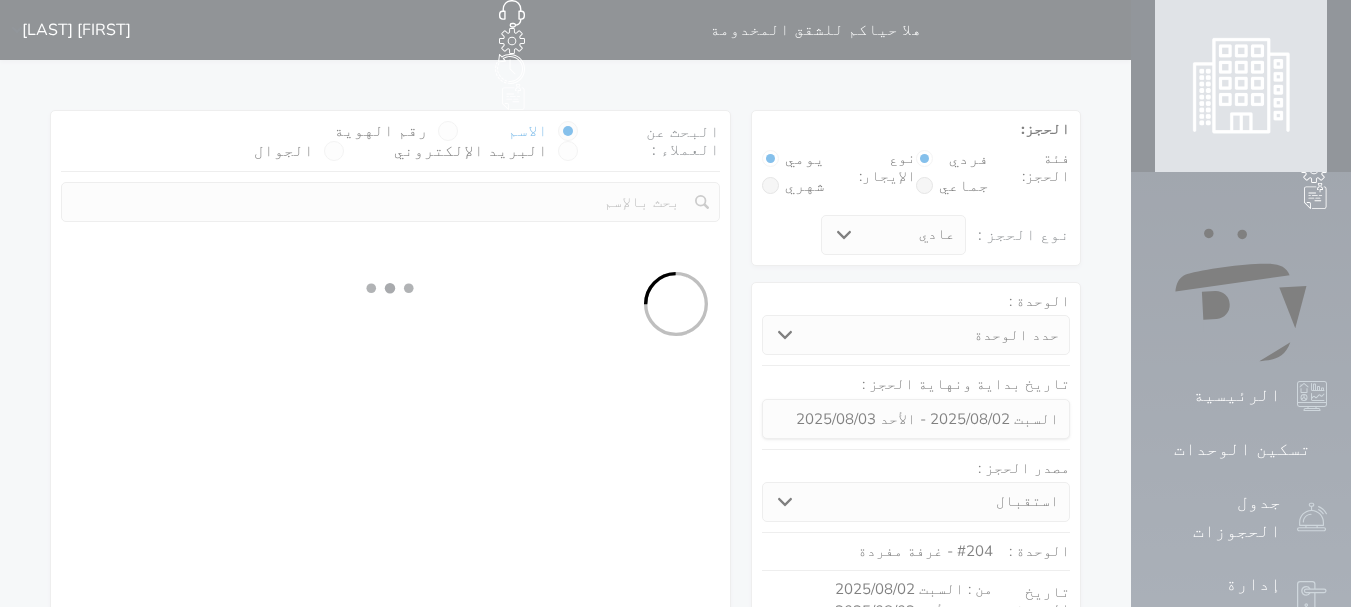 select on "1" 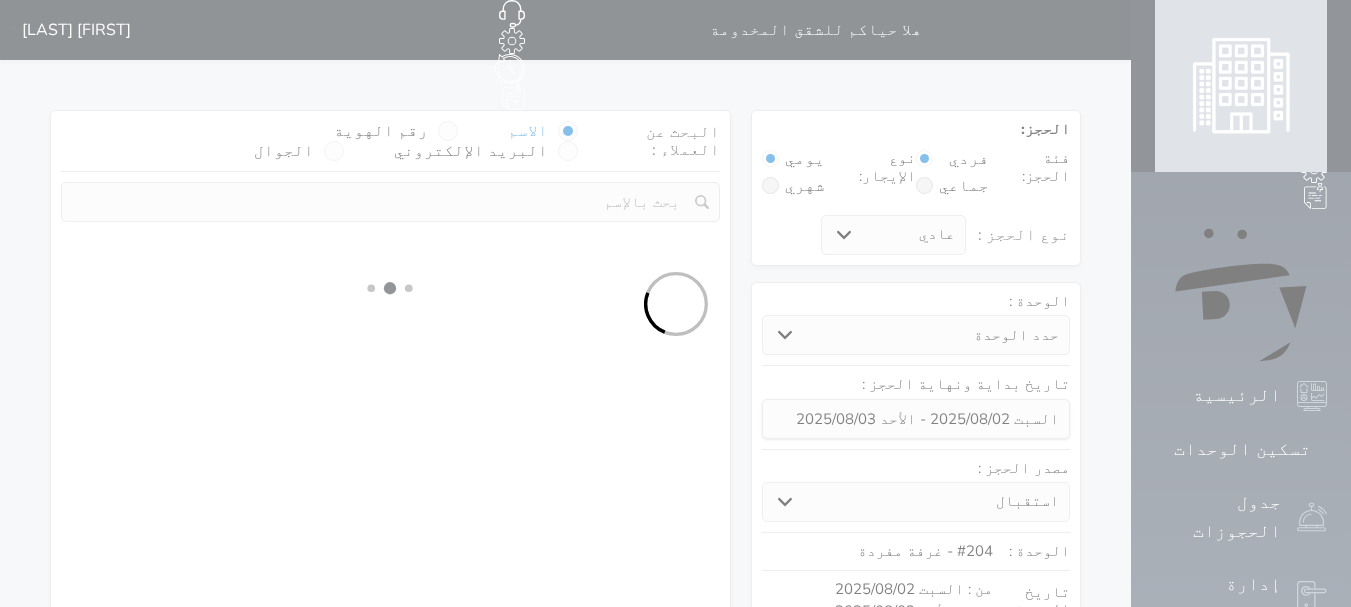select on "113" 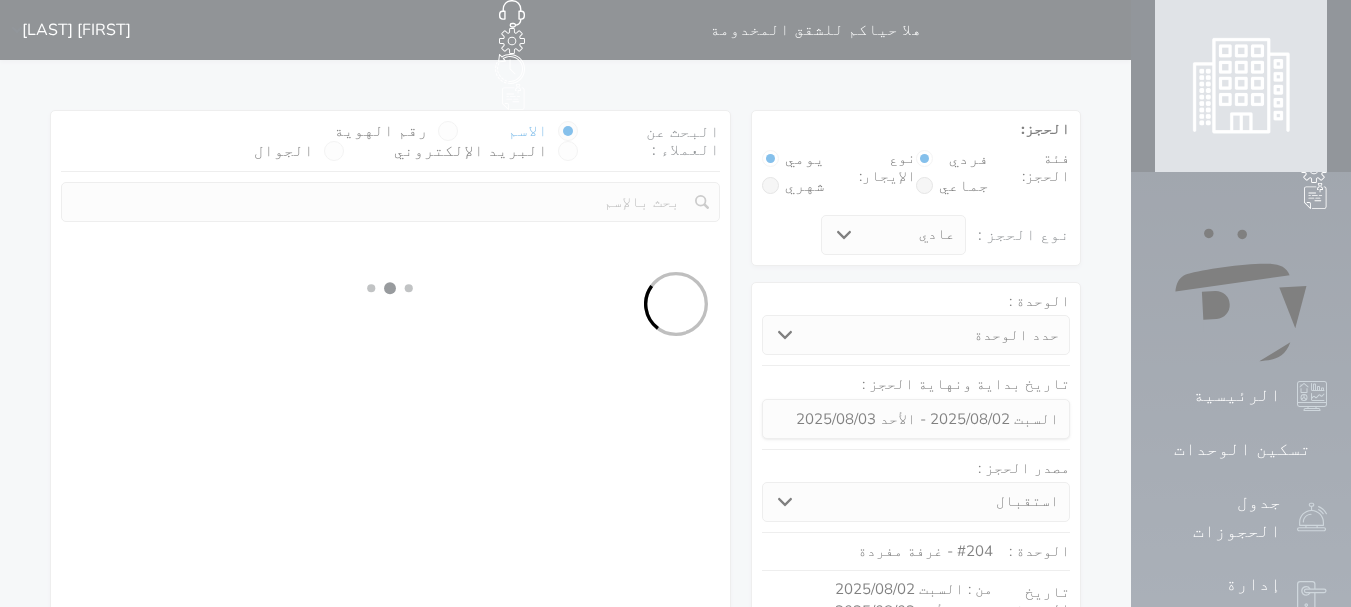 select on "1" 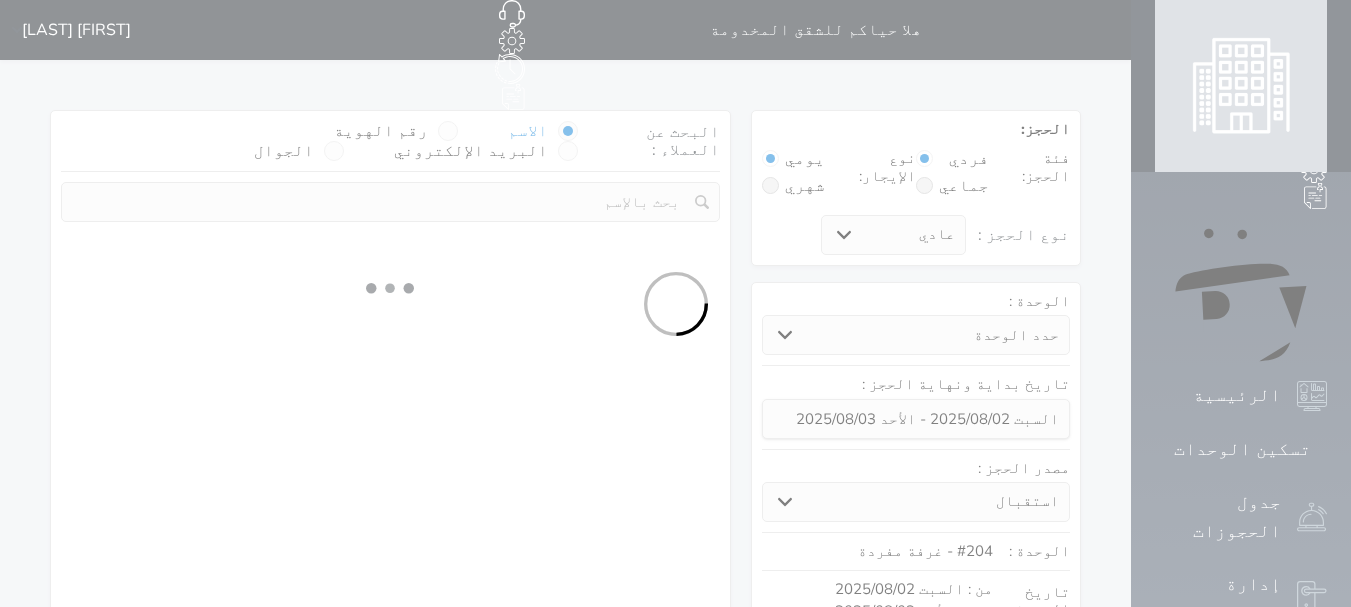 select 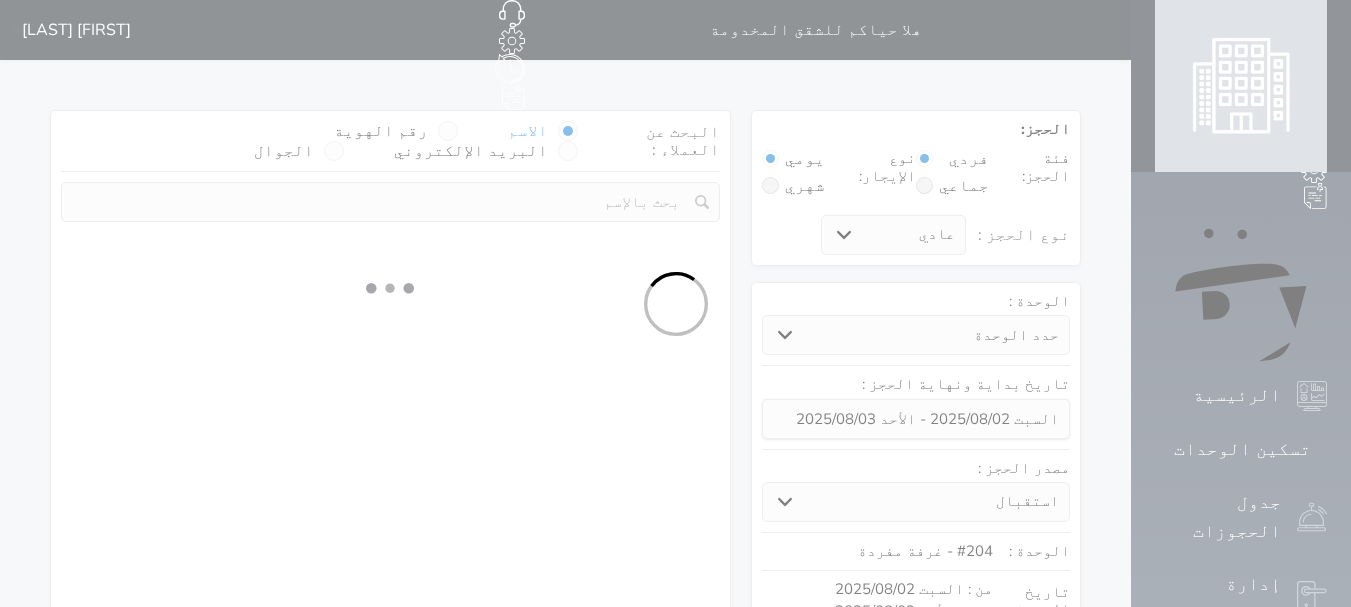 select on "7" 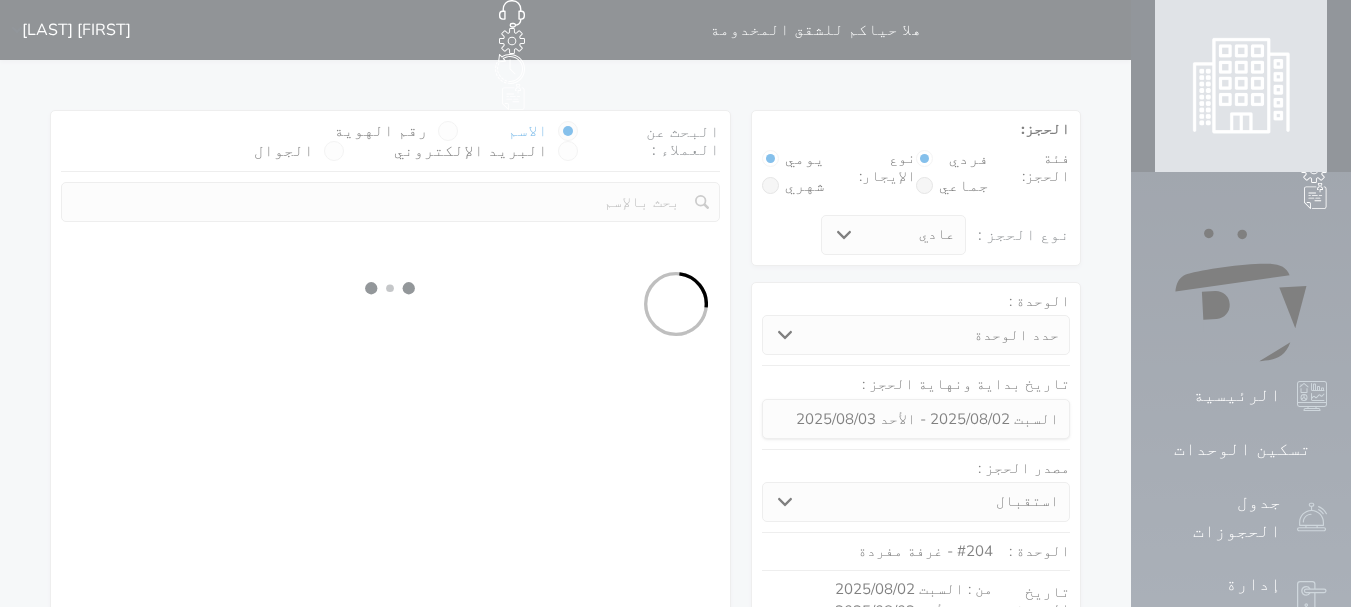 select 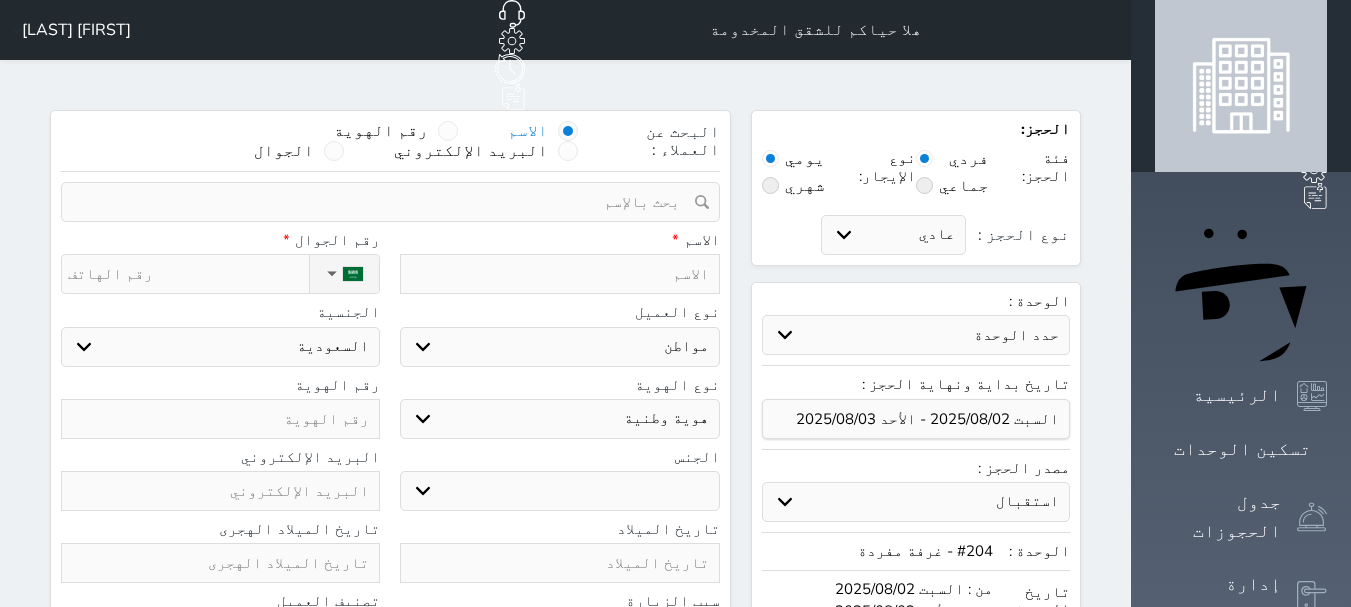 select 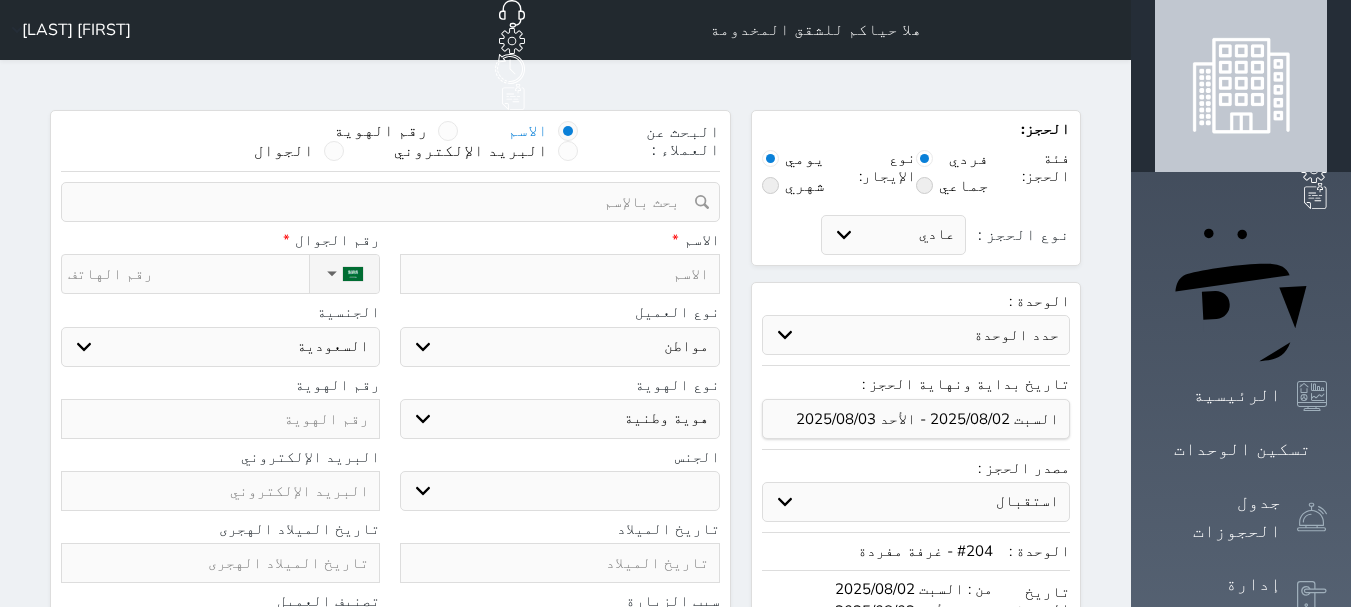 select 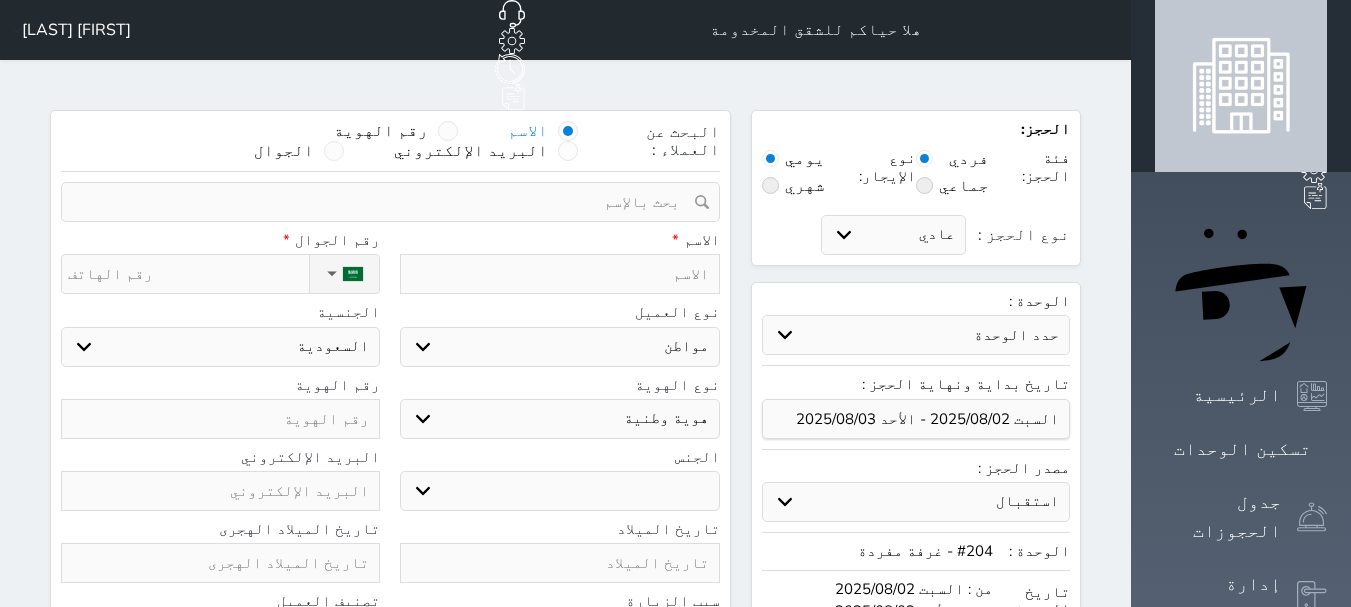 drag, startPoint x: 531, startPoint y: 96, endPoint x: 517, endPoint y: 114, distance: 22.803509 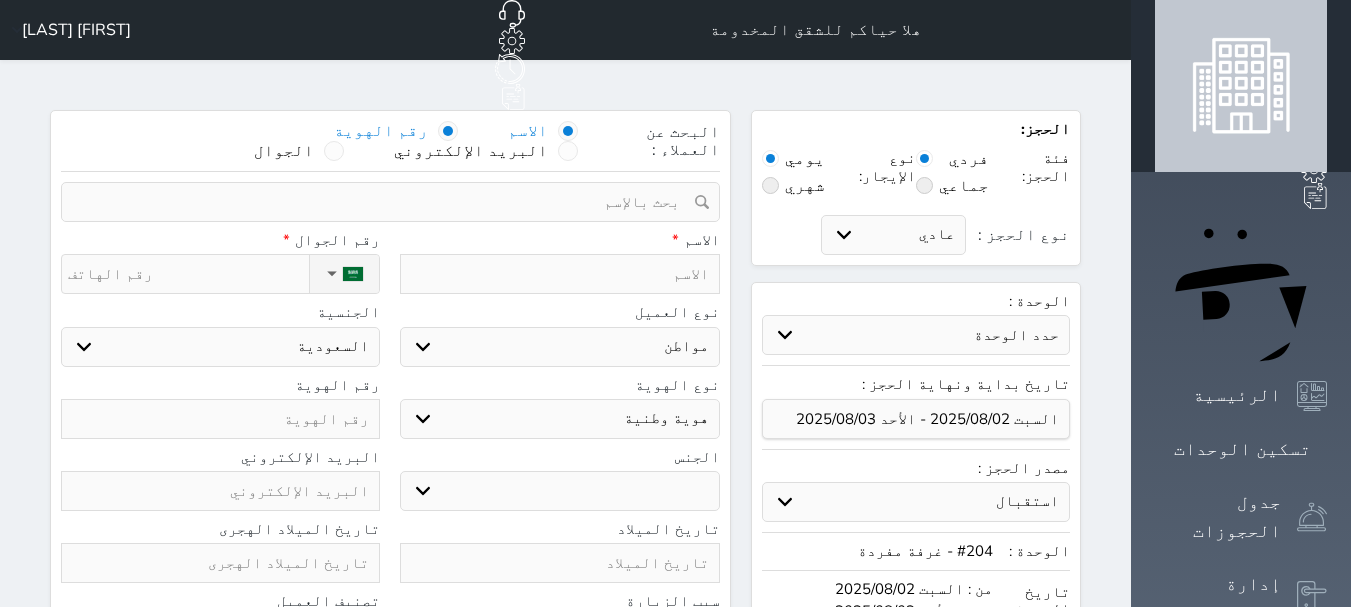 select 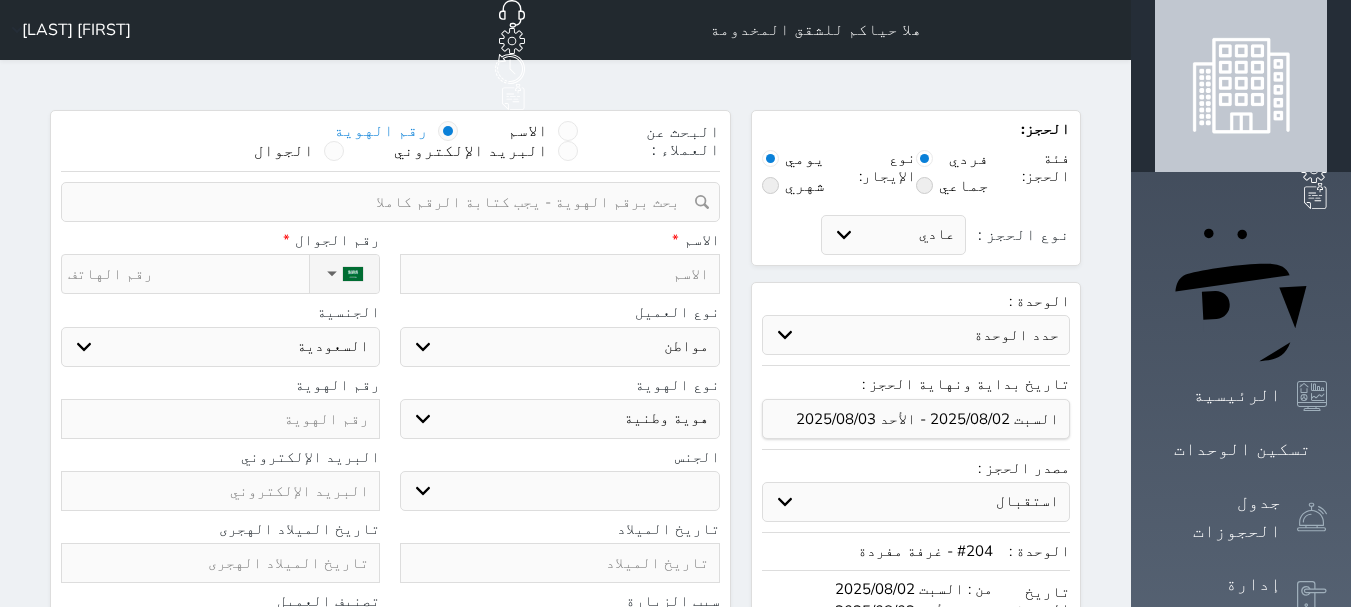 click at bounding box center (383, 202) 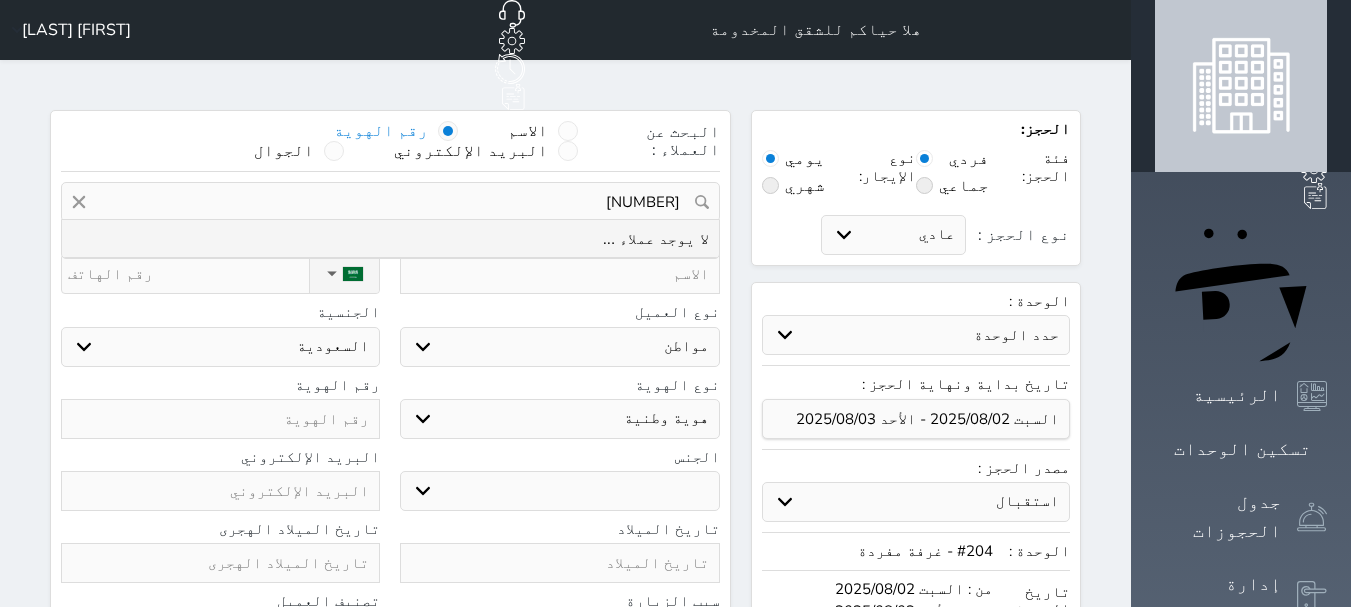 type on "[NUMBER]" 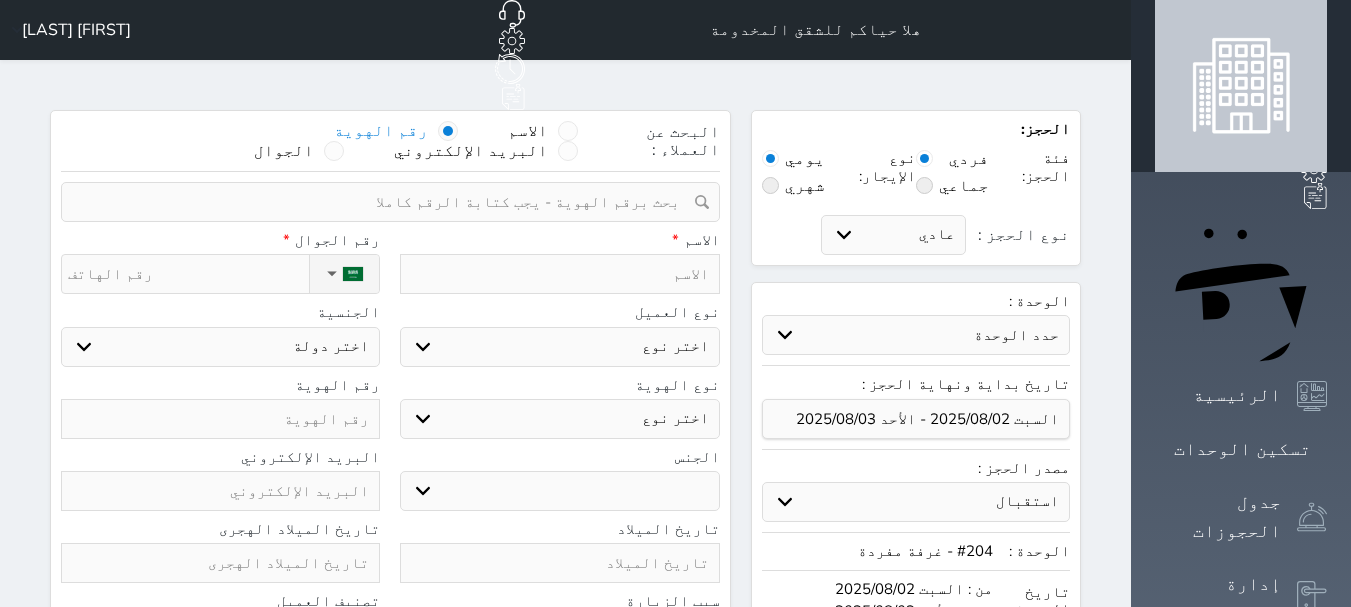 click at bounding box center (559, 274) 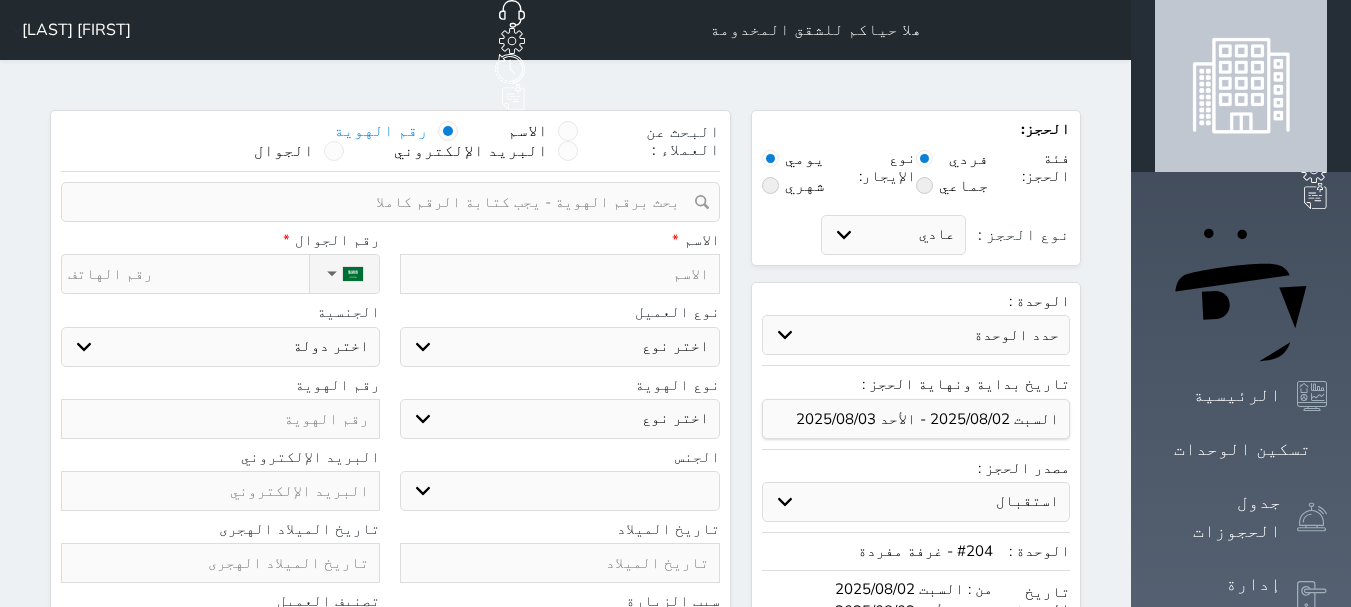 type on "م" 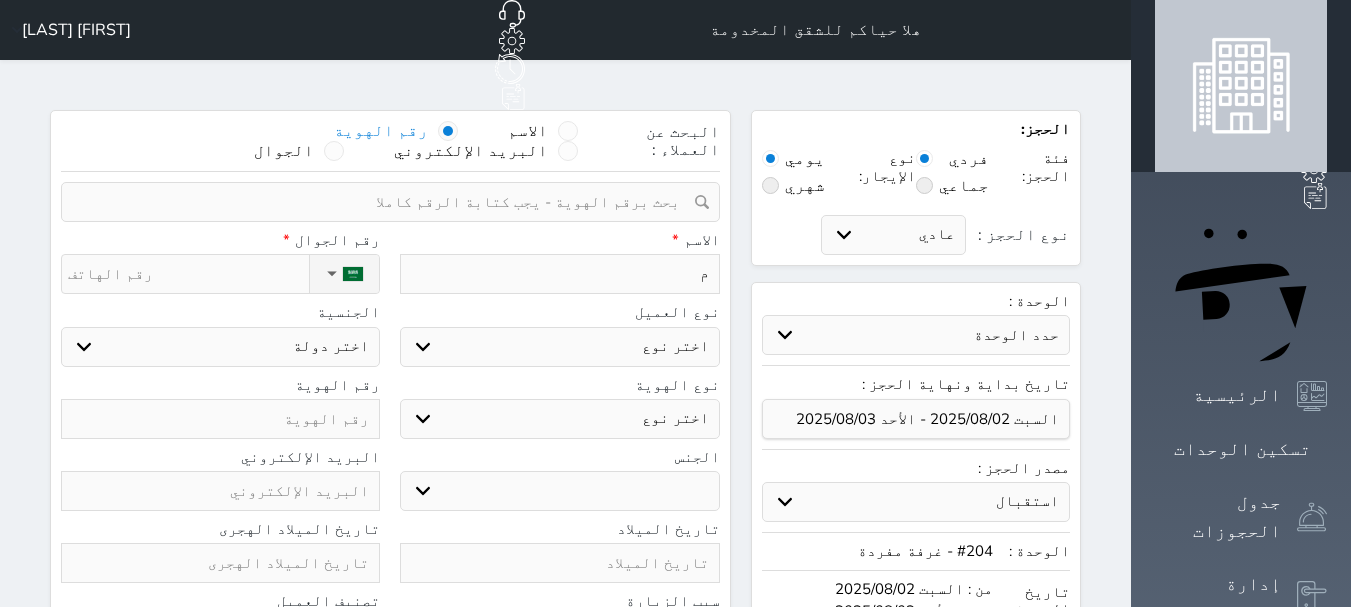 select 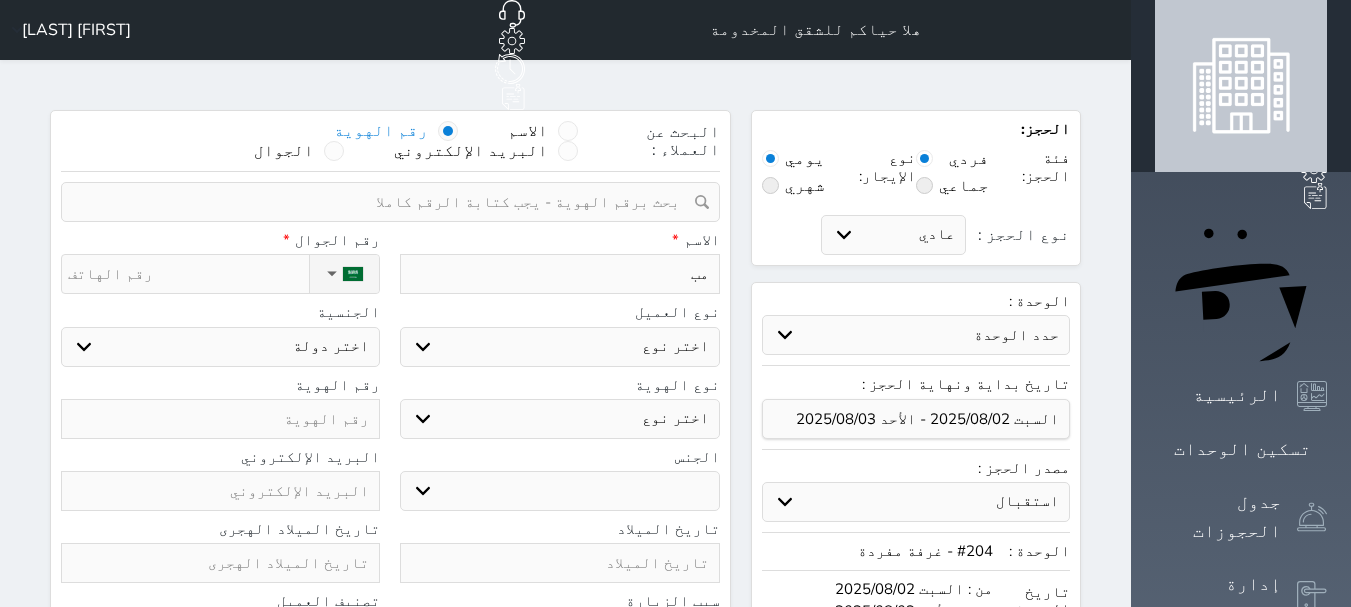 select 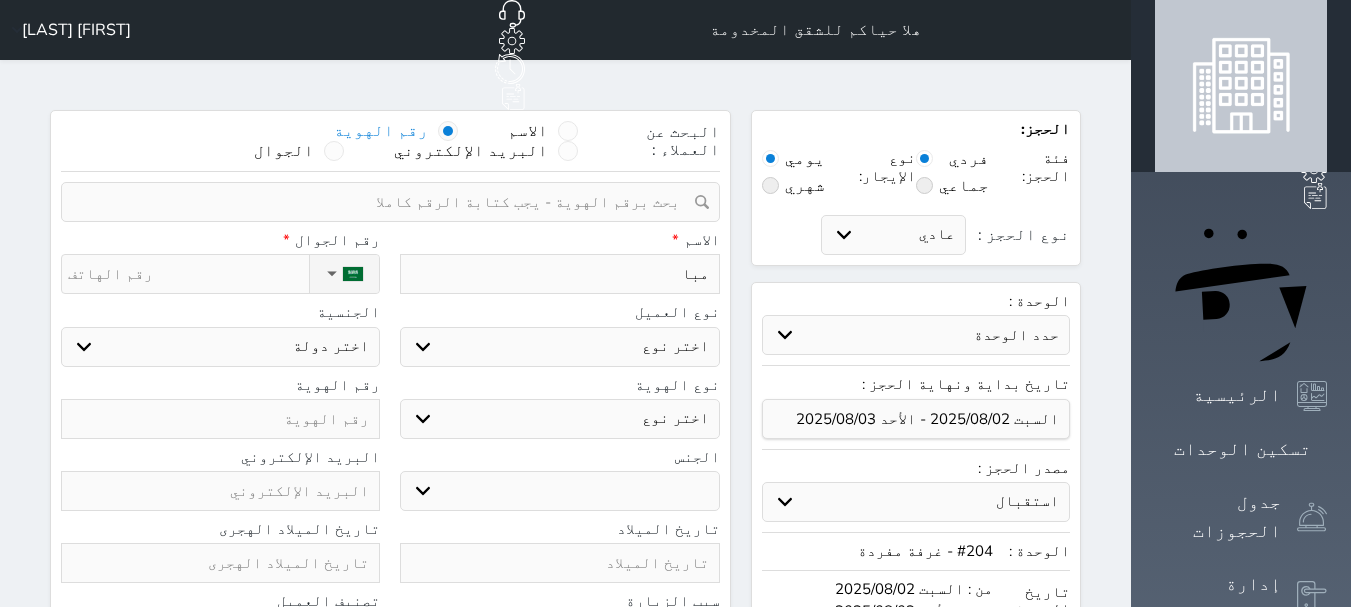 type on "مبار" 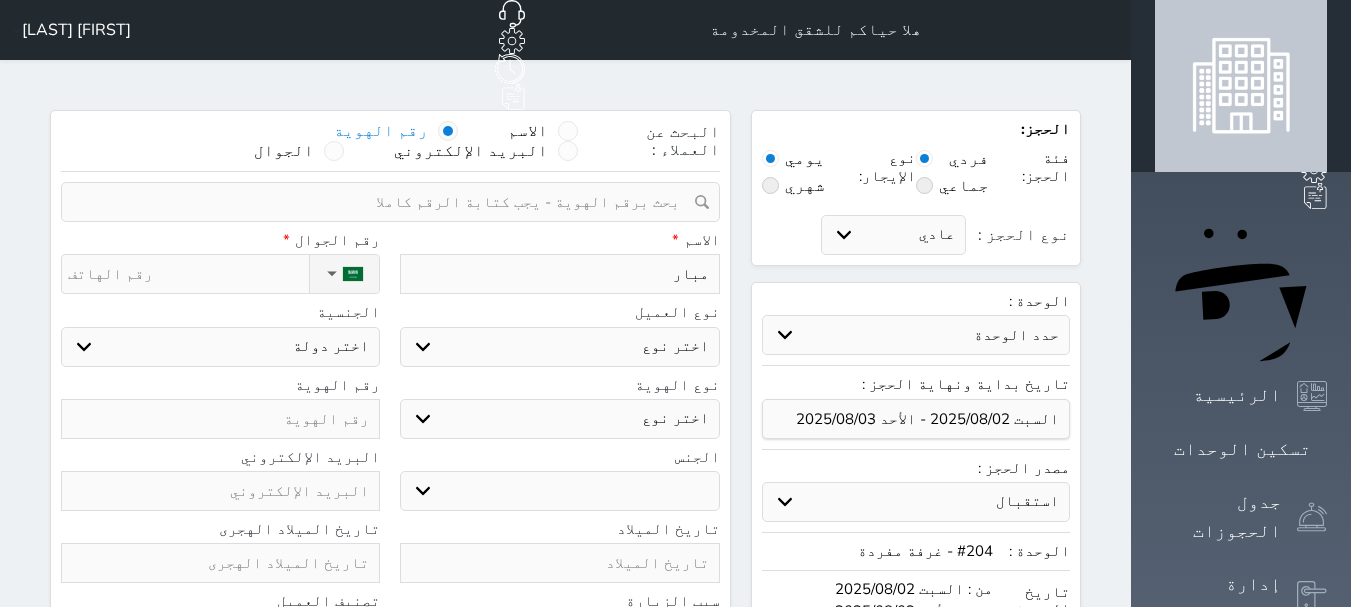 type on "[FIRST]" 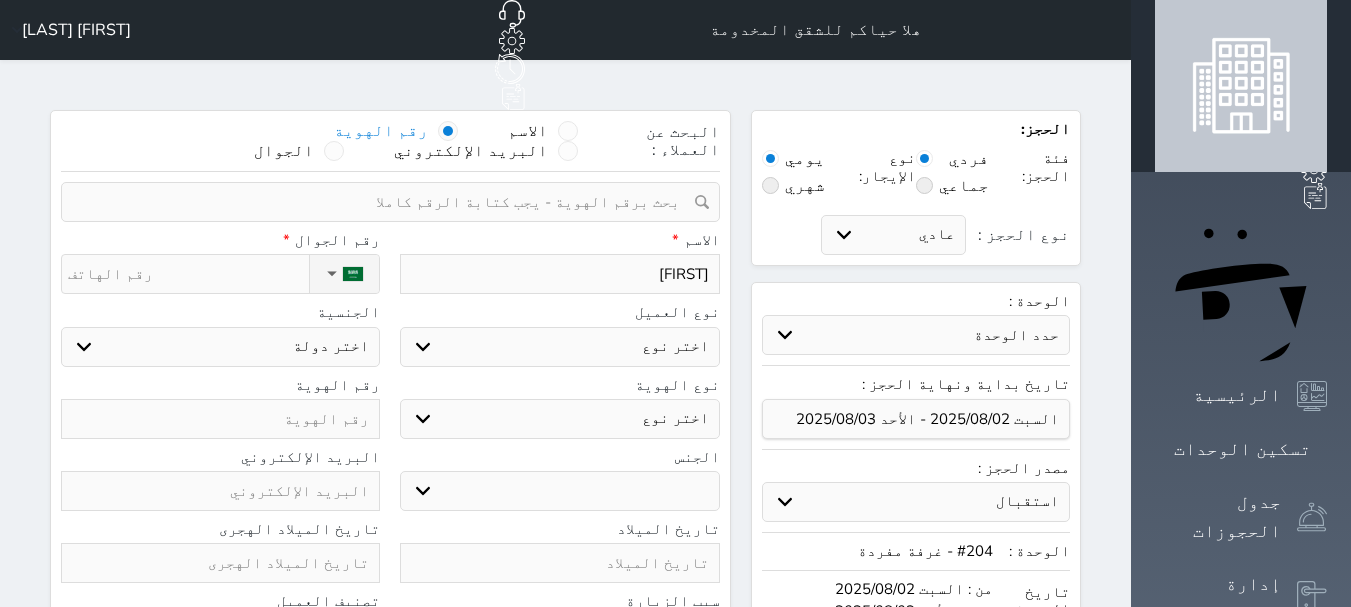 type on "[FIRST]" 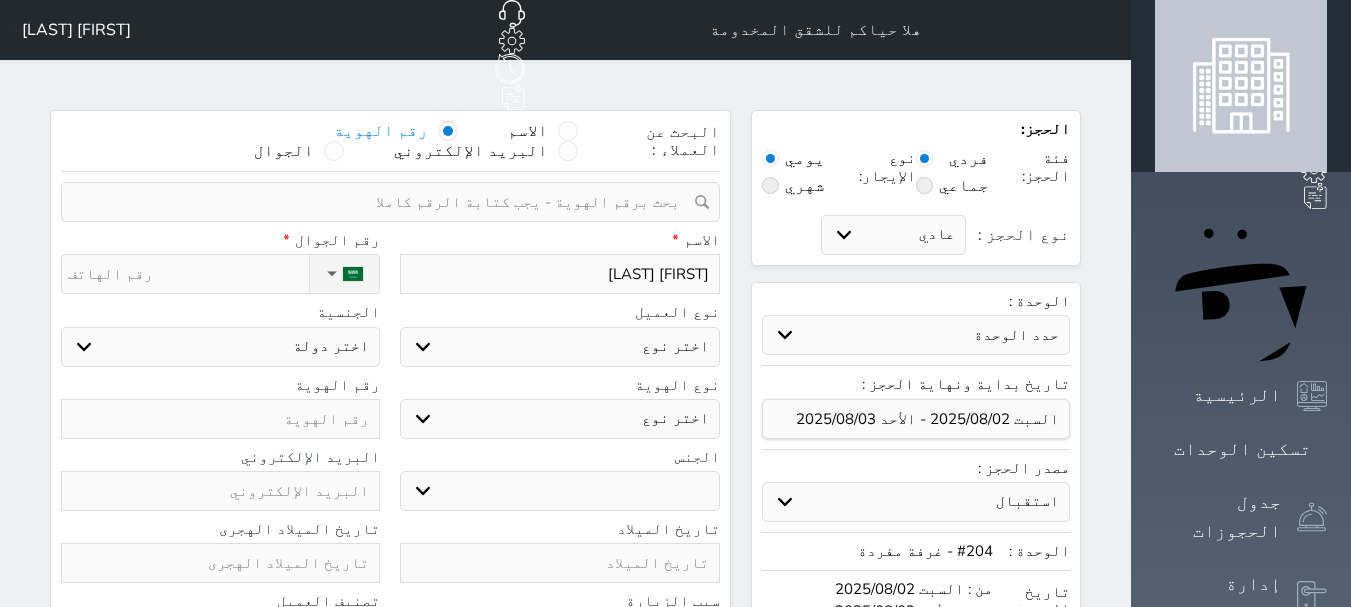 type on "[FIRST] [LAST]" 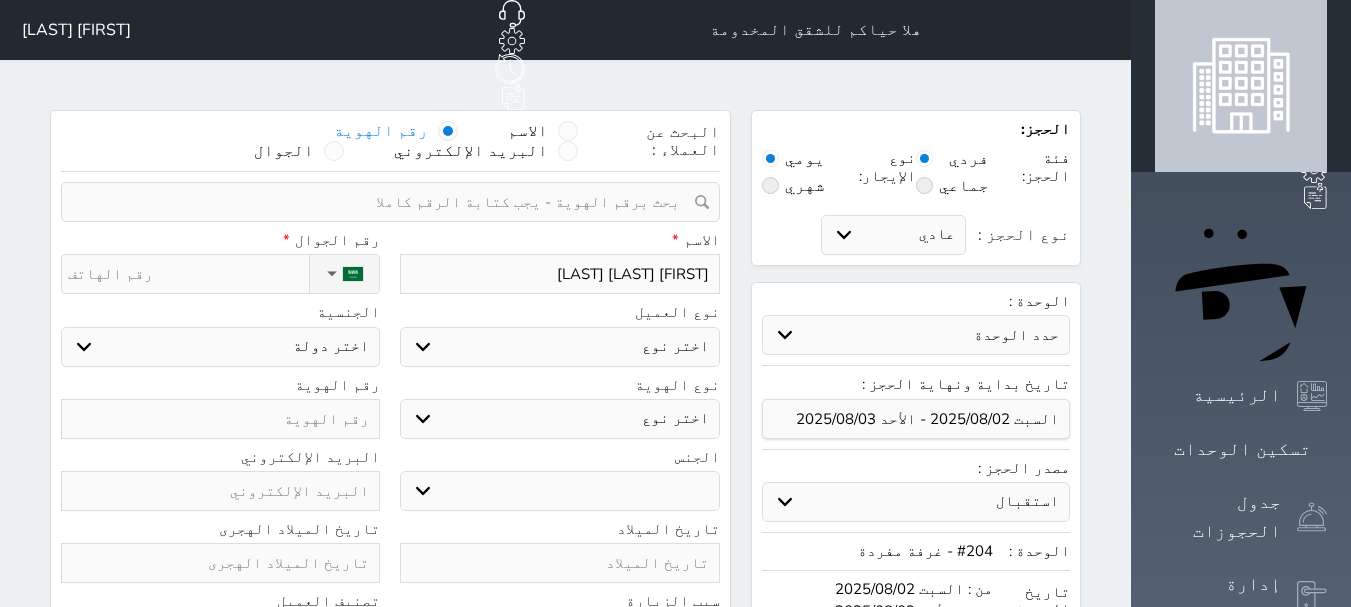 type on "[FIRST] [LAST]" 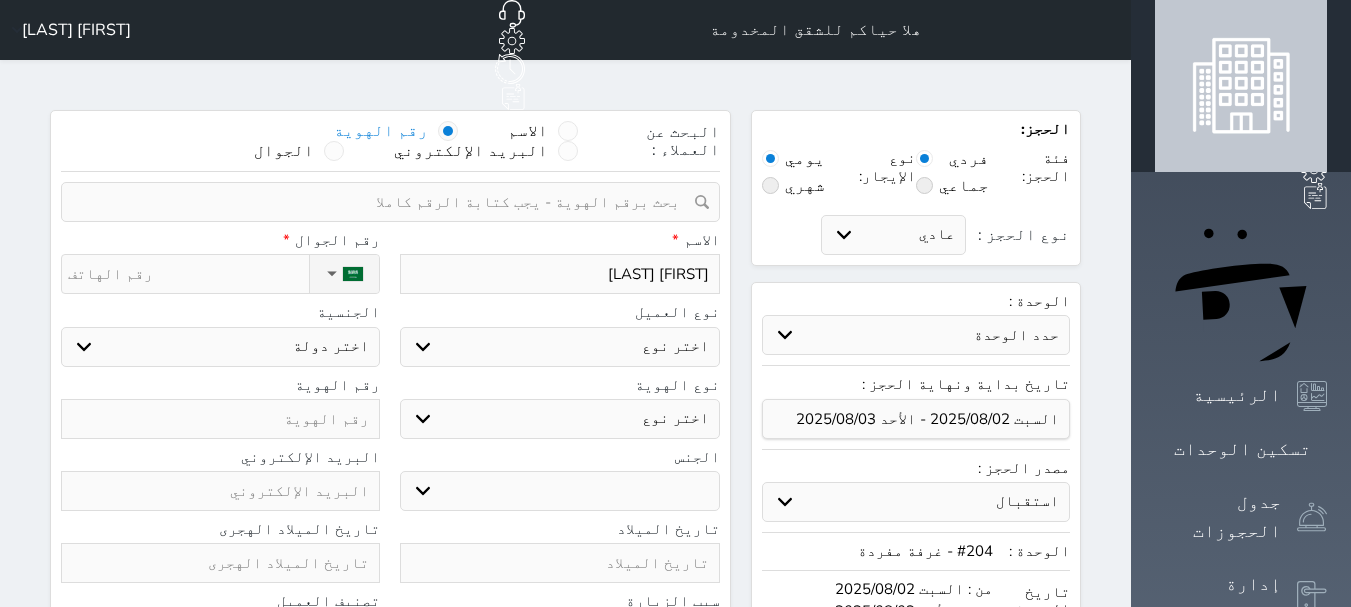 type on "[FIRST] [LAST] [LAST]" 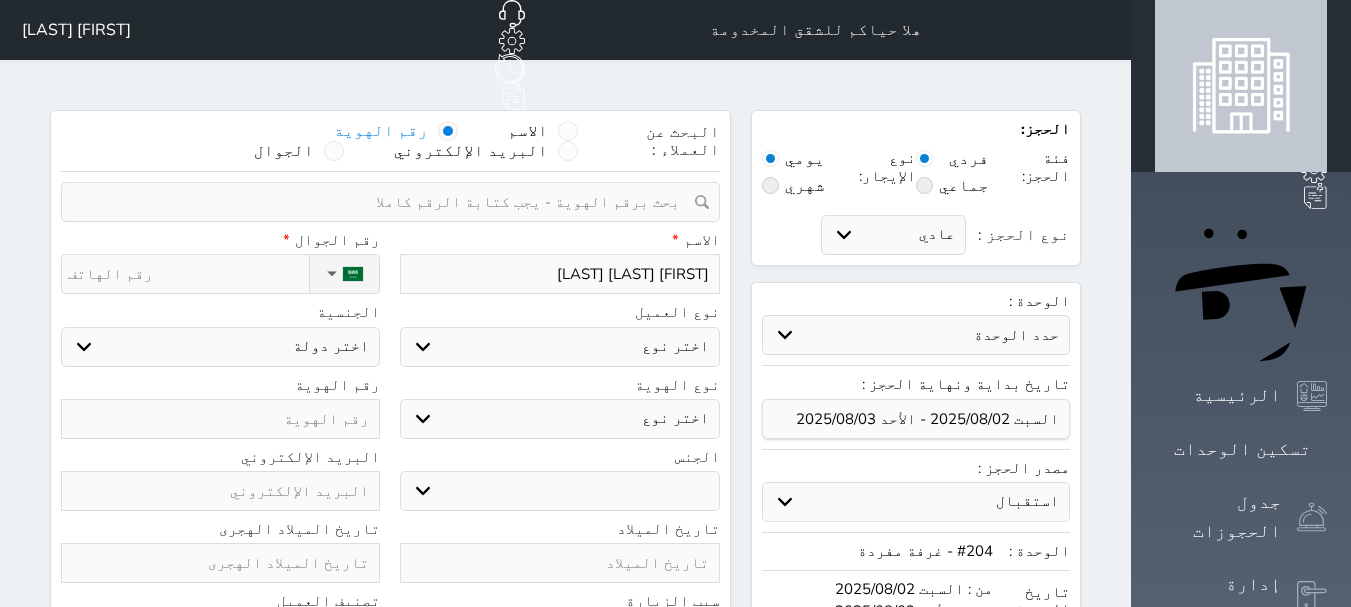 select 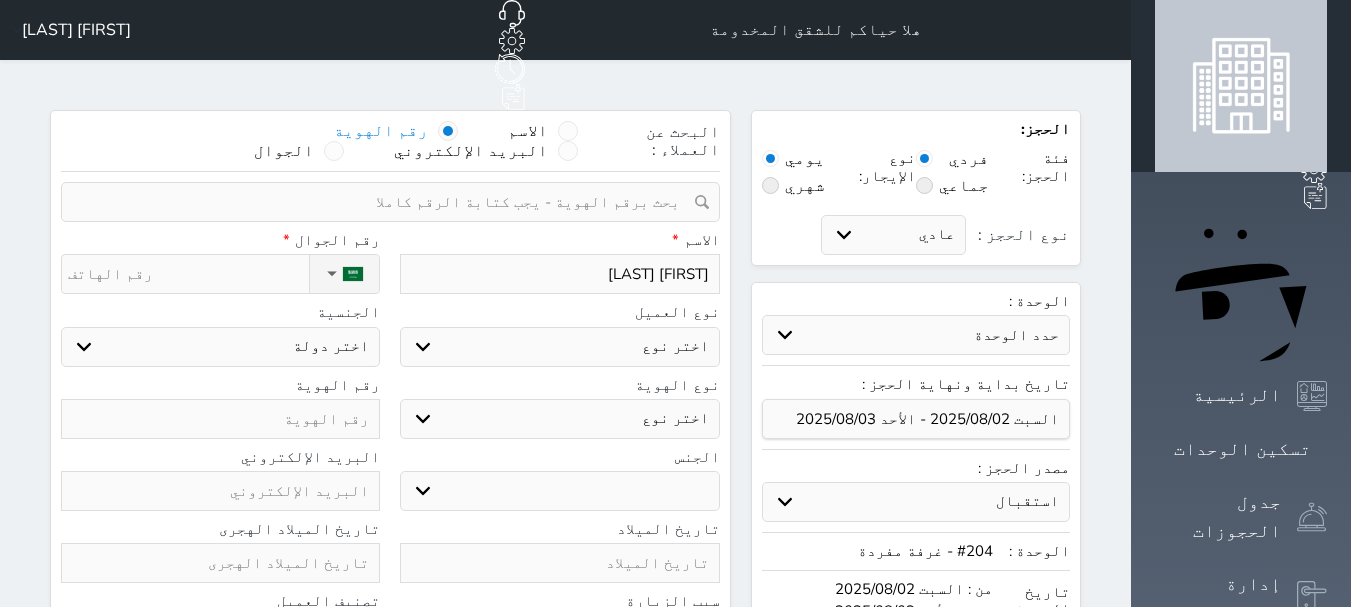type on "[FIRST] [LAST]" 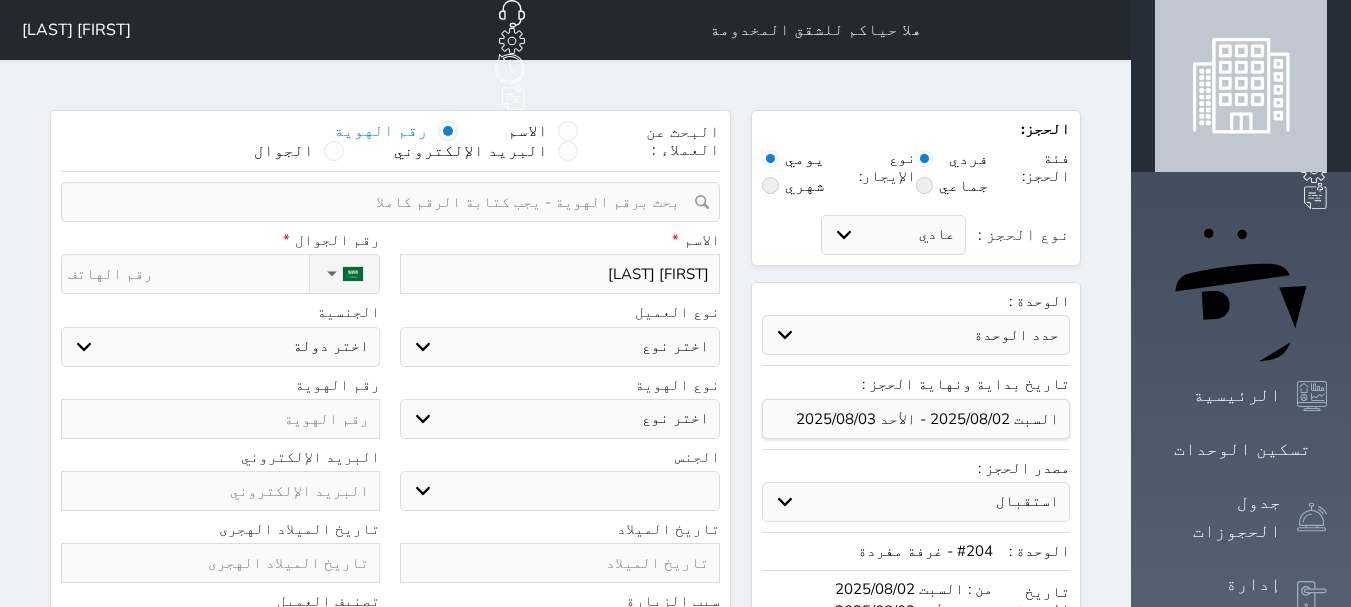 type on "[FIRST] [LAST]" 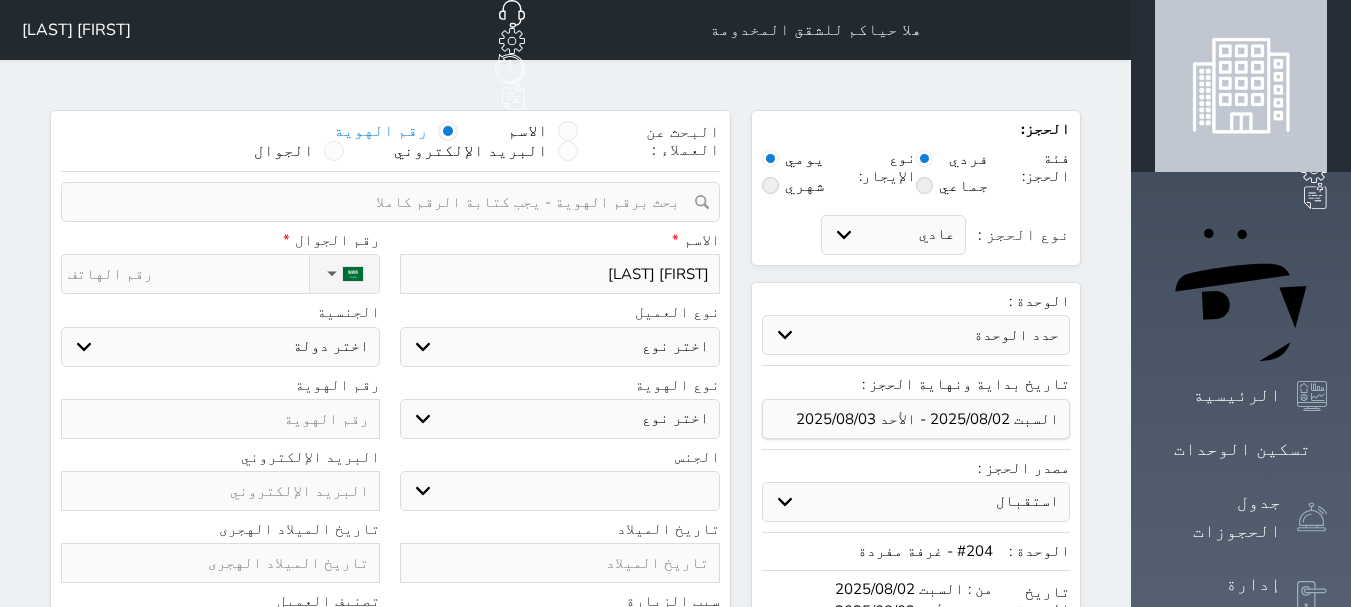 drag, startPoint x: 647, startPoint y: 293, endPoint x: 635, endPoint y: 332, distance: 40.804413 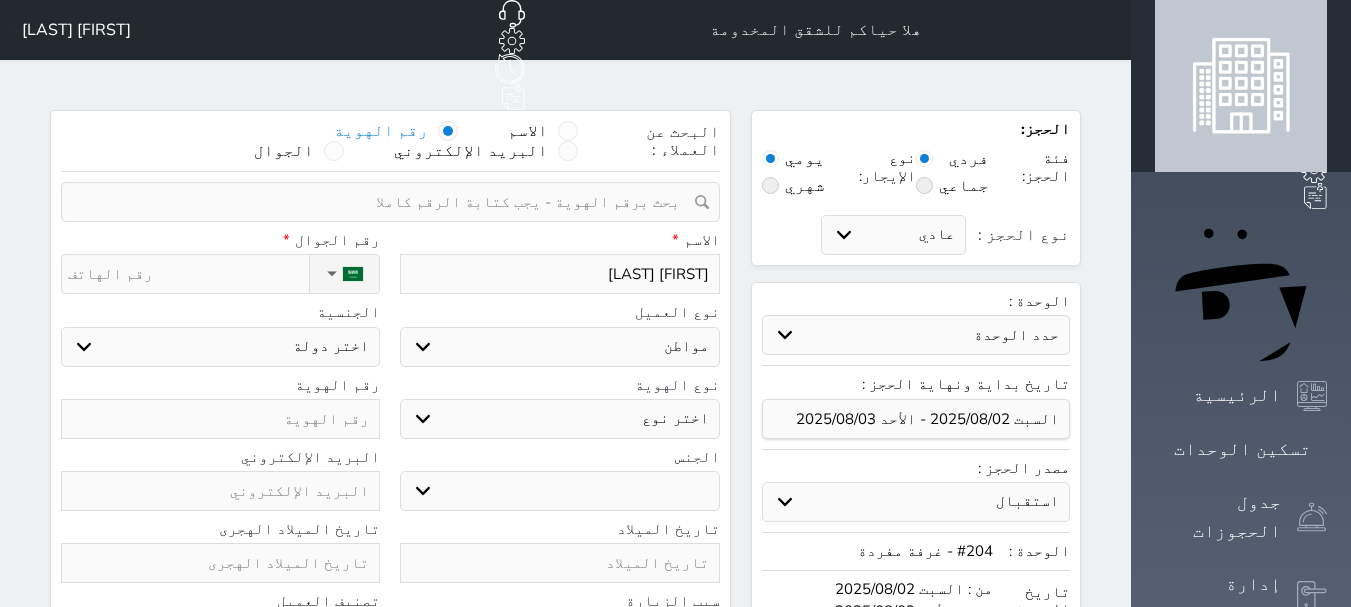 click on "اختر نوع   مواطن مواطن خليجي زائر مقيم" at bounding box center (559, 347) 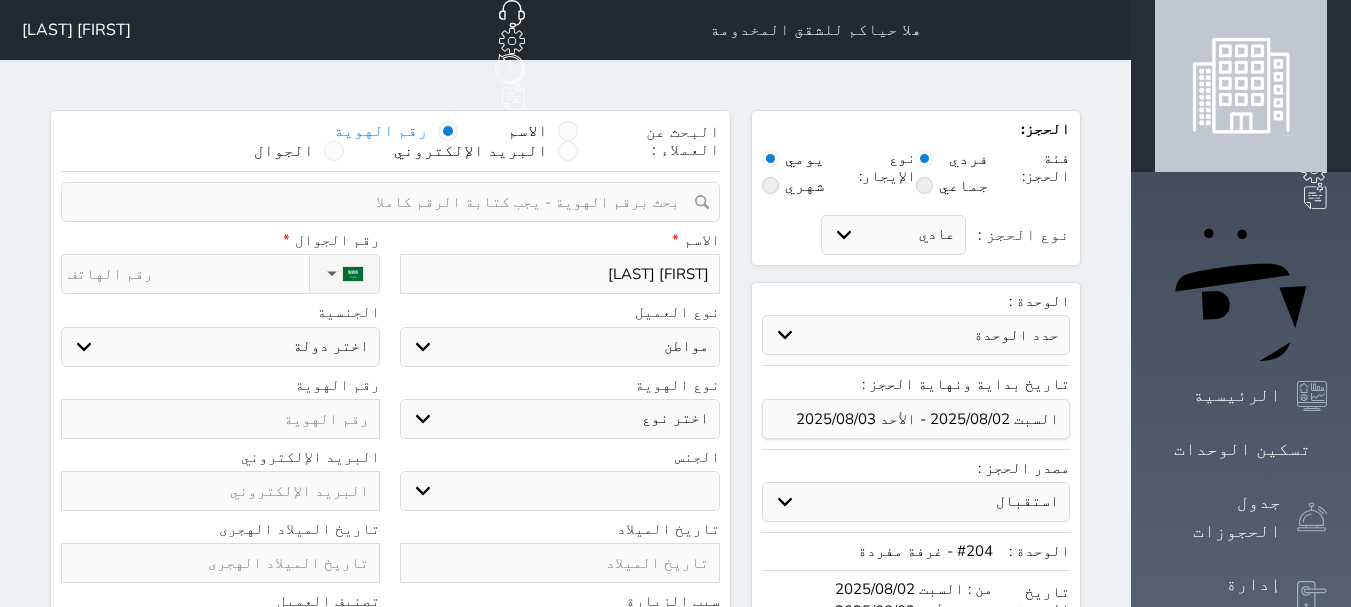 select on "113" 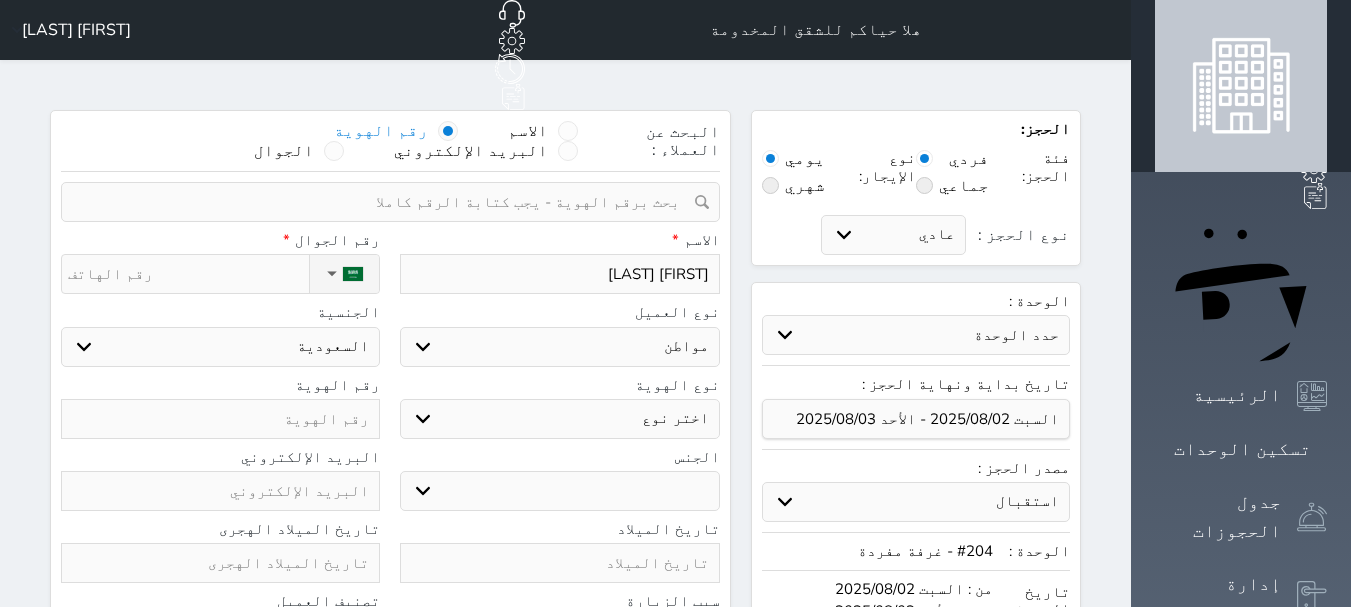 drag, startPoint x: 629, startPoint y: 375, endPoint x: 627, endPoint y: 387, distance: 12.165525 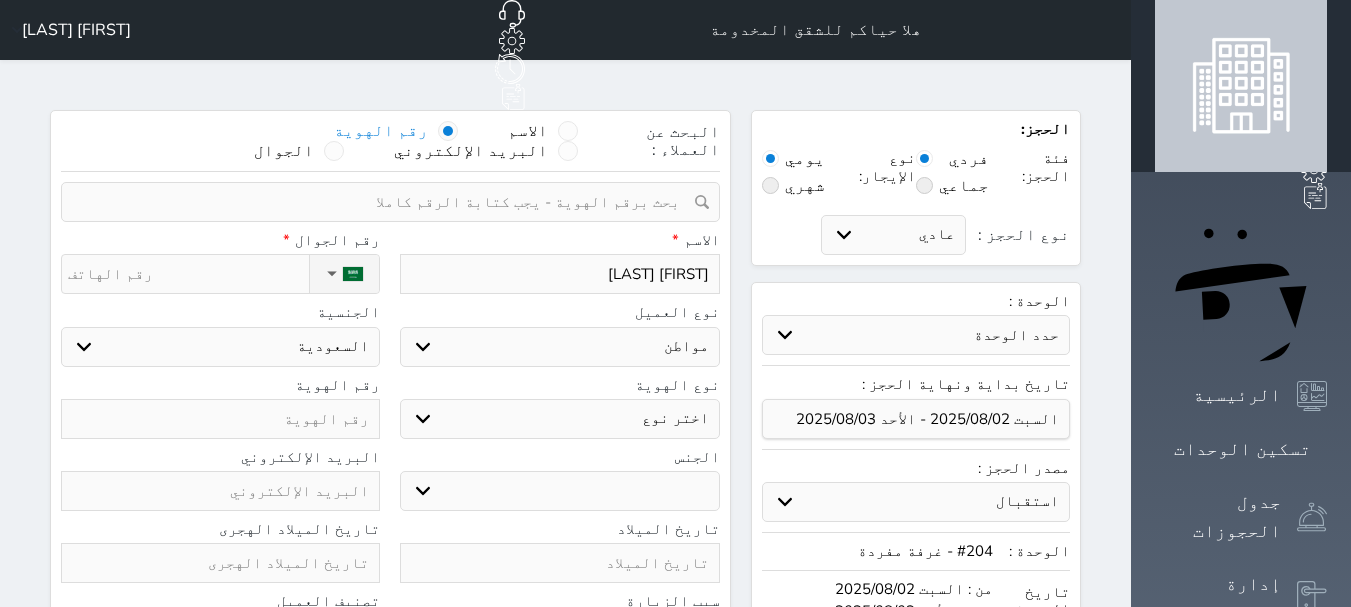 select on "1" 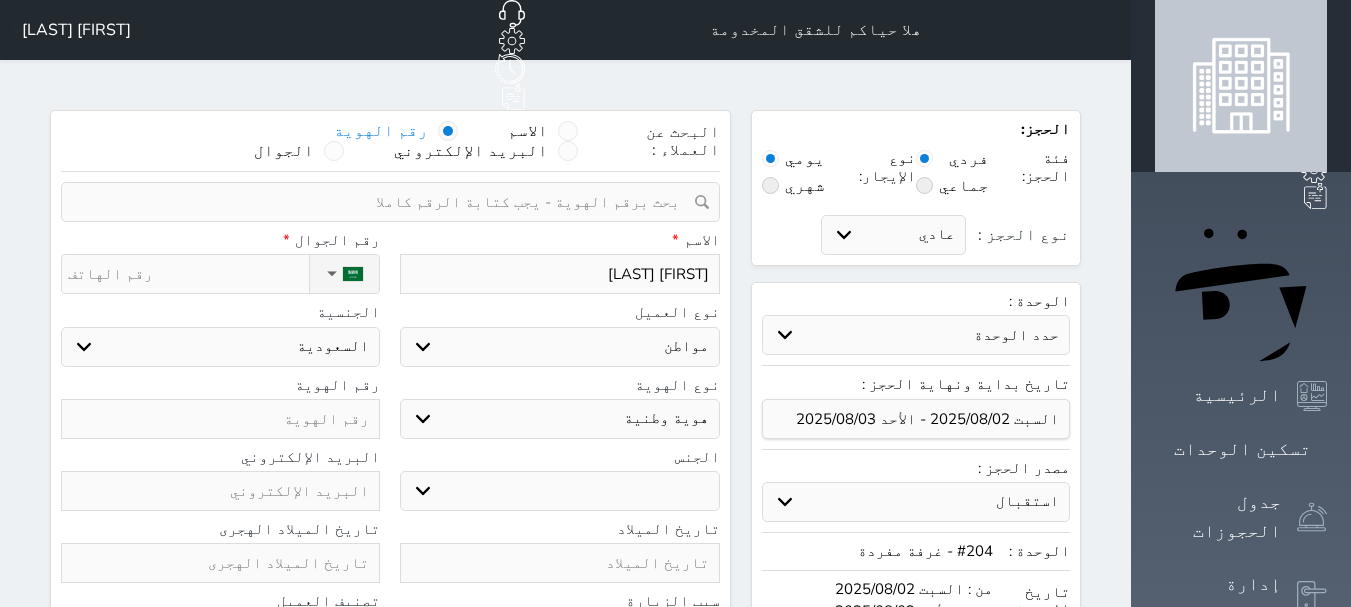 click on "اختر نوع   هوية وطنية هوية عائلية جواز السفر" at bounding box center (559, 419) 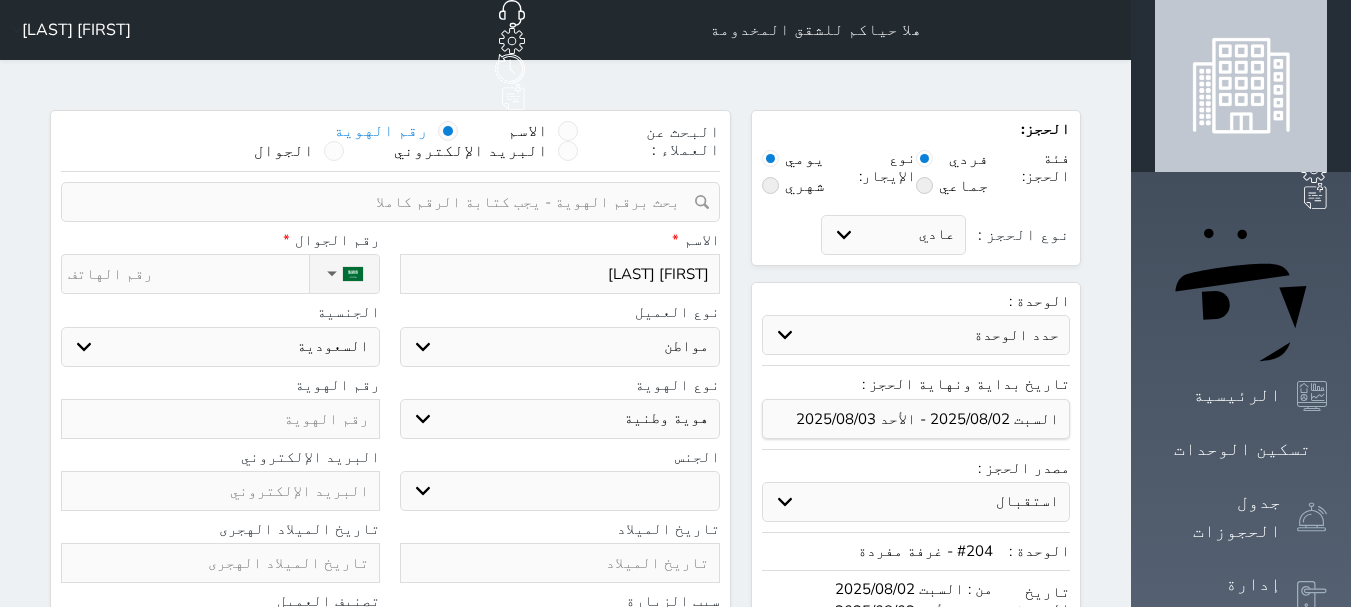 select 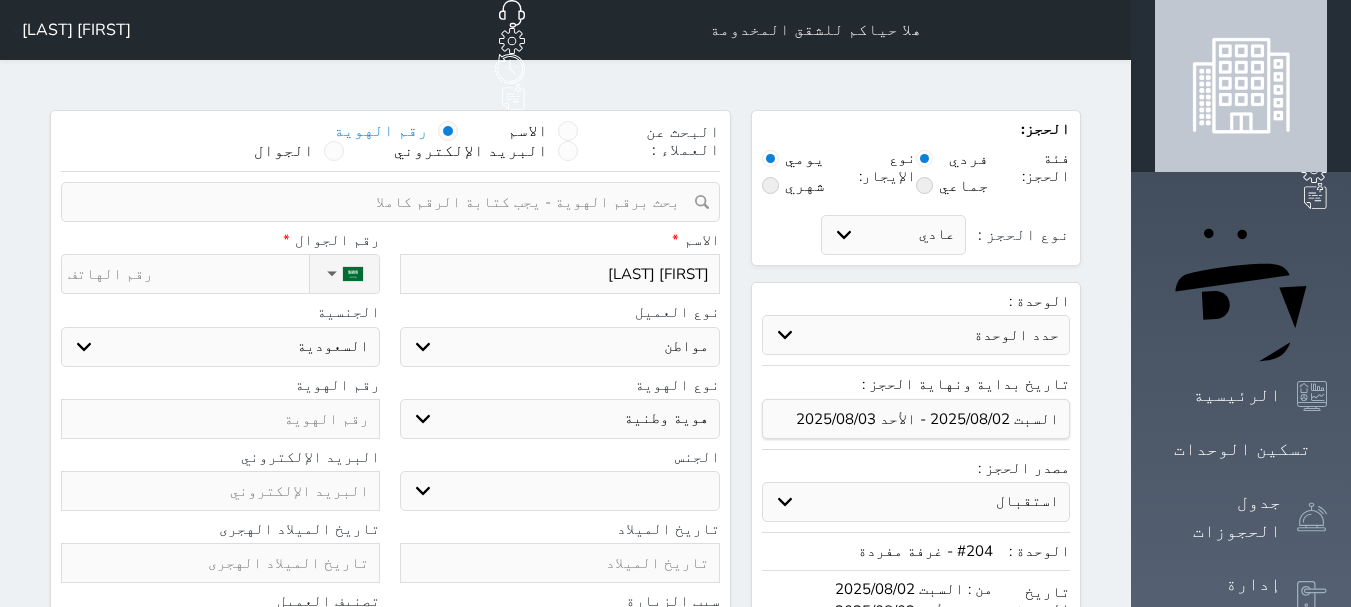 drag, startPoint x: 630, startPoint y: 433, endPoint x: 634, endPoint y: 455, distance: 22.36068 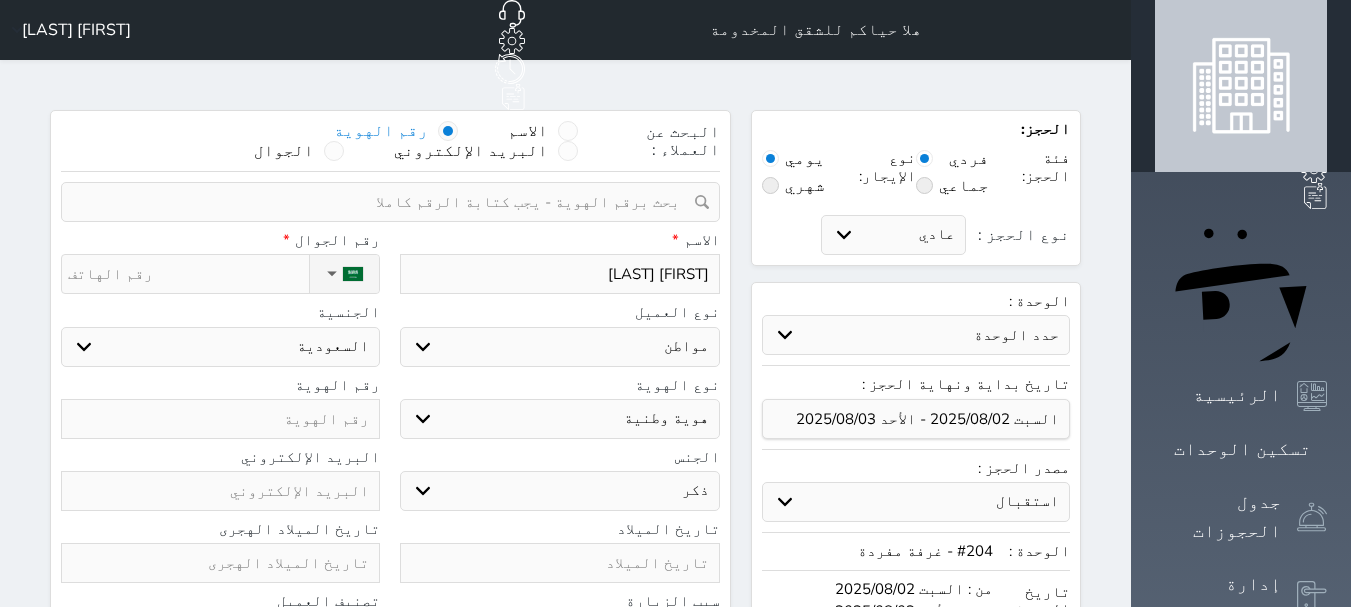 click on "ذكر   انثى" at bounding box center (559, 491) 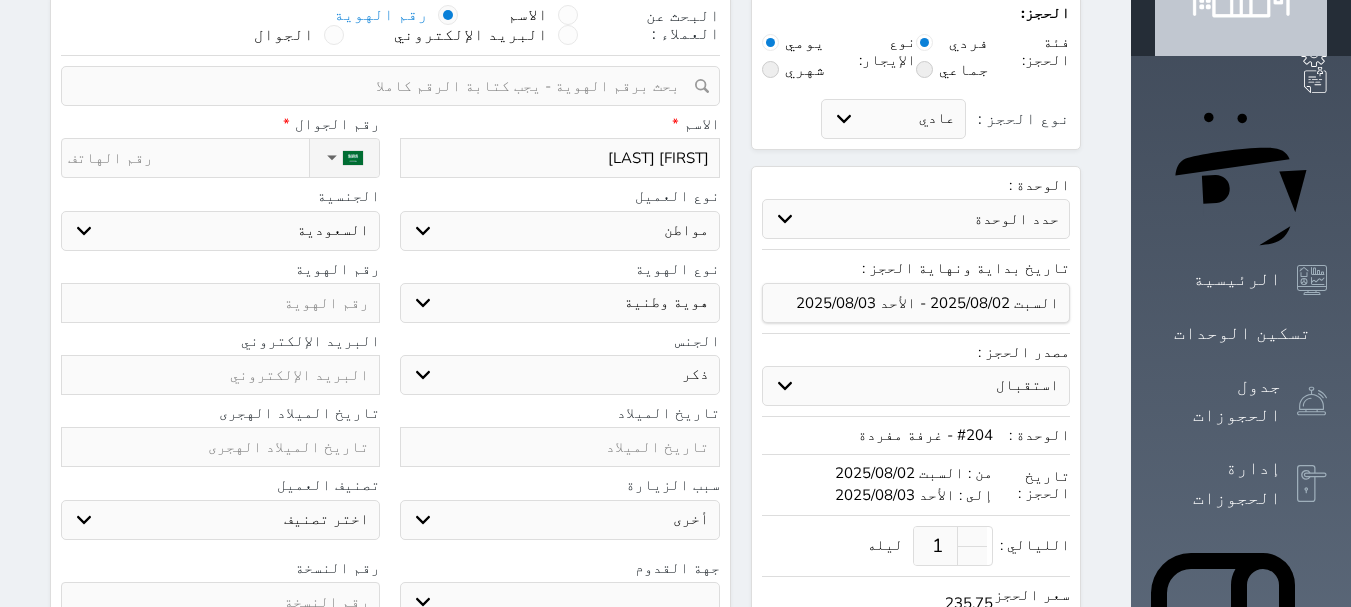 scroll, scrollTop: 300, scrollLeft: 0, axis: vertical 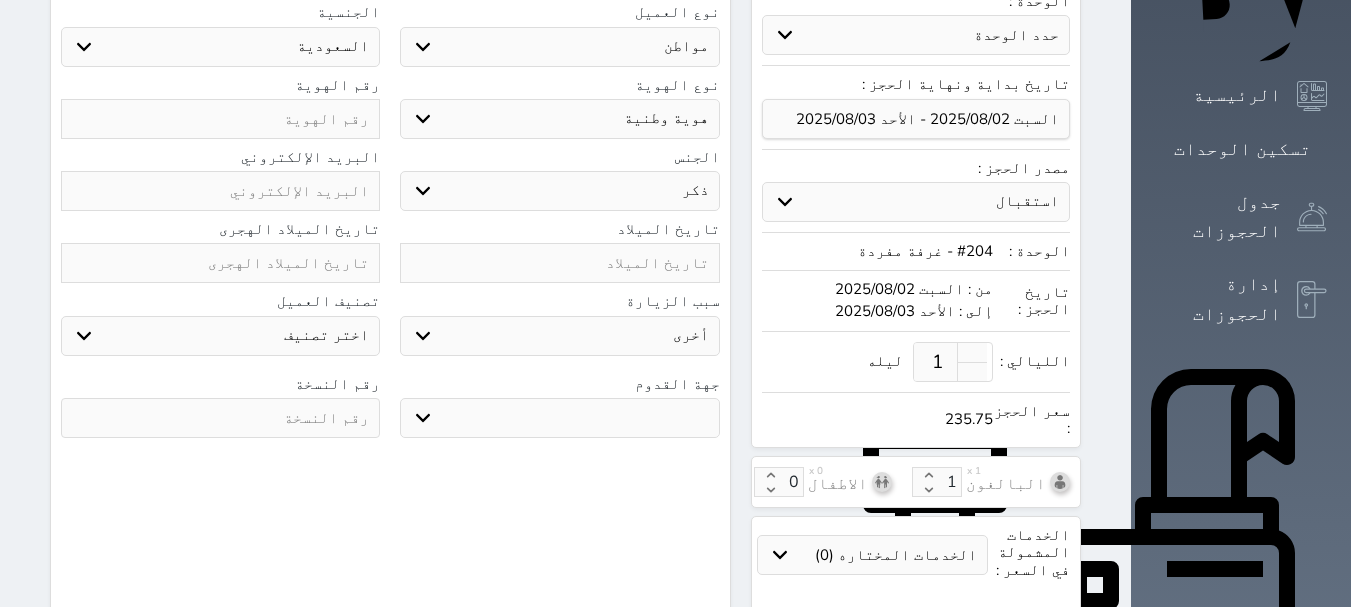 drag, startPoint x: 685, startPoint y: 362, endPoint x: 690, endPoint y: 389, distance: 27.45906 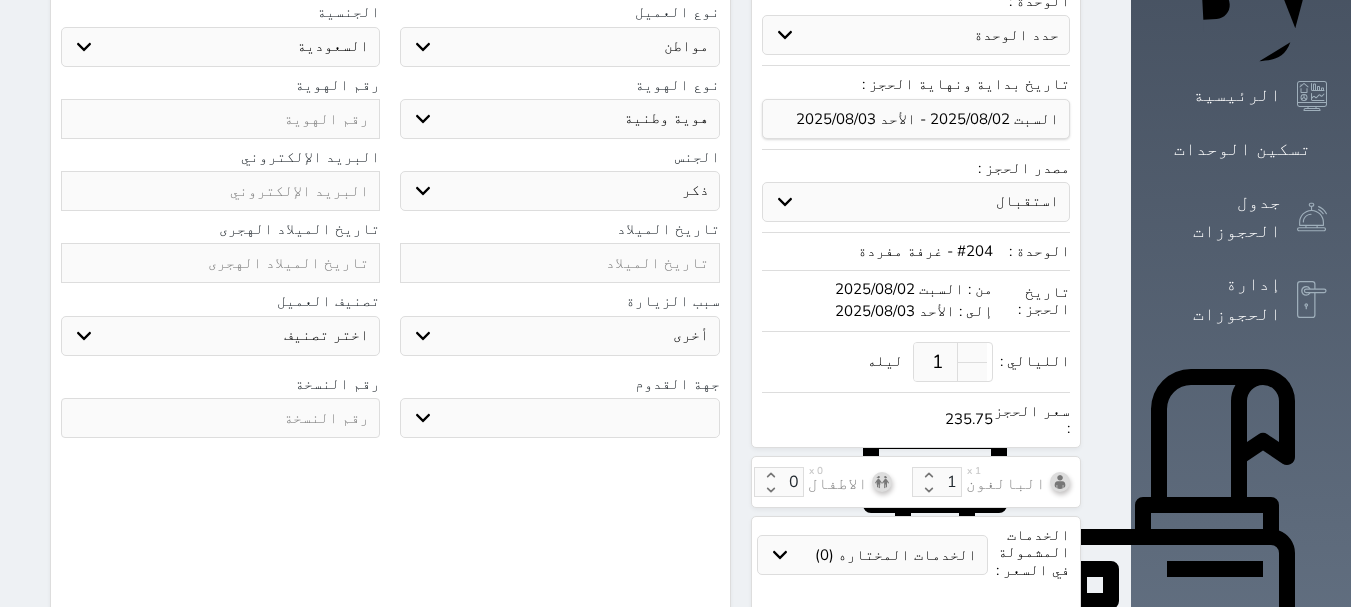 click on "جهة القدوم   جو بحر ارض   رقم النسخة" at bounding box center (390, 412) 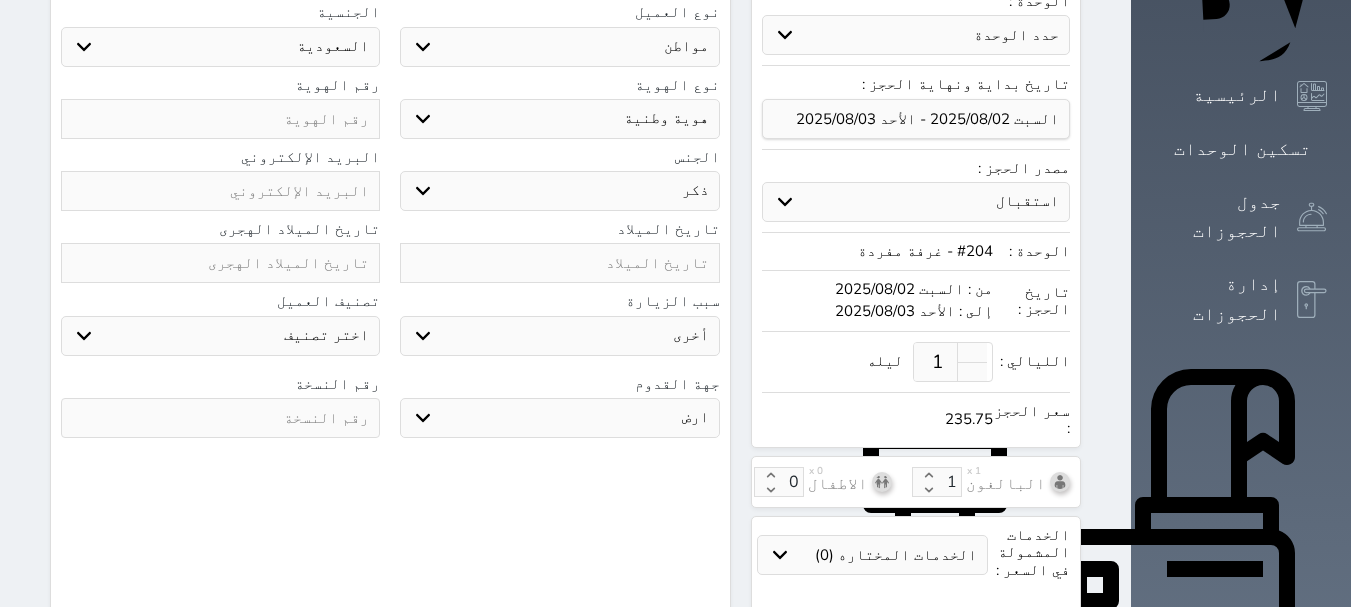 click on "جو بحر ارض" at bounding box center (559, 418) 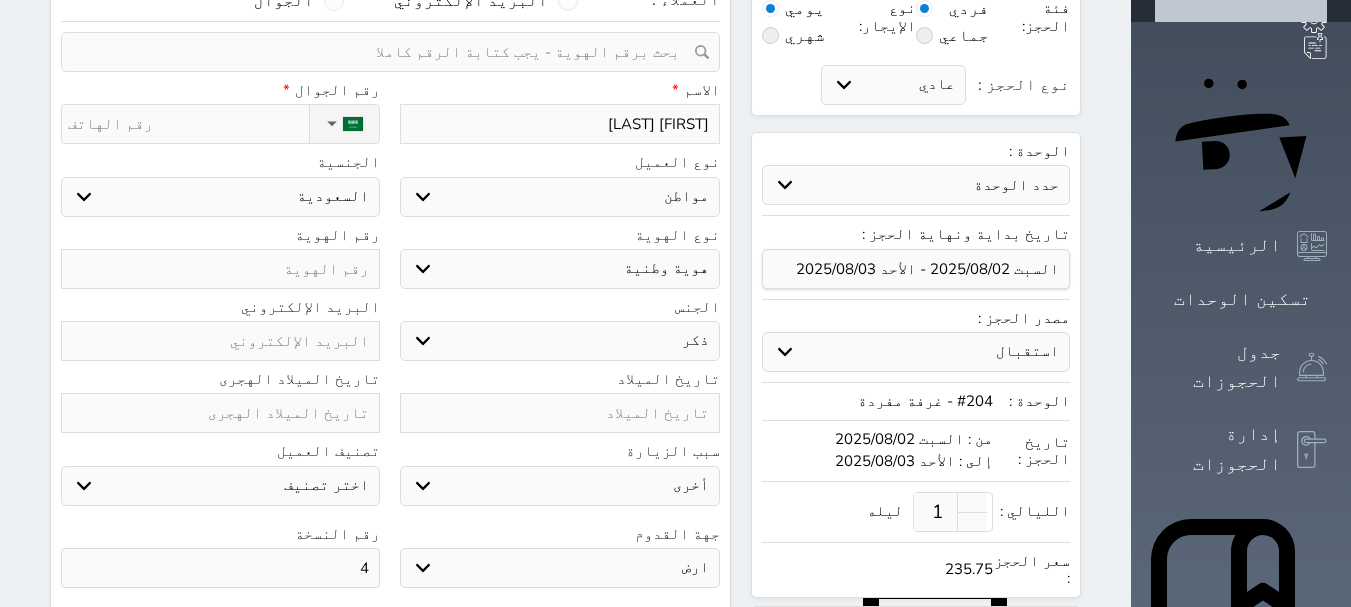 scroll, scrollTop: 0, scrollLeft: 0, axis: both 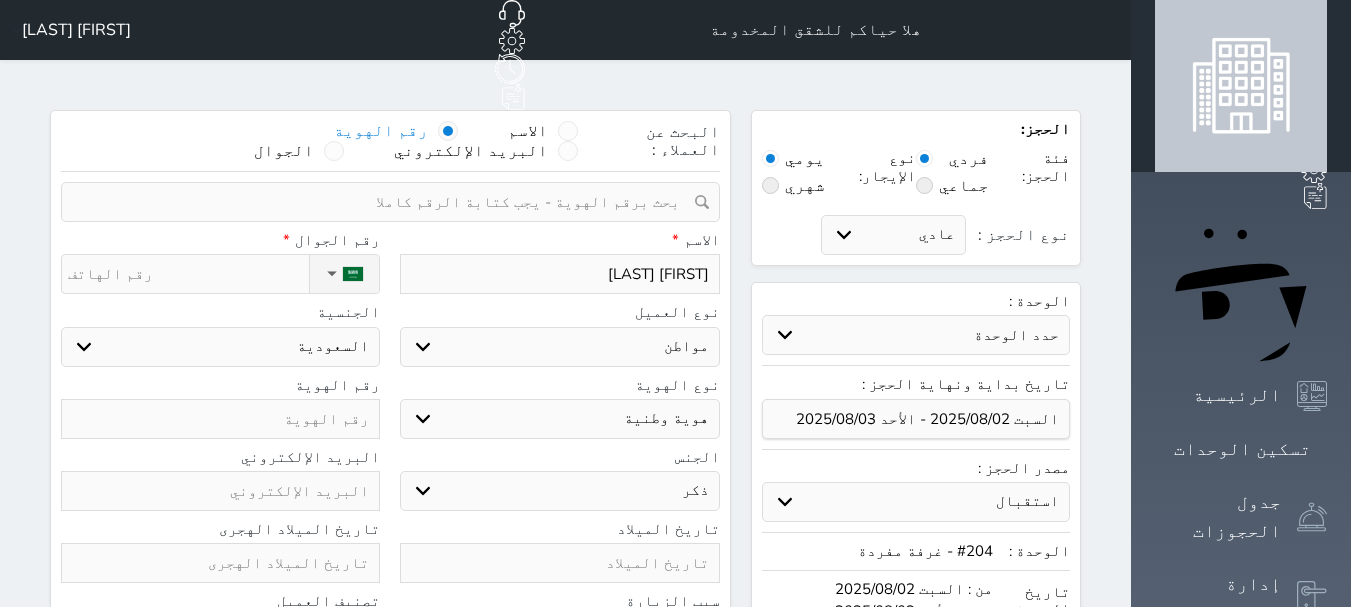 type on "4" 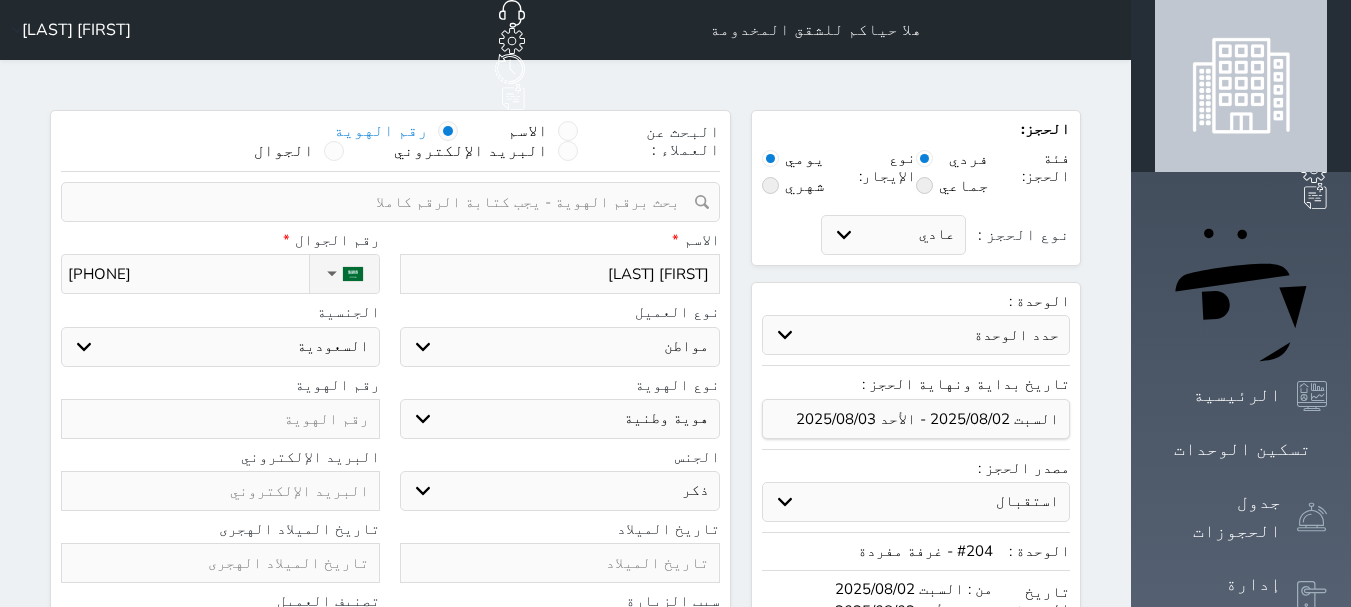 type on "[PHONE]" 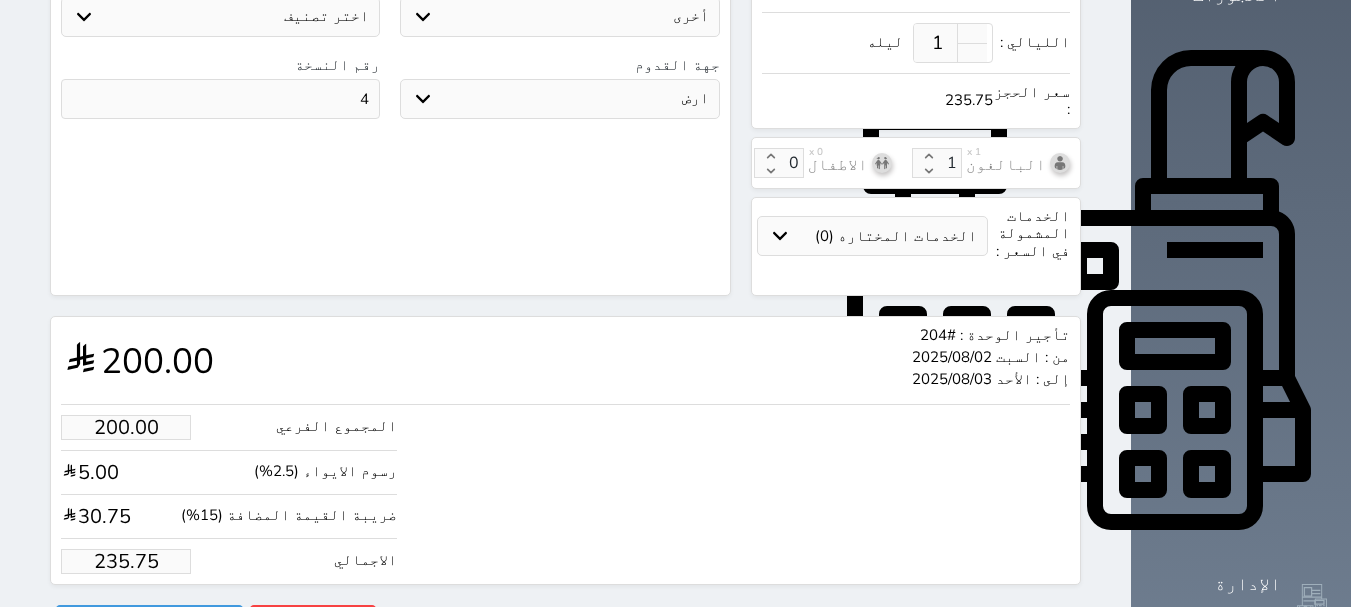 scroll, scrollTop: 620, scrollLeft: 0, axis: vertical 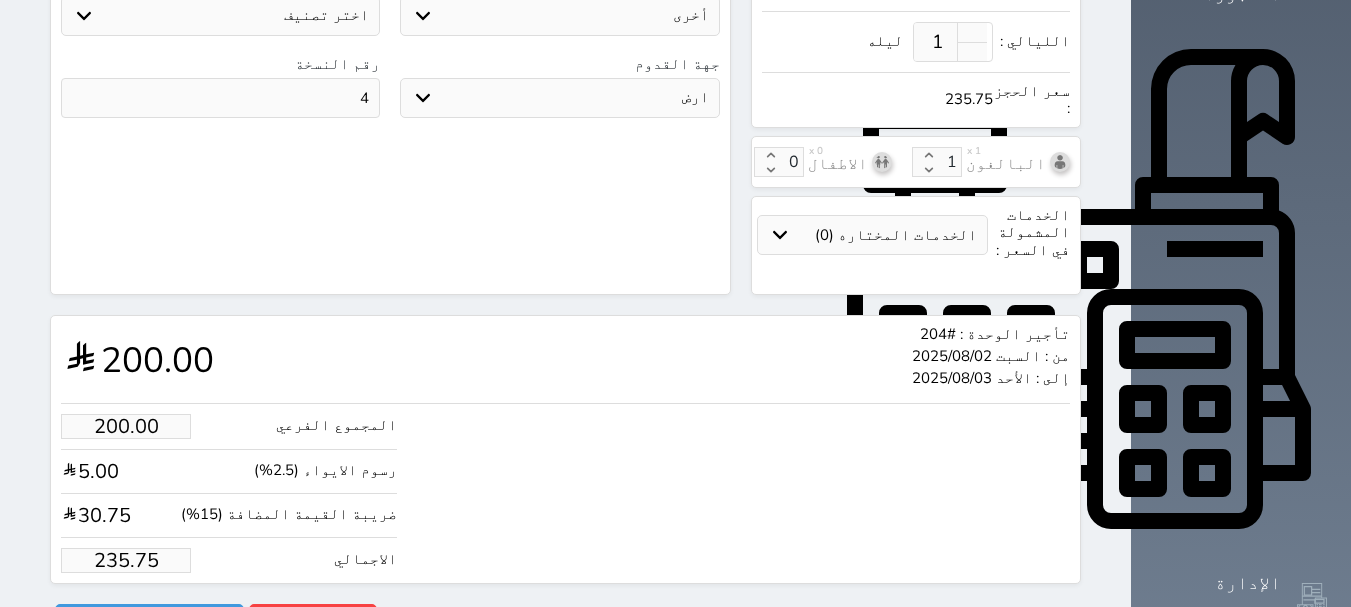type on "[NUMBER]" 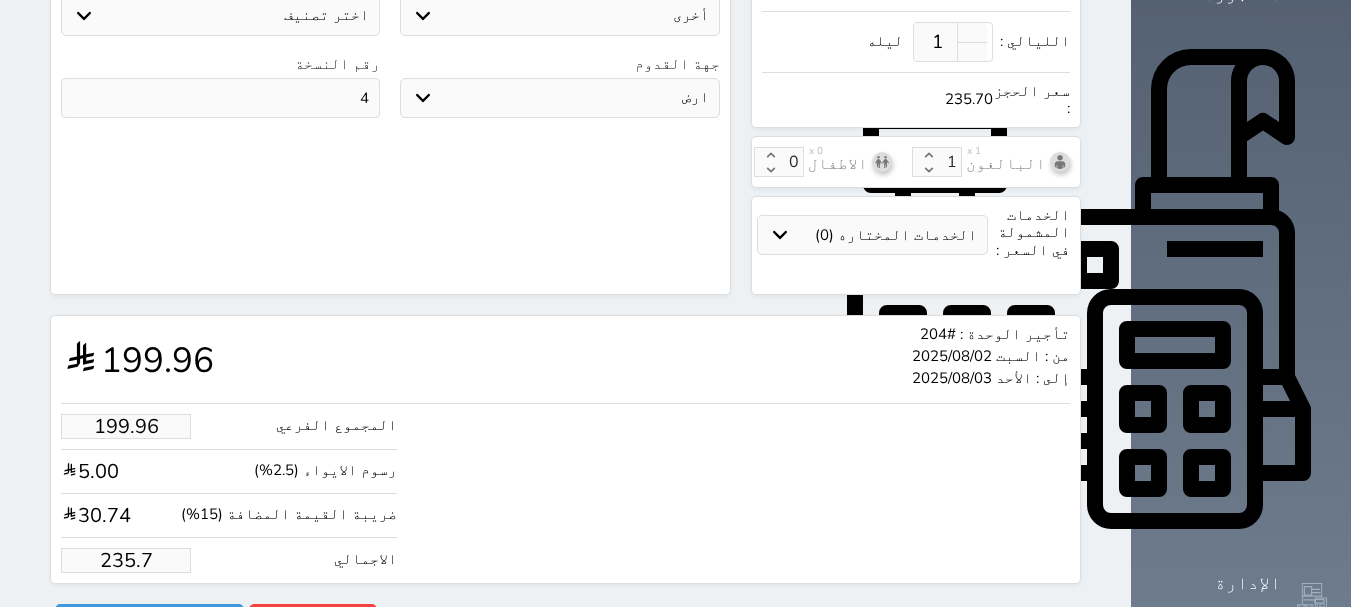 type on "235" 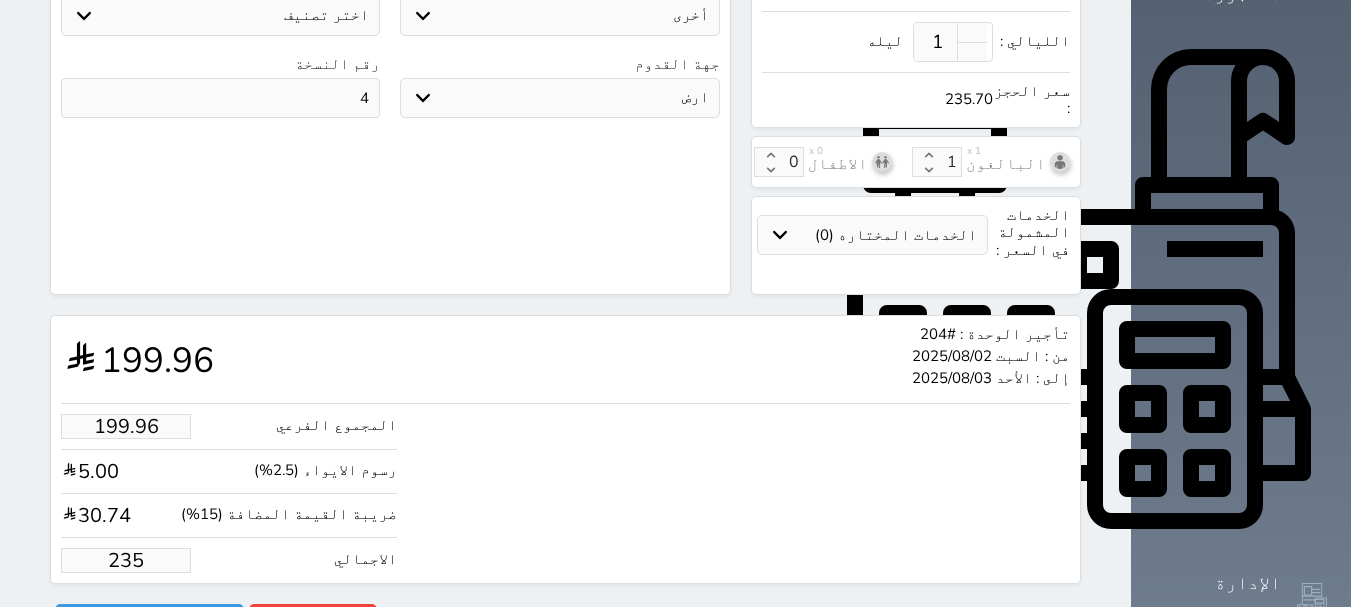 type on "19.51" 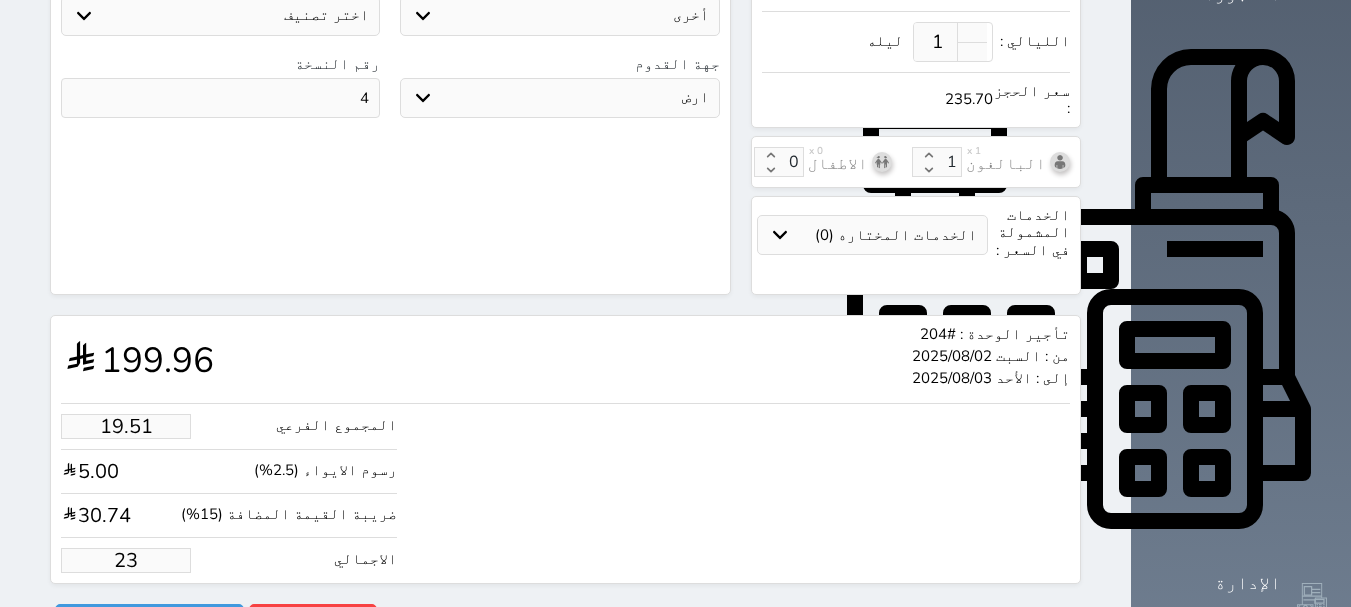 type on "1.70" 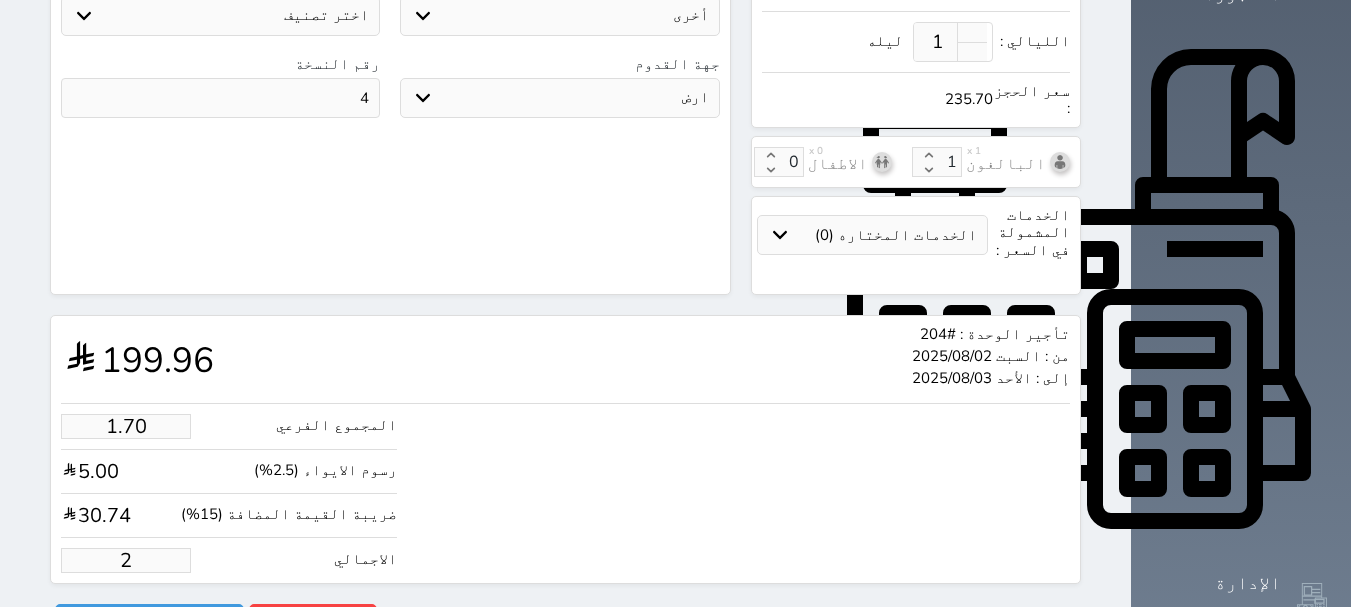 type on "1.00" 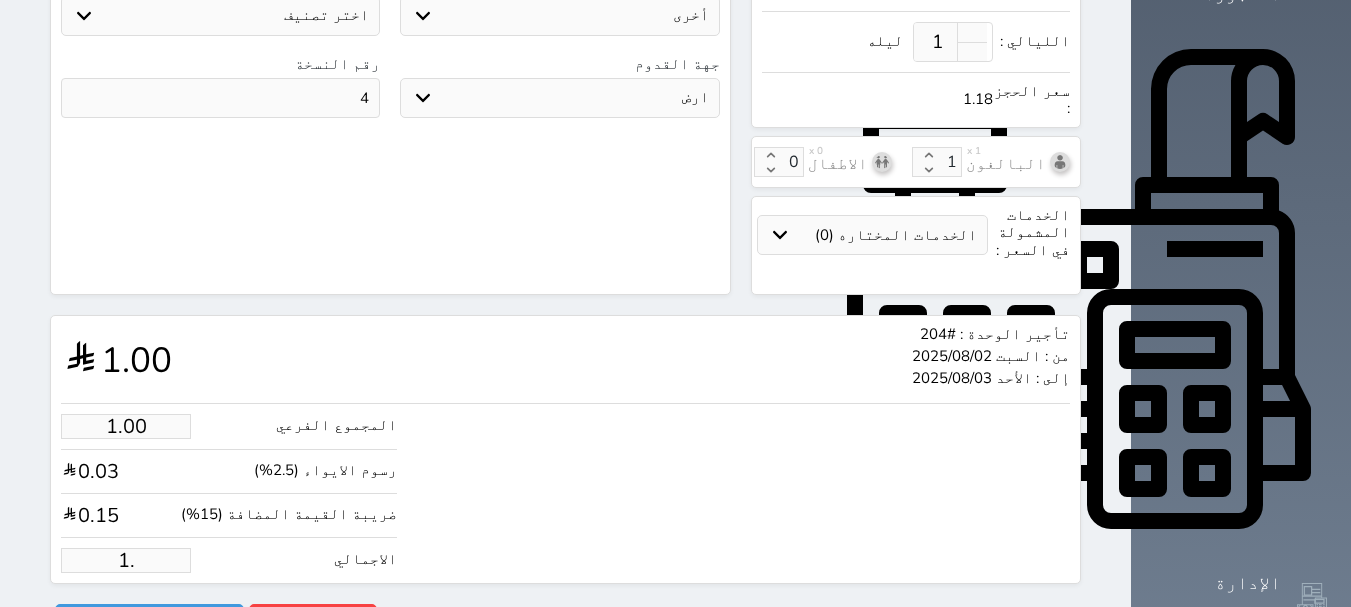 type on "1" 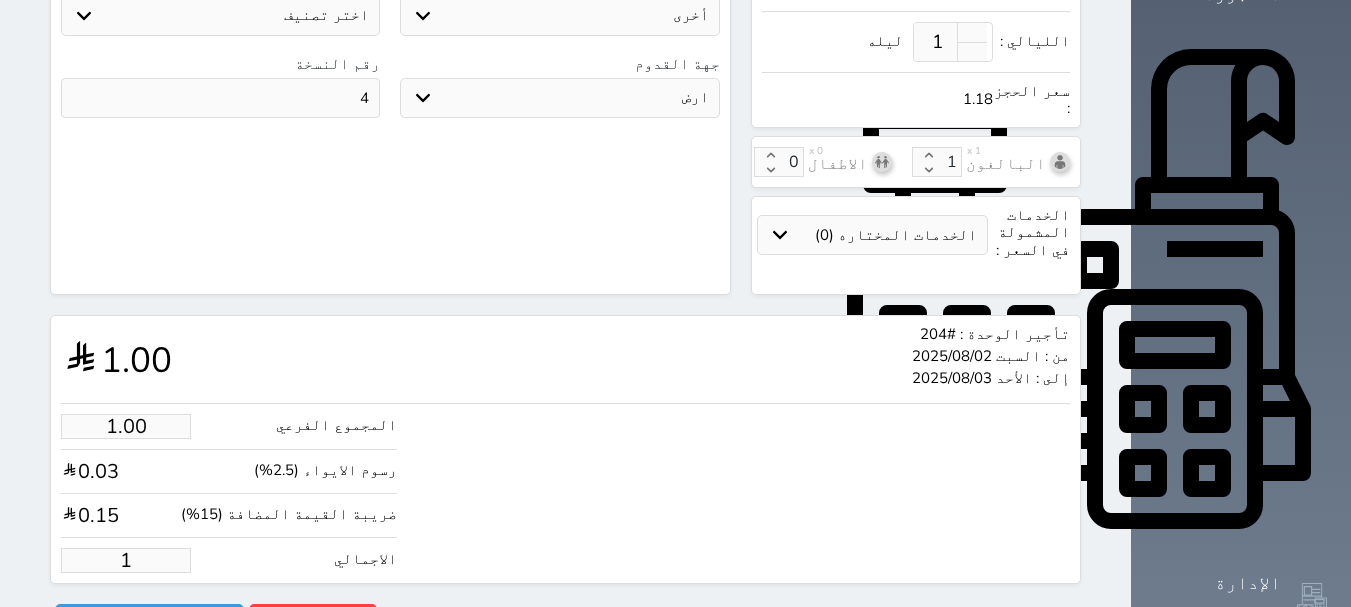 type 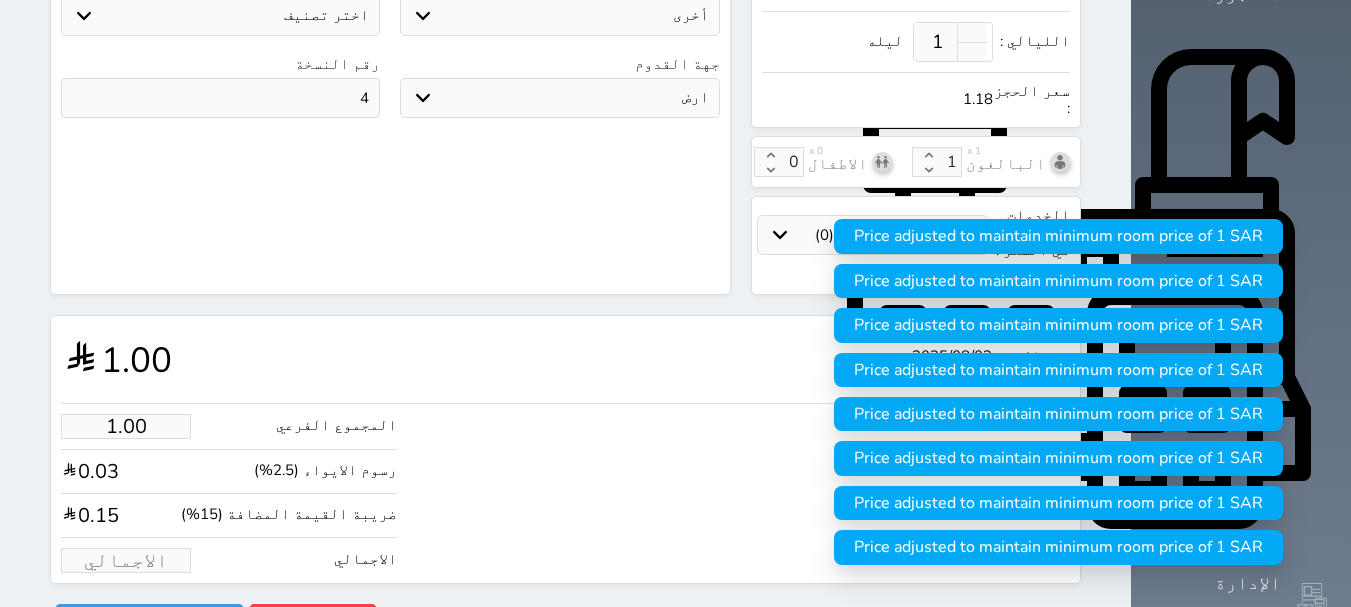 type on "1.70" 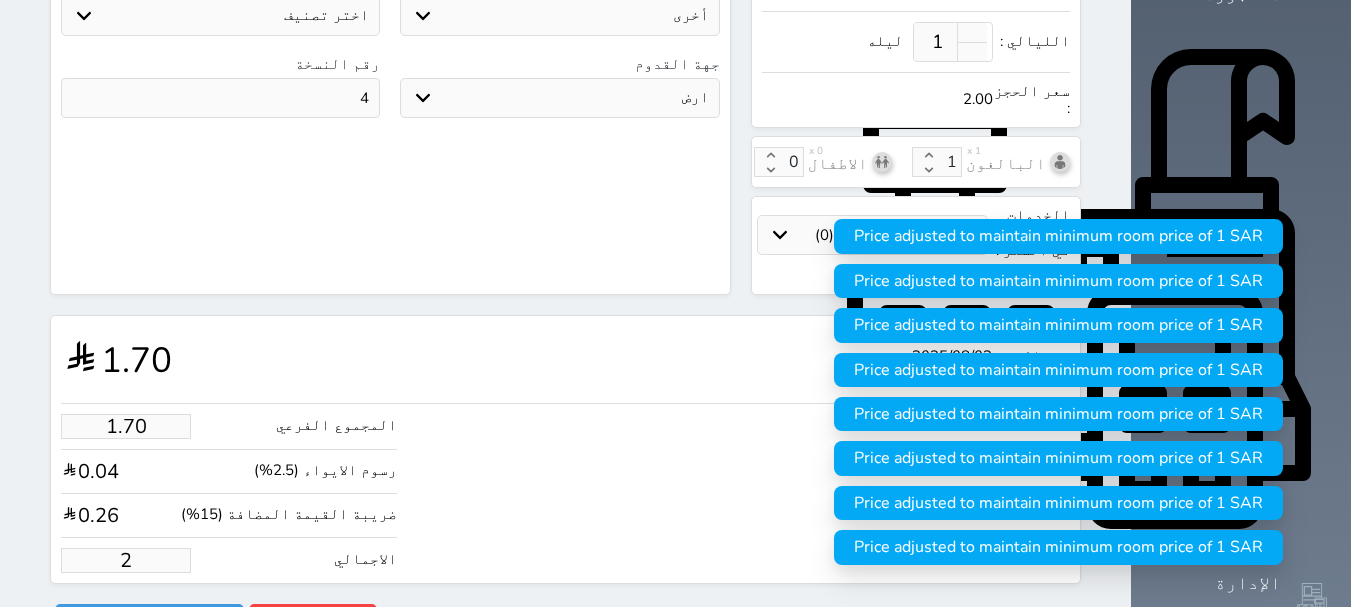 type on "16.97" 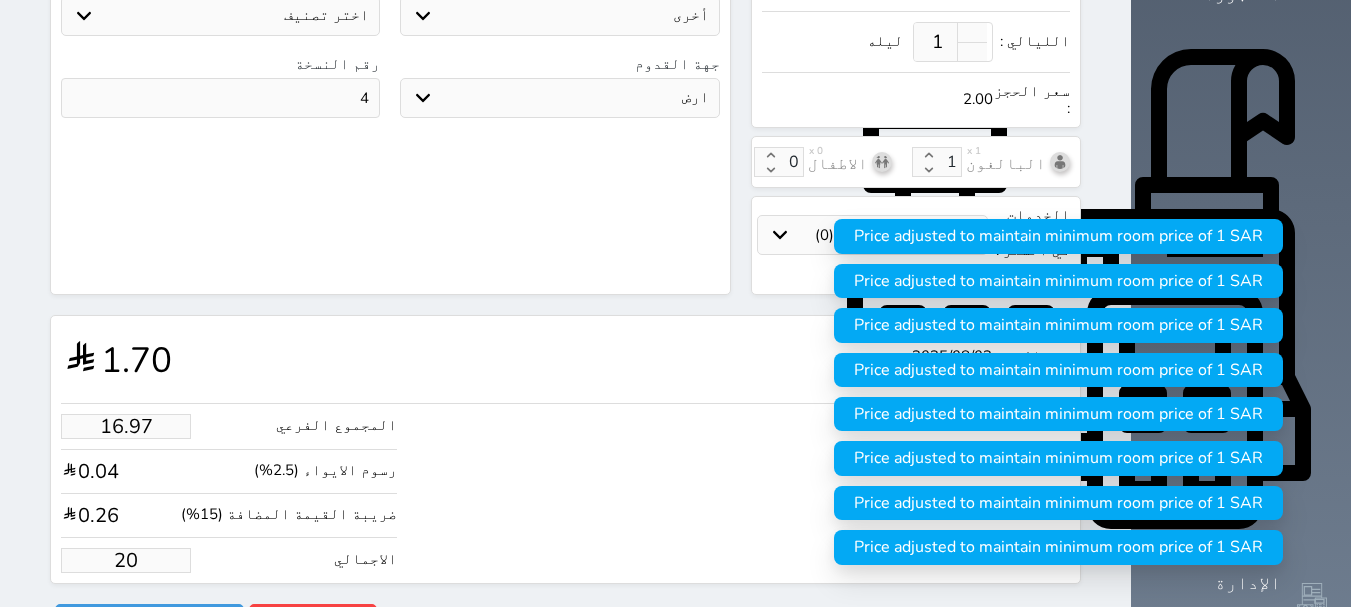 type on "169.67" 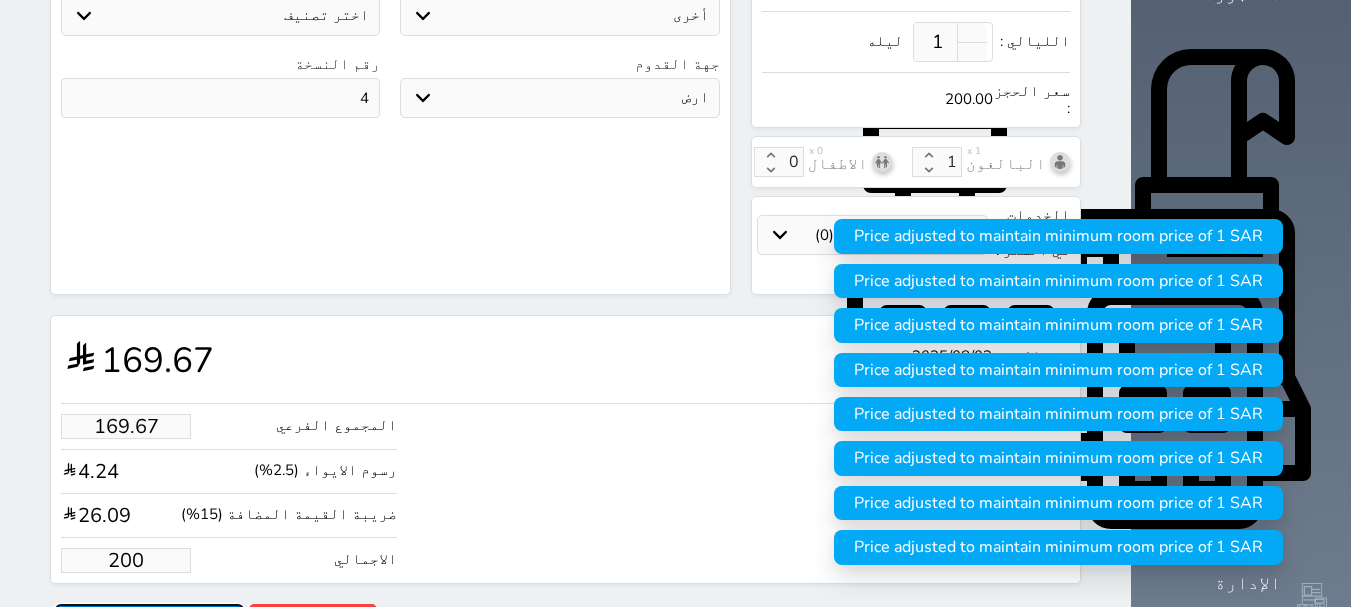 type on "200.00" 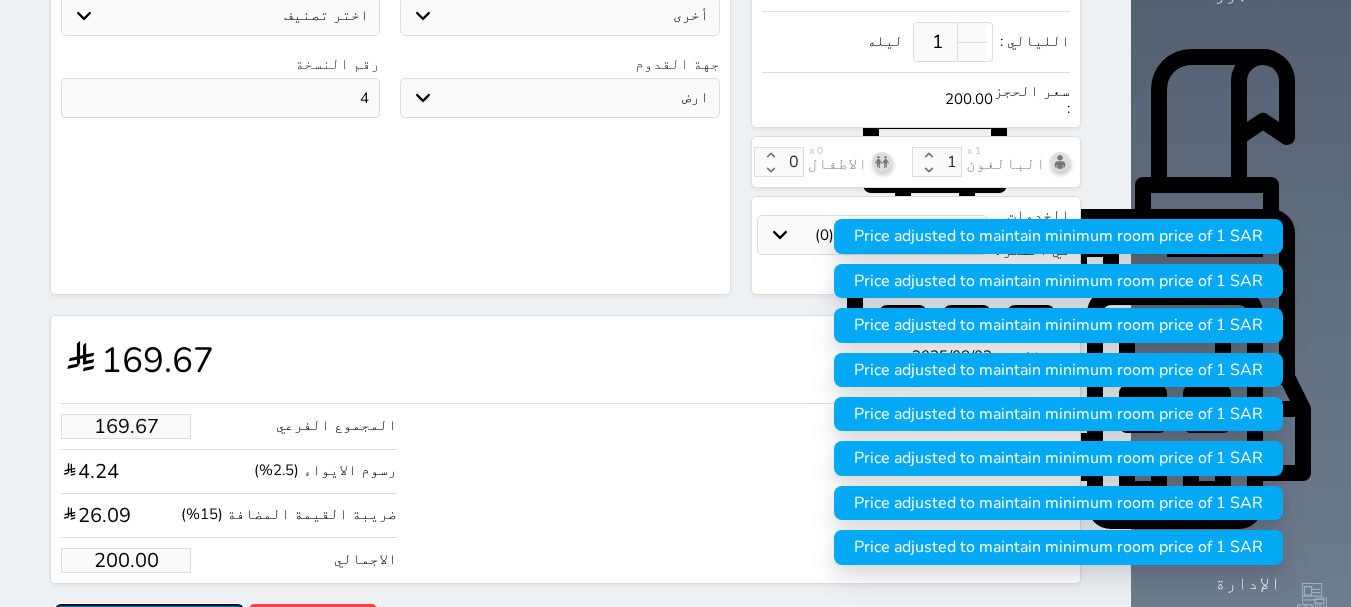 click on "حجز" at bounding box center (149, 621) 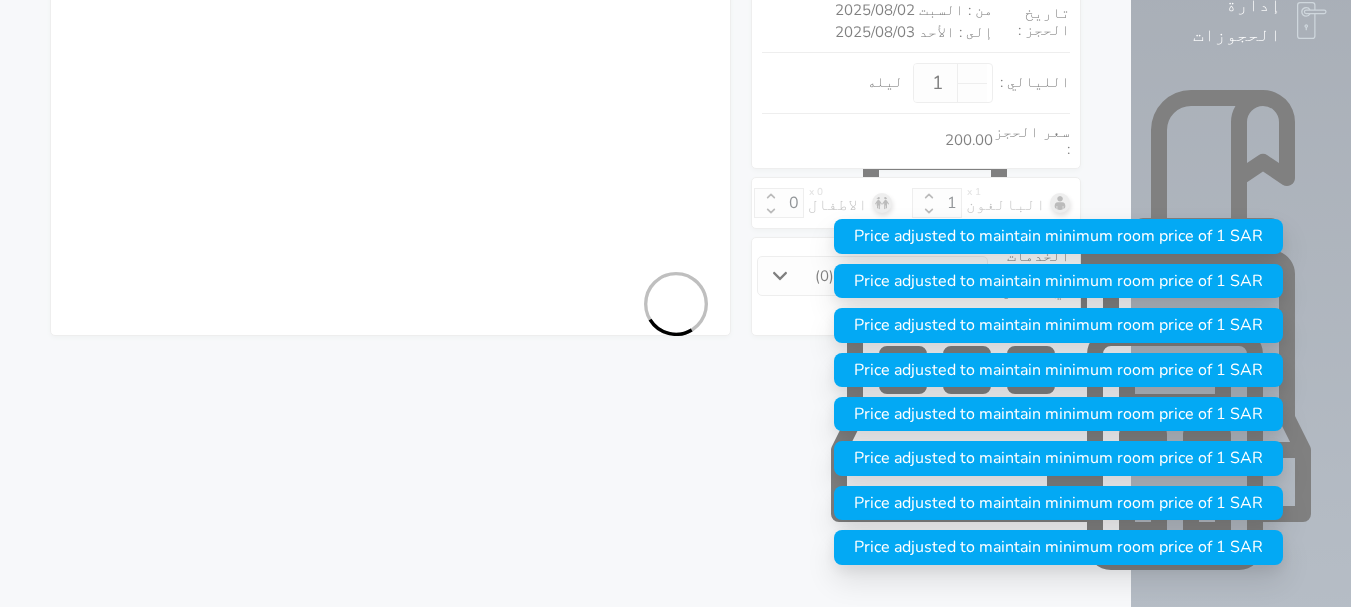 select on "1" 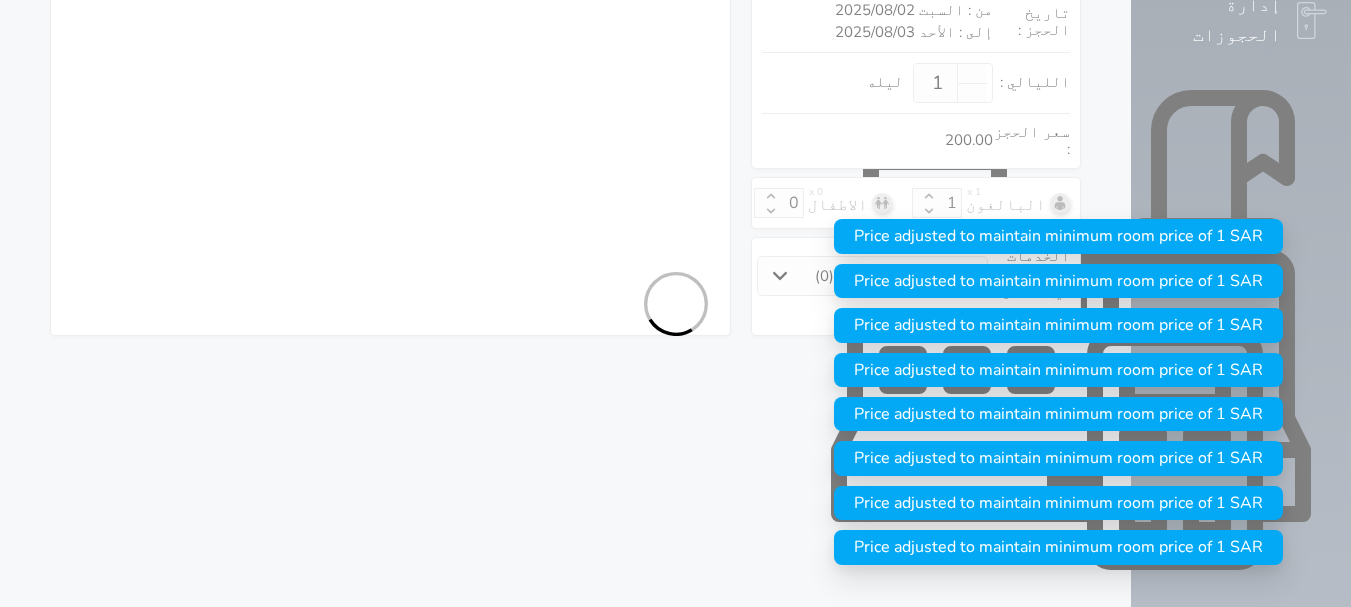 select on "113" 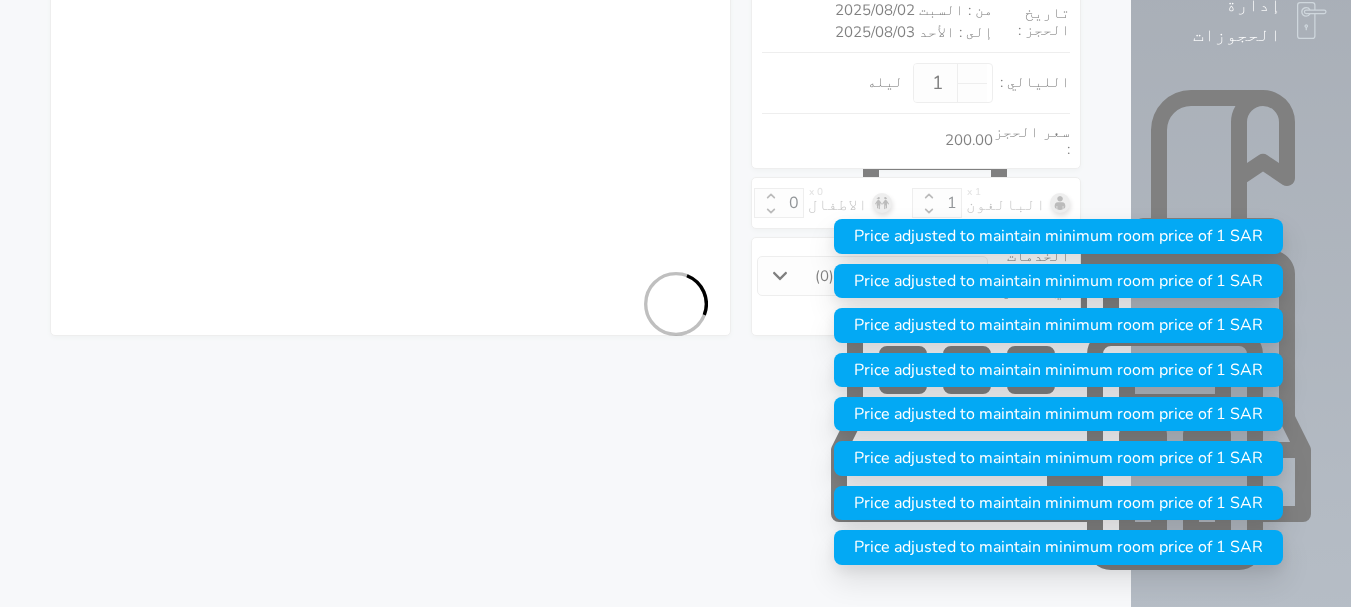 select on "1" 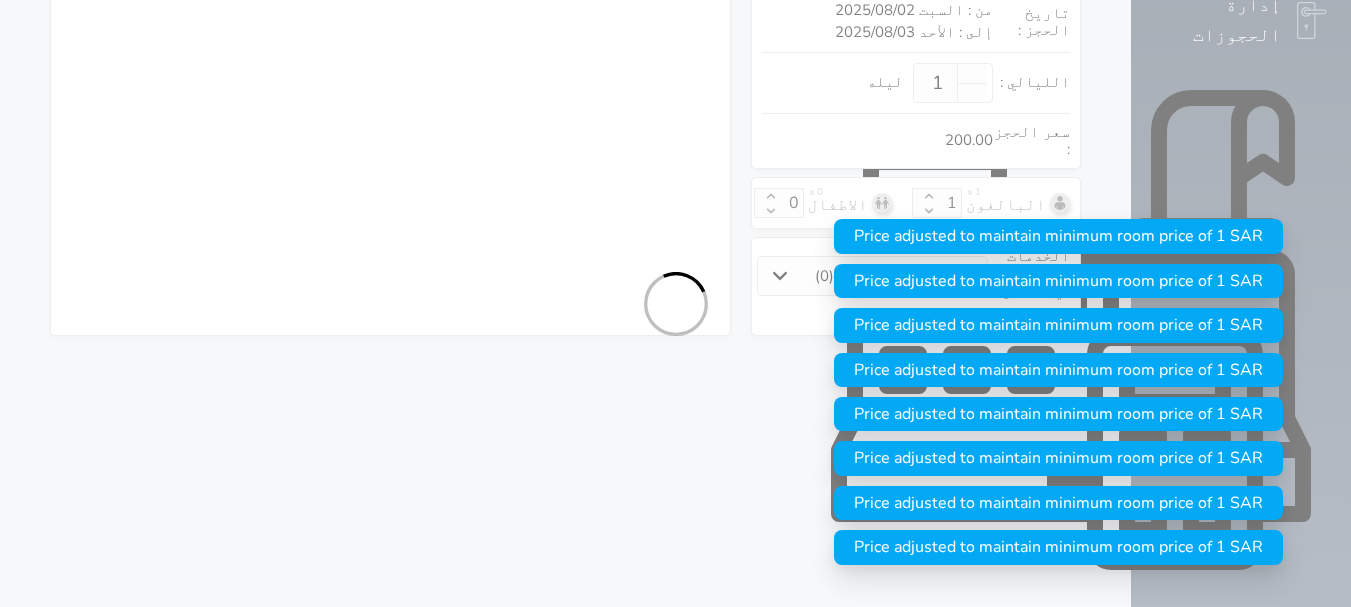 select on "7" 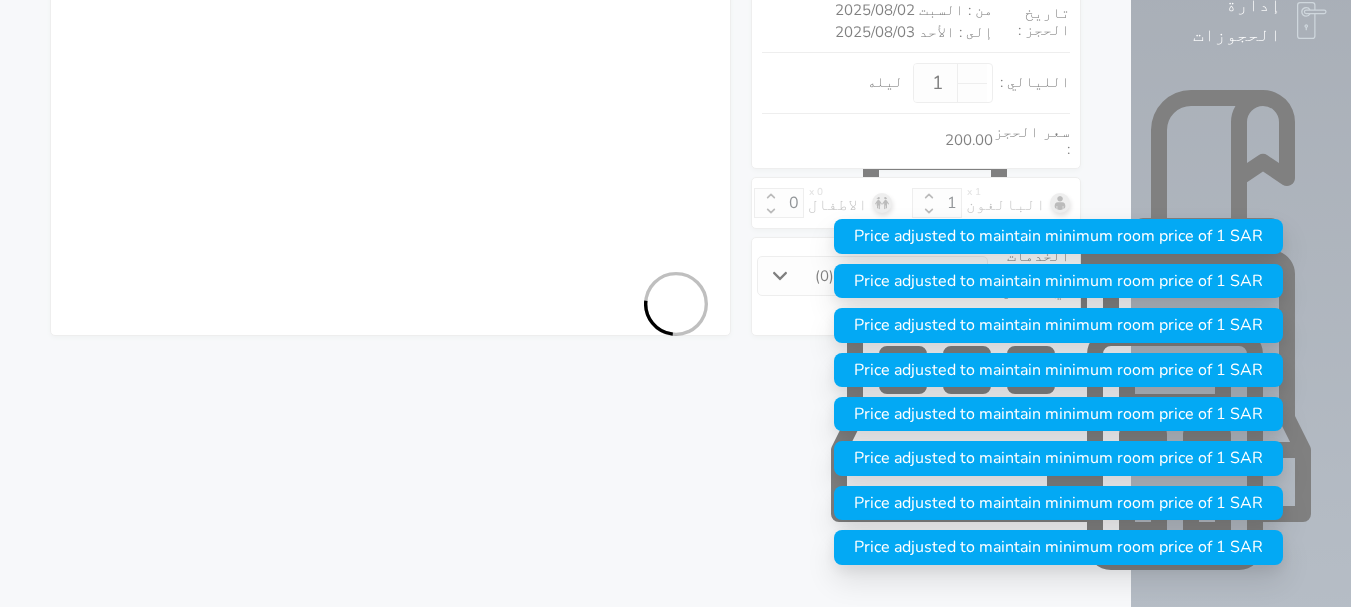 select on "9" 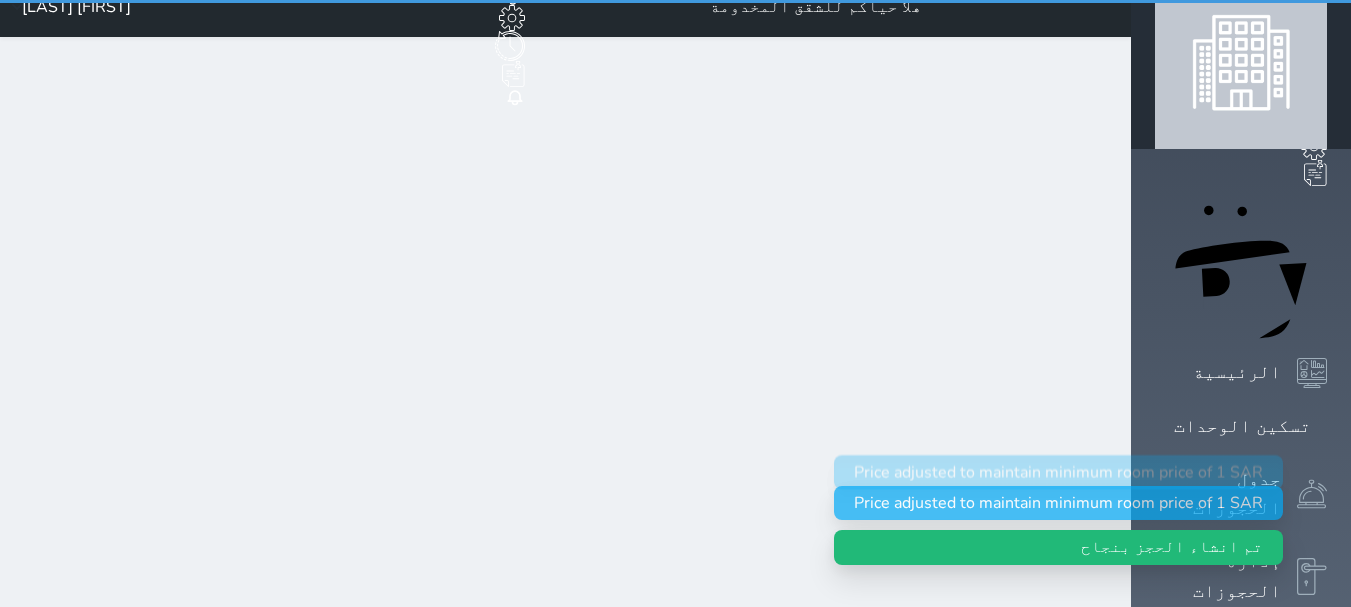 scroll, scrollTop: 0, scrollLeft: 0, axis: both 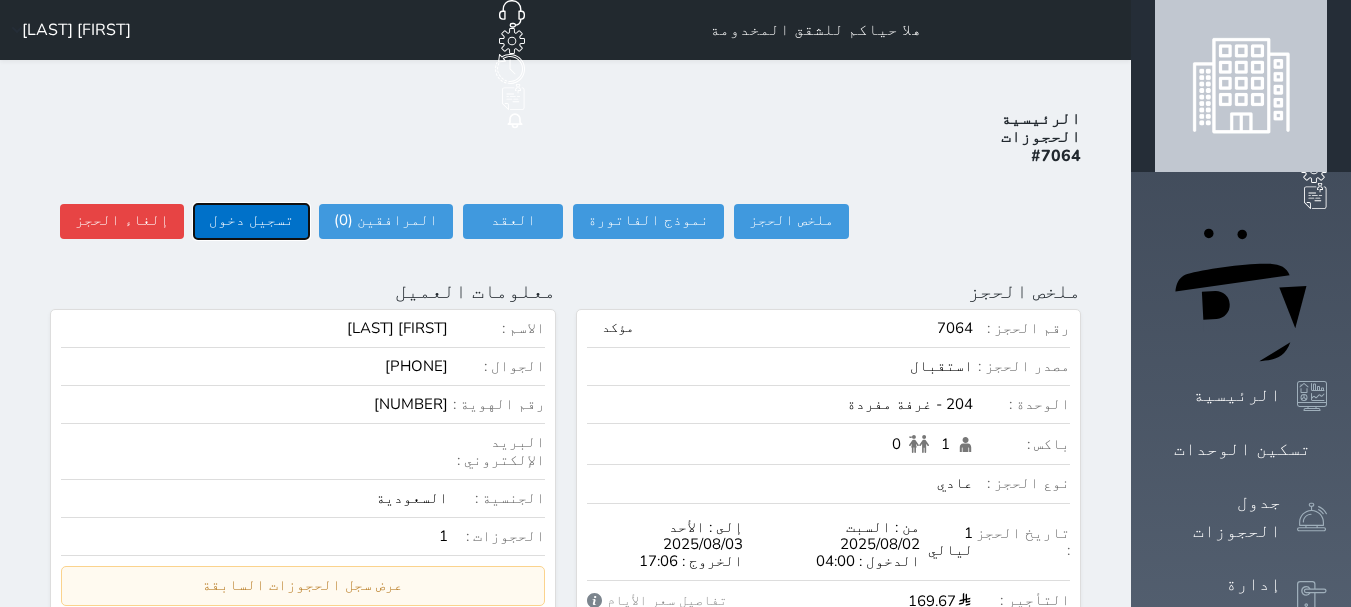 click on "تسجيل دخول" at bounding box center (251, 221) 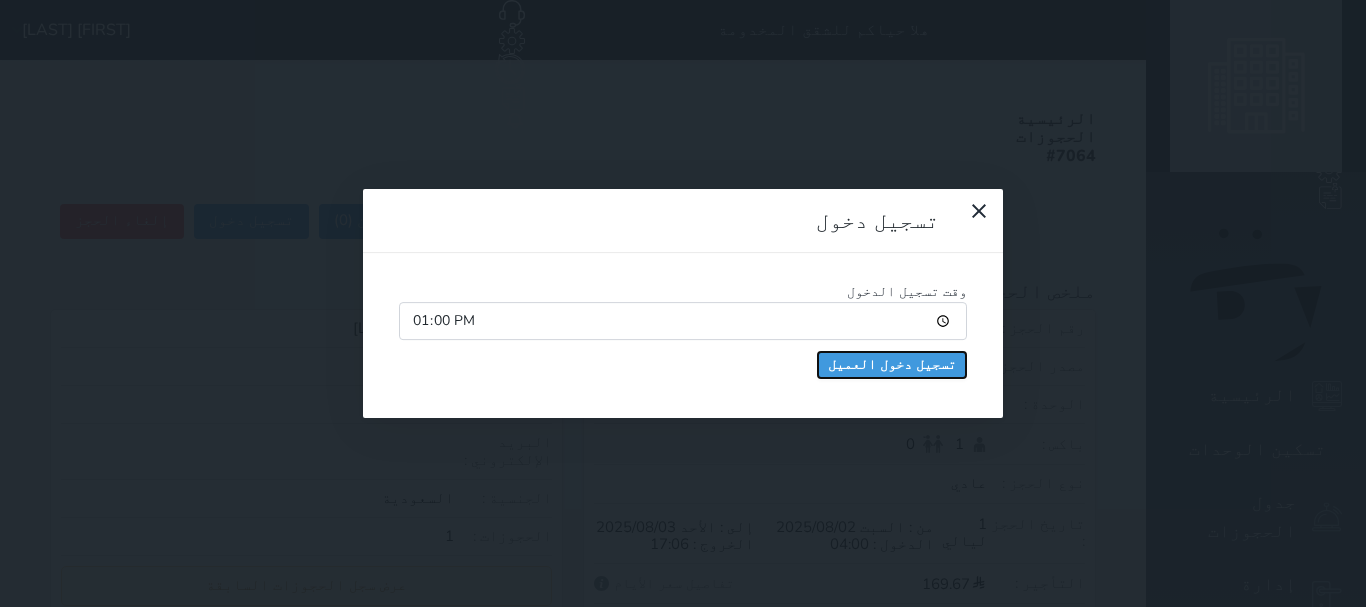 drag, startPoint x: 702, startPoint y: 186, endPoint x: 666, endPoint y: 249, distance: 72.56032 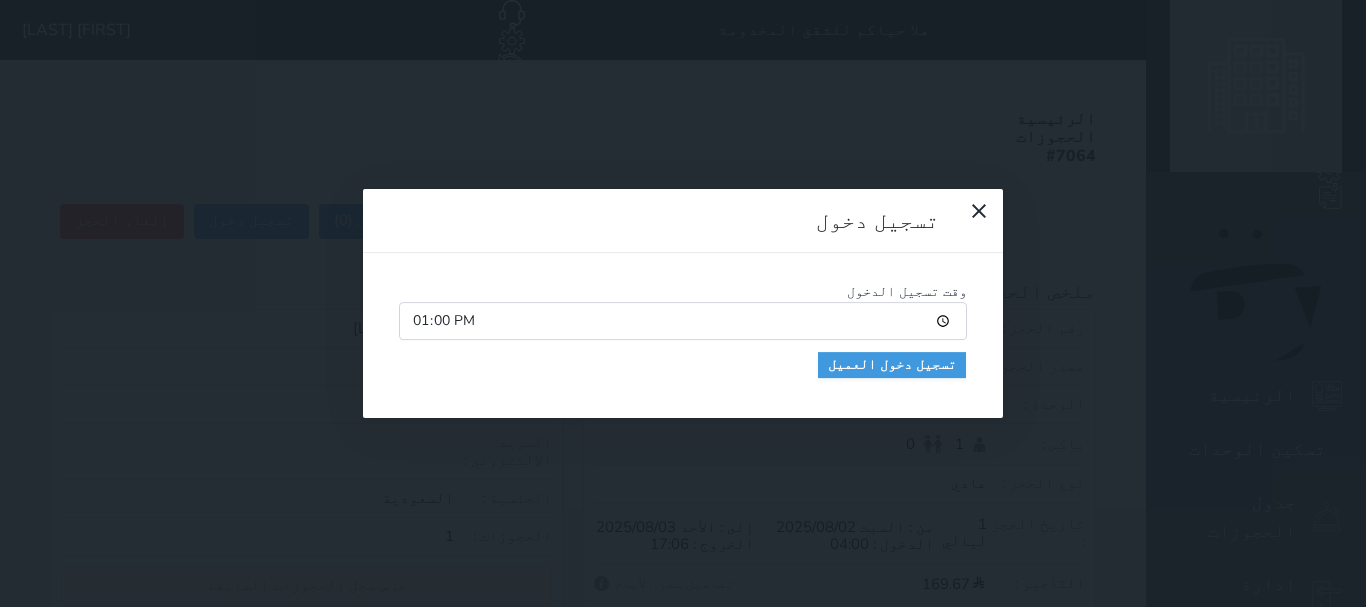 drag, startPoint x: 580, startPoint y: 338, endPoint x: 633, endPoint y: 329, distance: 53.75872 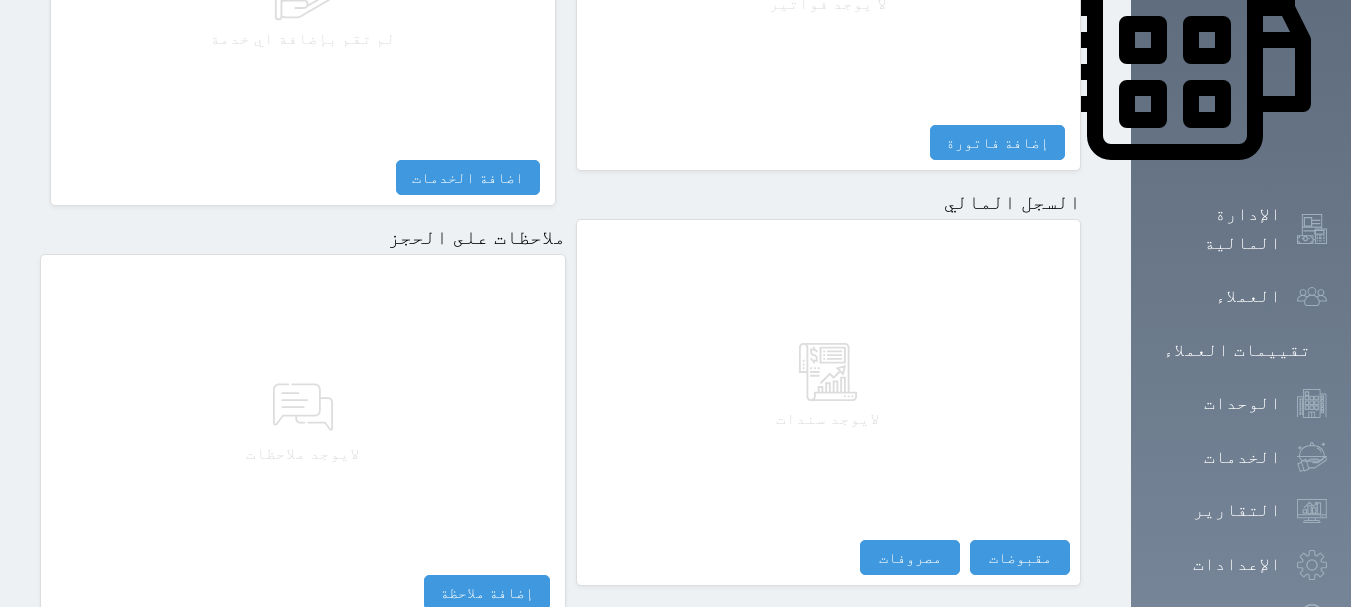 scroll, scrollTop: 1095, scrollLeft: 0, axis: vertical 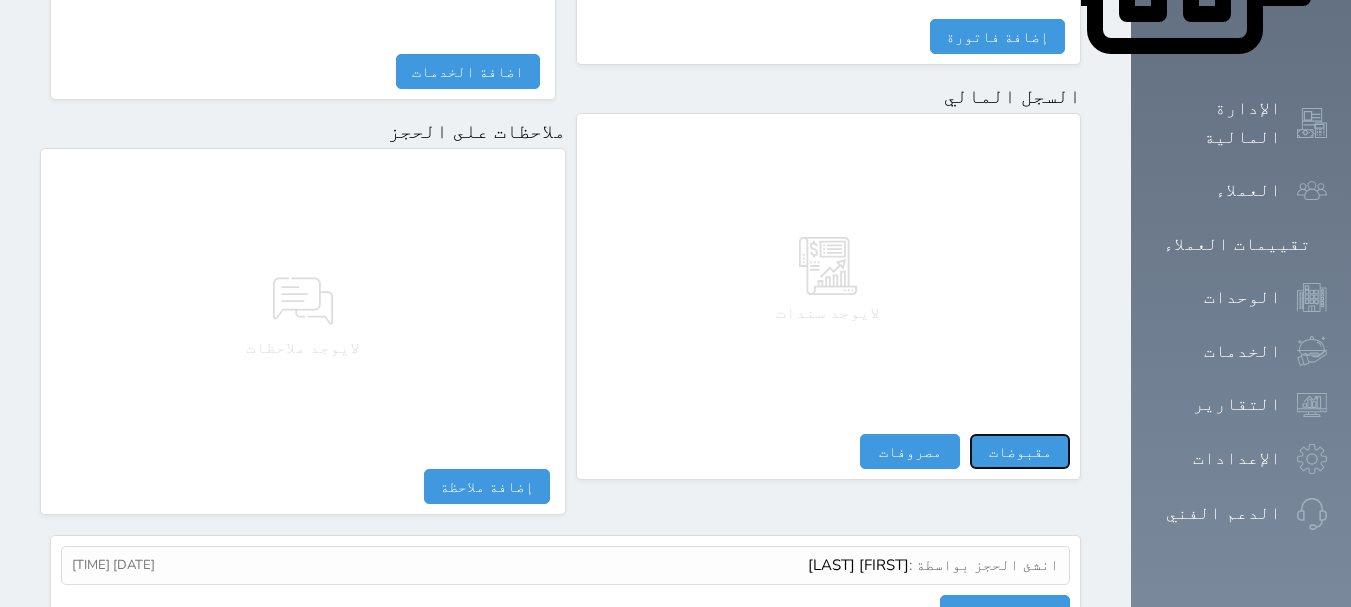 click on "مقبوضات" at bounding box center (1020, 451) 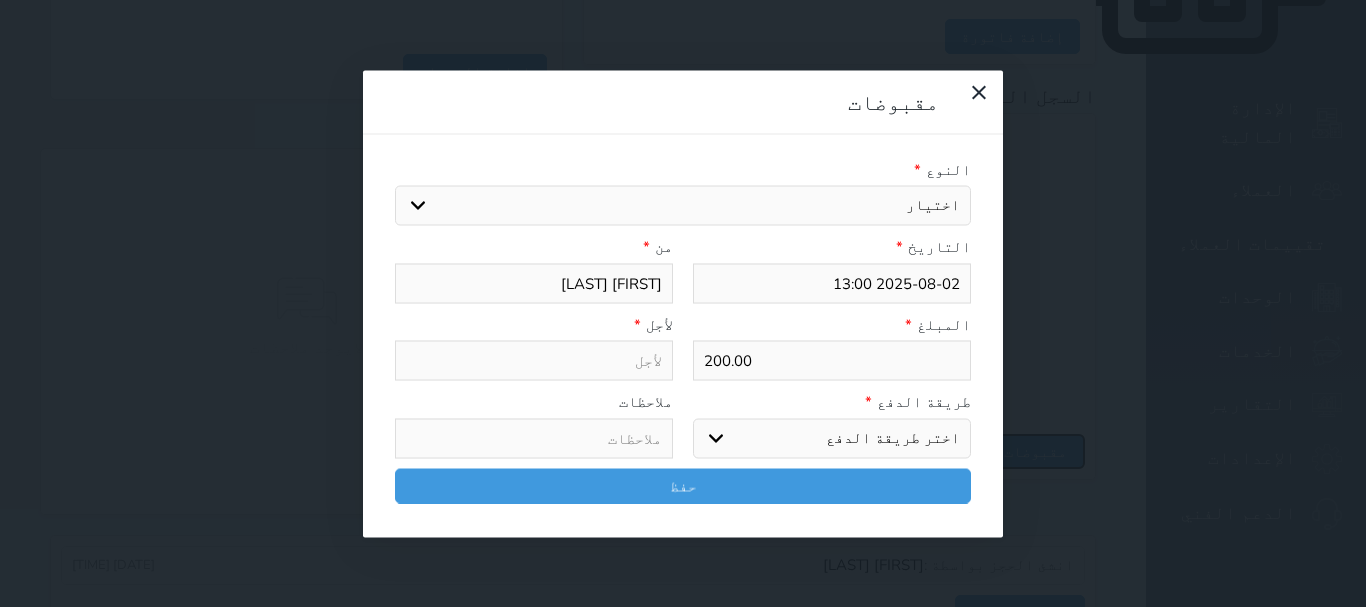select 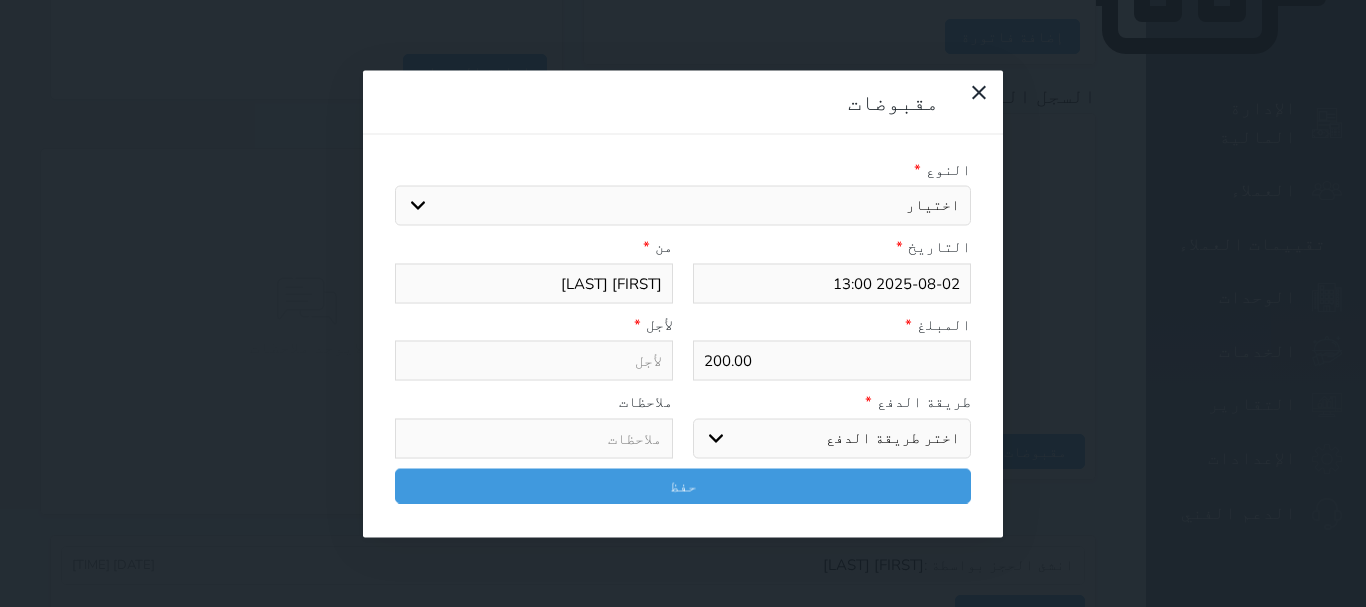 drag, startPoint x: 862, startPoint y: 139, endPoint x: 863, endPoint y: 155, distance: 16.03122 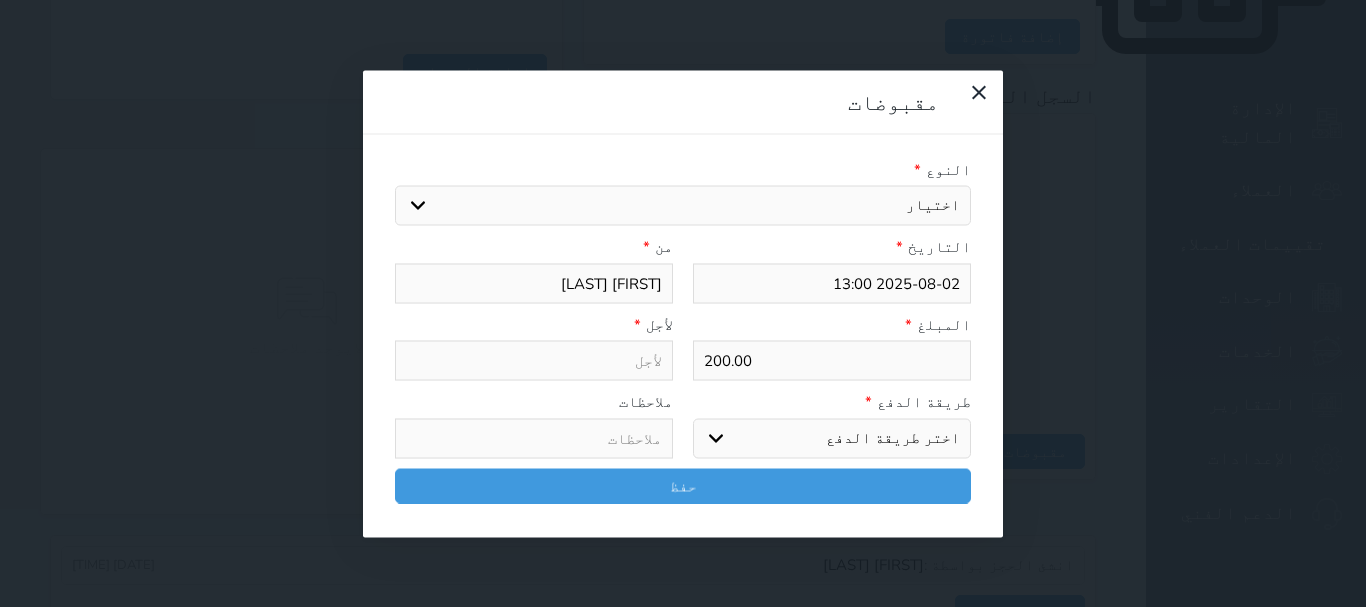 click on "اختيار   مقبوضات عامة قيمة إيجار فواتير تامين عربون لا ينطبق آخر مغسلة واي فاي - الإنترنت مواقف السيارات طعام الأغذية والمشروبات مشروبات المشروبات الباردة المشروبات الساخنة الإفطار غداء عشاء مخبز و كعك حمام سباحة الصالة الرياضية سبا و خدمات الجمال اختيار وإسقاط (خدمات النقل) ميني بار كابل - تلفزيون سرير إضافي تصفيف الشعر التسوق خدمات الجولات السياحية المنظمة خدمات الدليل السياحي تجديد ايجار شقه رقم" at bounding box center (683, 206) 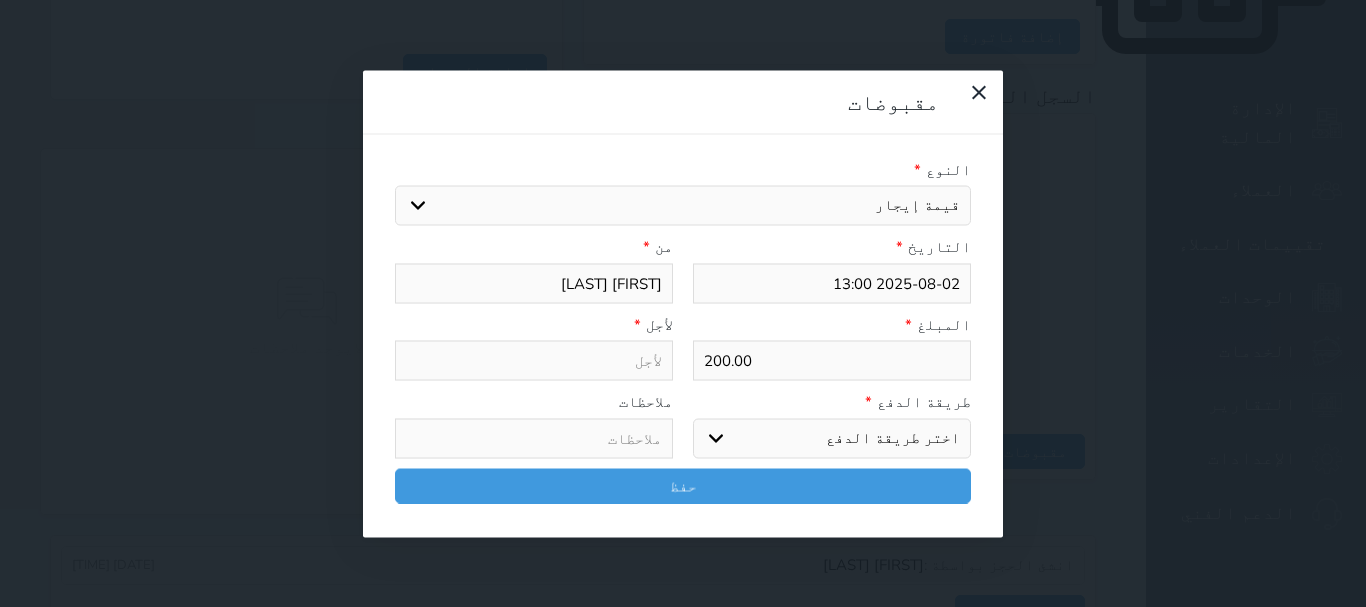 click on "اختيار   مقبوضات عامة قيمة إيجار فواتير تامين عربون لا ينطبق آخر مغسلة واي فاي - الإنترنت مواقف السيارات طعام الأغذية والمشروبات مشروبات المشروبات الباردة المشروبات الساخنة الإفطار غداء عشاء مخبز و كعك حمام سباحة الصالة الرياضية سبا و خدمات الجمال اختيار وإسقاط (خدمات النقل) ميني بار كابل - تلفزيون سرير إضافي تصفيف الشعر التسوق خدمات الجولات السياحية المنظمة خدمات الدليل السياحي تجديد ايجار شقه رقم" at bounding box center [683, 206] 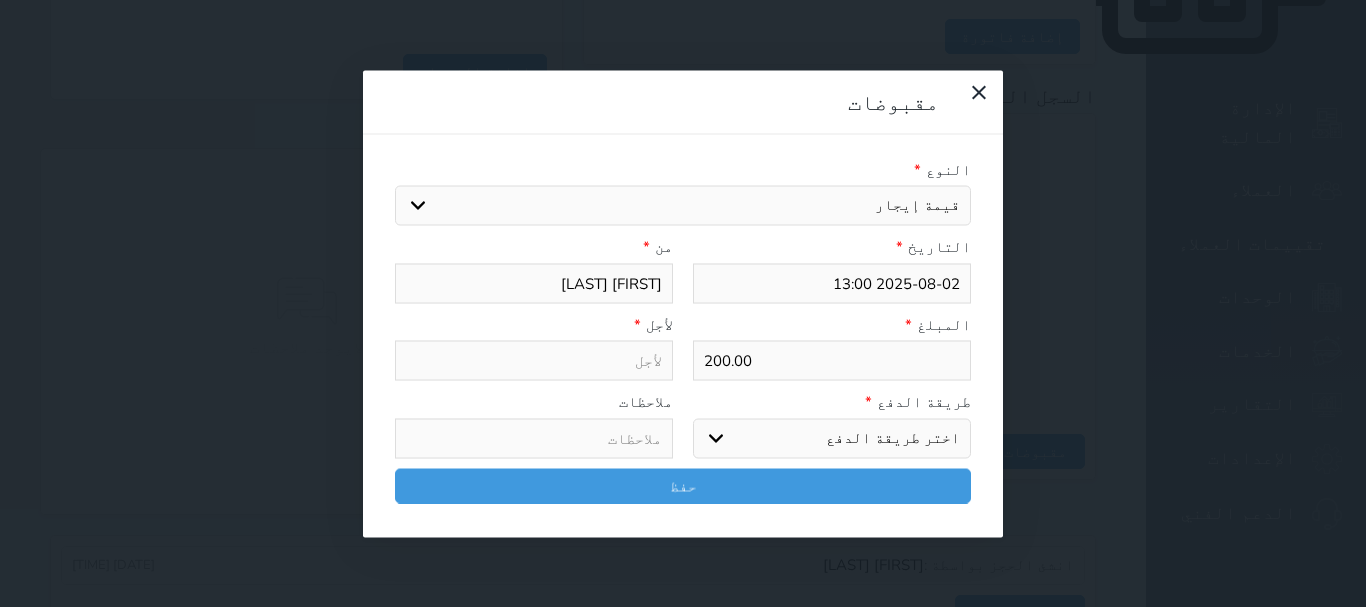 select 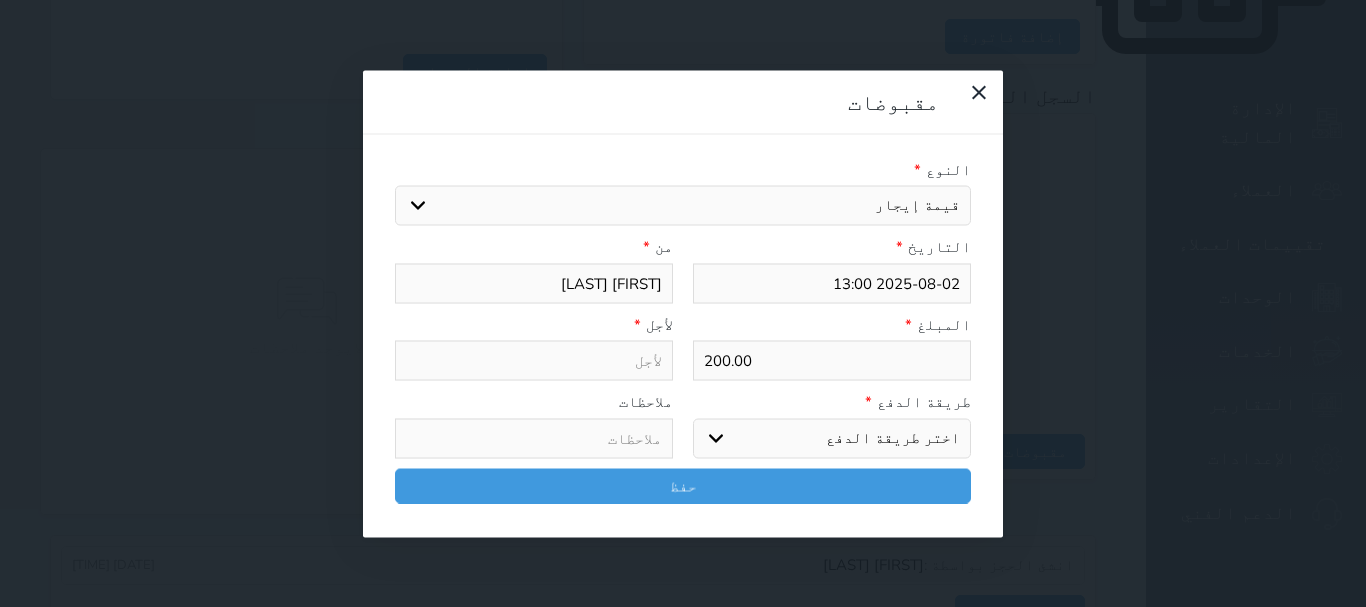 type on "قيمة إيجار - الوحدة - 204" 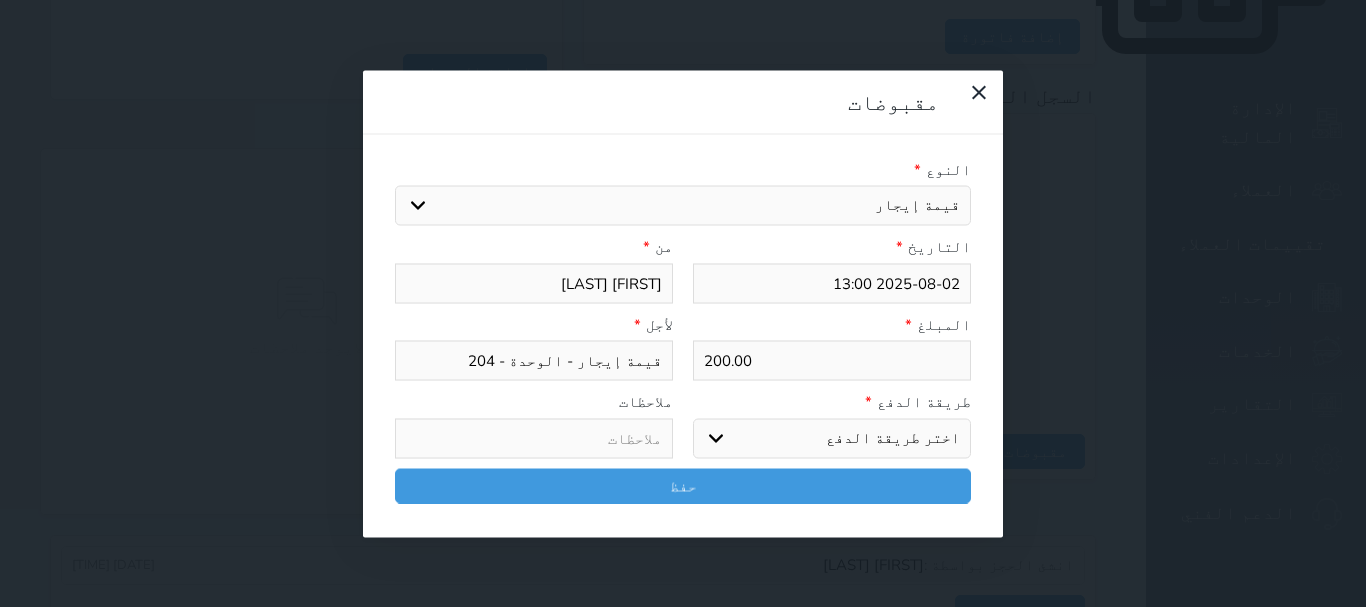 click on "اختر طريقة الدفع   دفع نقدى   تحويل بنكى   مدى   بطاقة ائتمان   آجل" at bounding box center (832, 438) 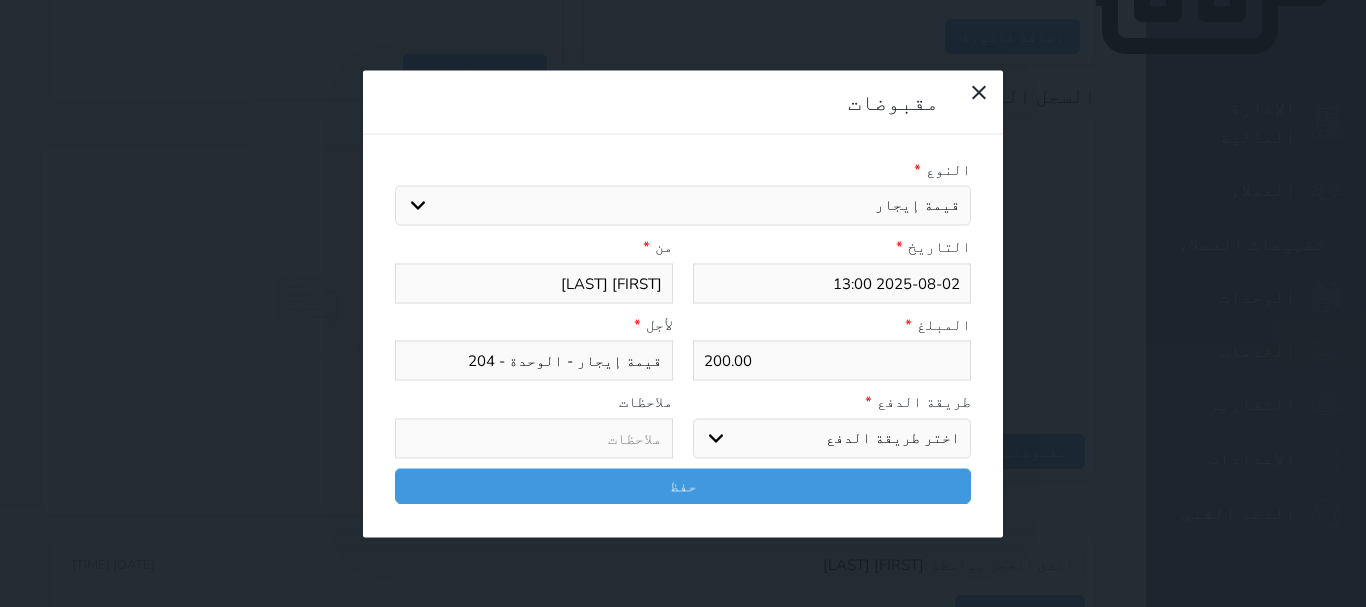 select on "mada" 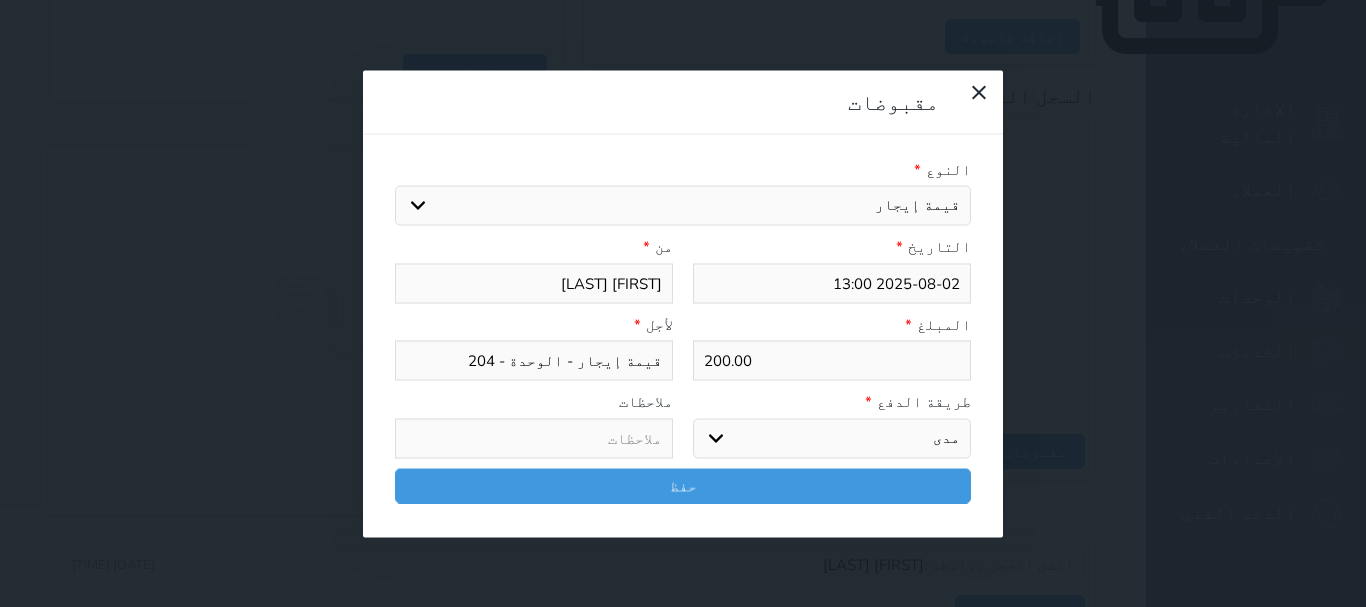 click on "اختر طريقة الدفع   دفع نقدى   تحويل بنكى   مدى   بطاقة ائتمان   آجل" at bounding box center [832, 438] 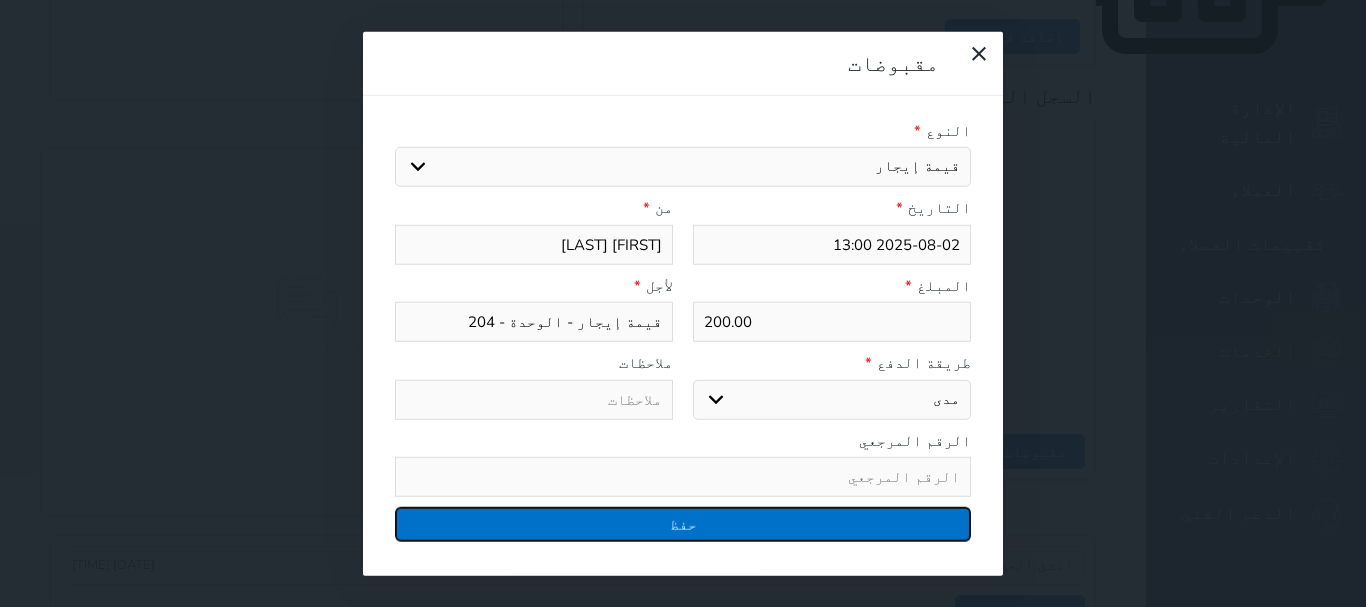 click on "حفظ" at bounding box center (683, 524) 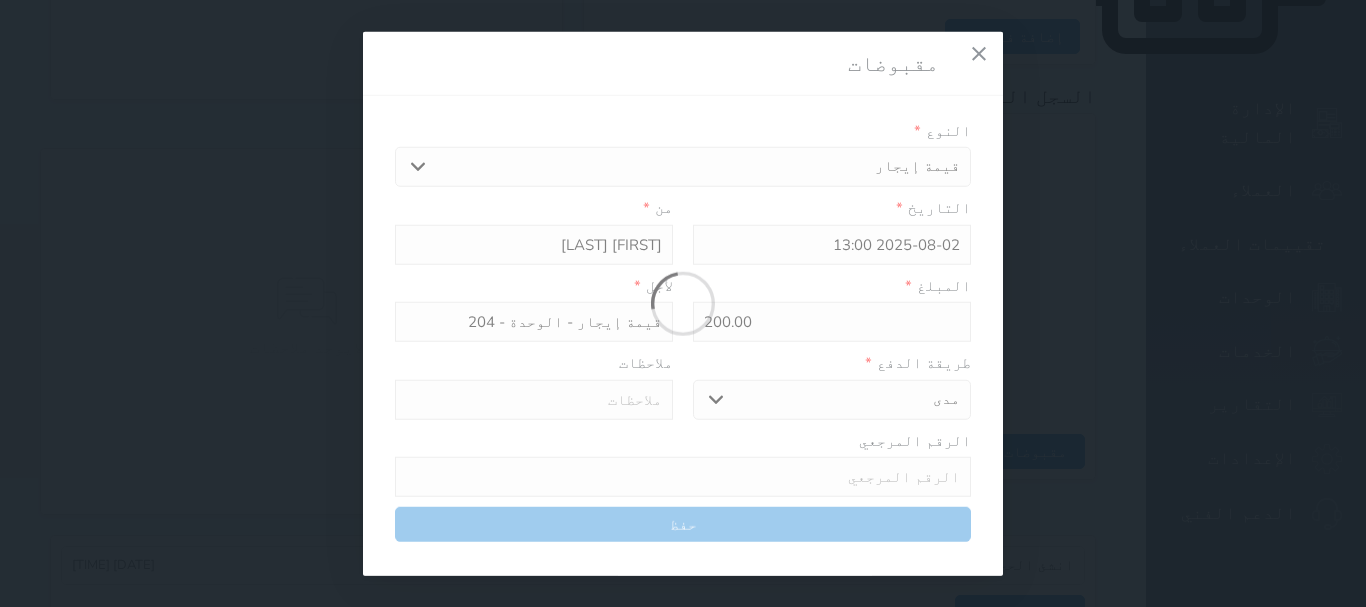 select 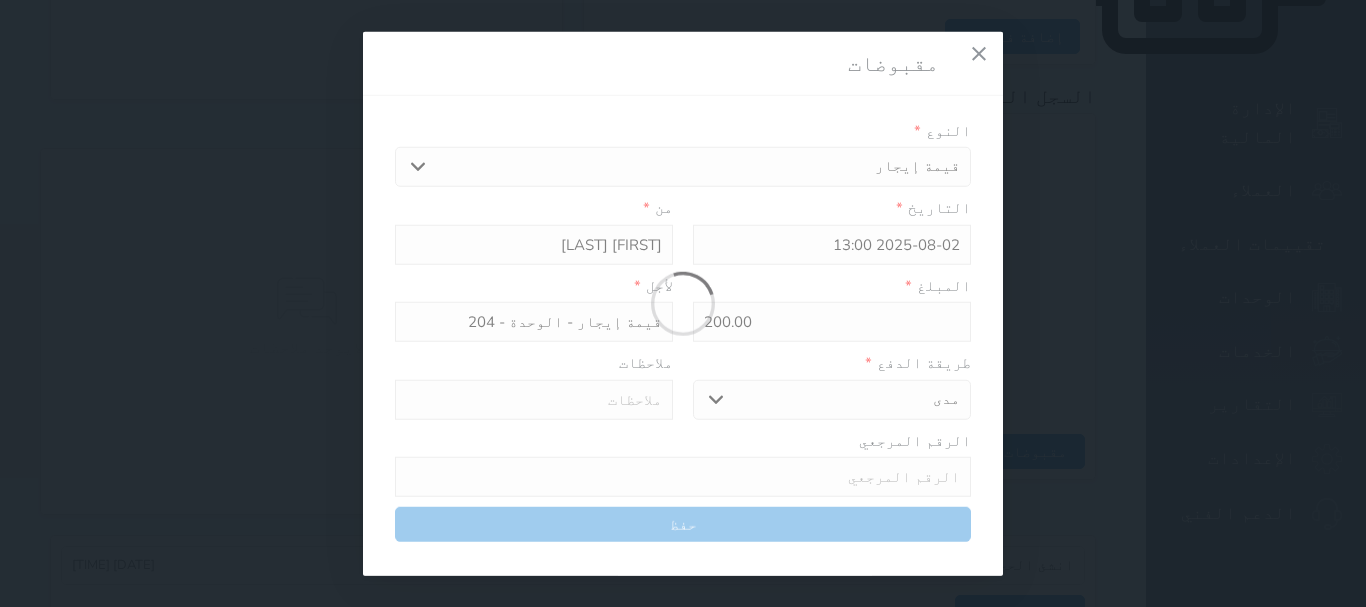 type 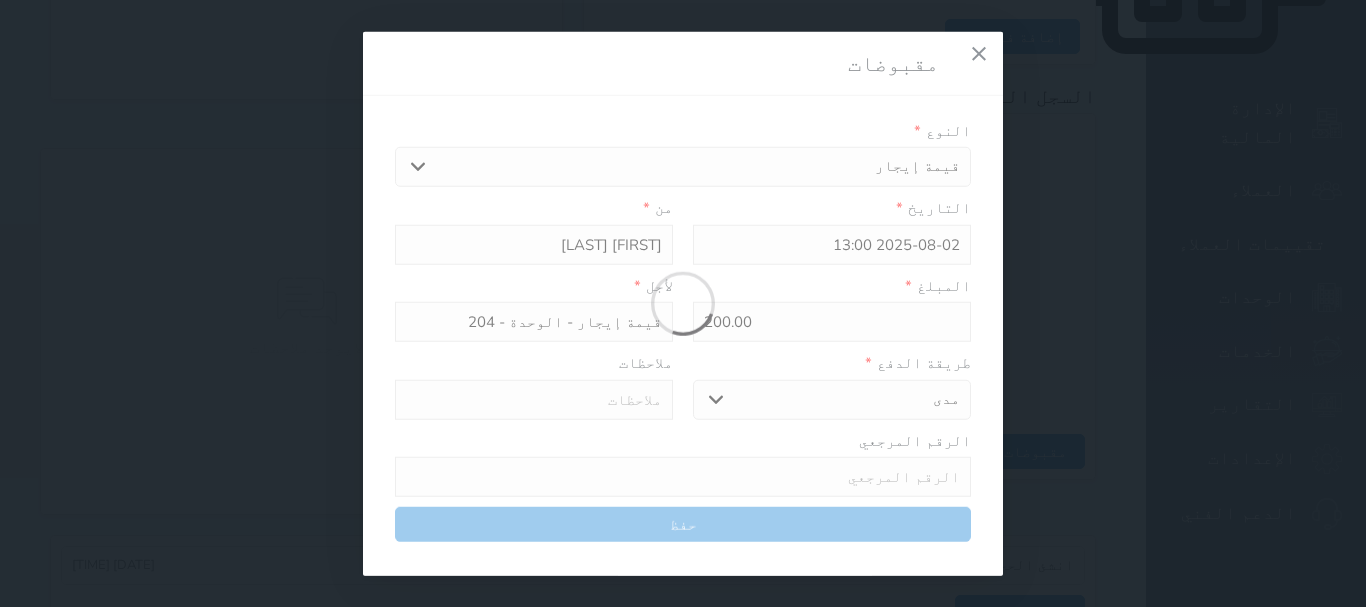type on "0" 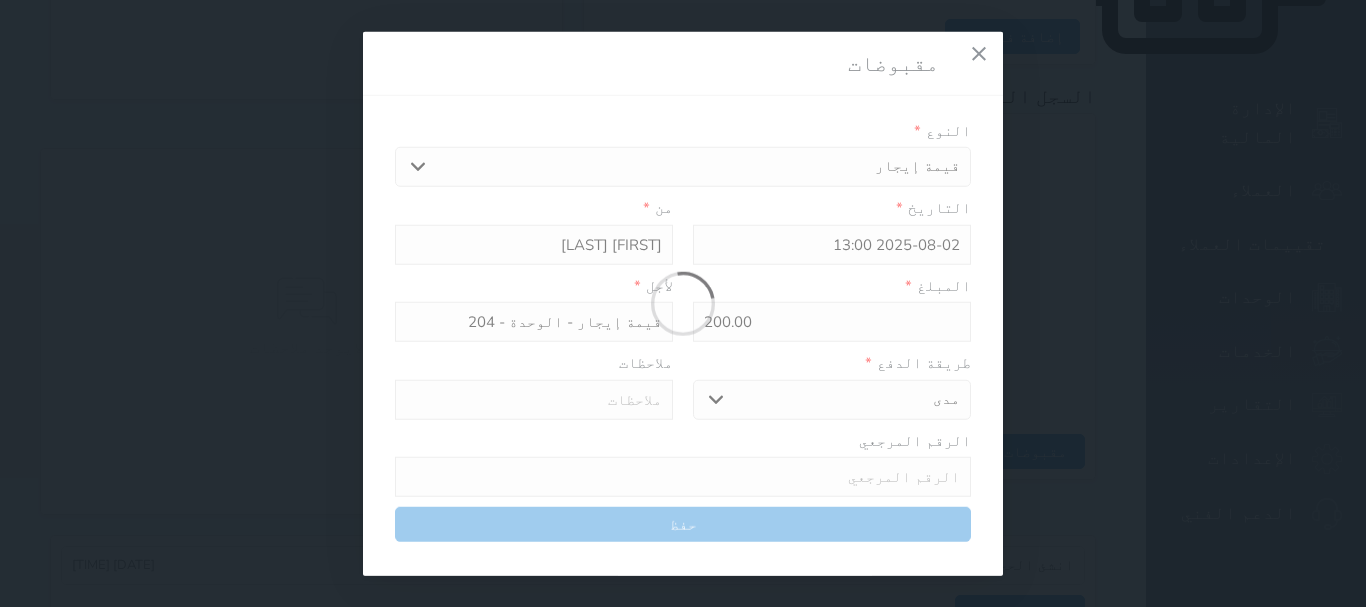 select 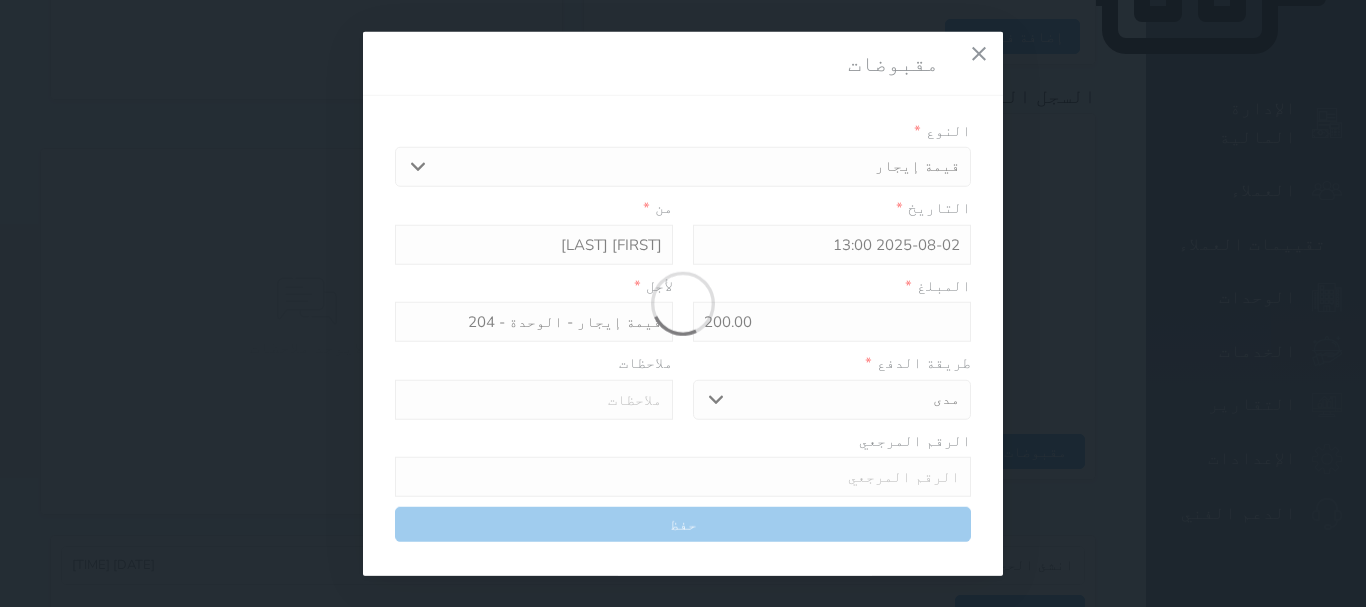 type on "0" 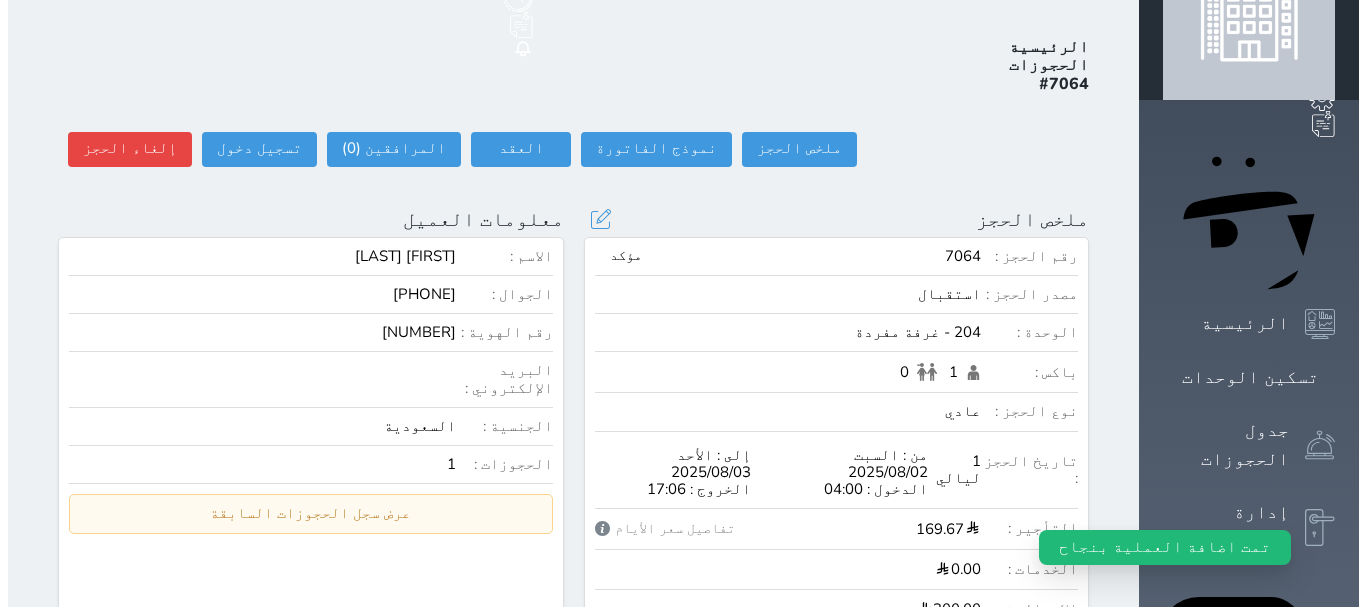 scroll, scrollTop: 0, scrollLeft: 0, axis: both 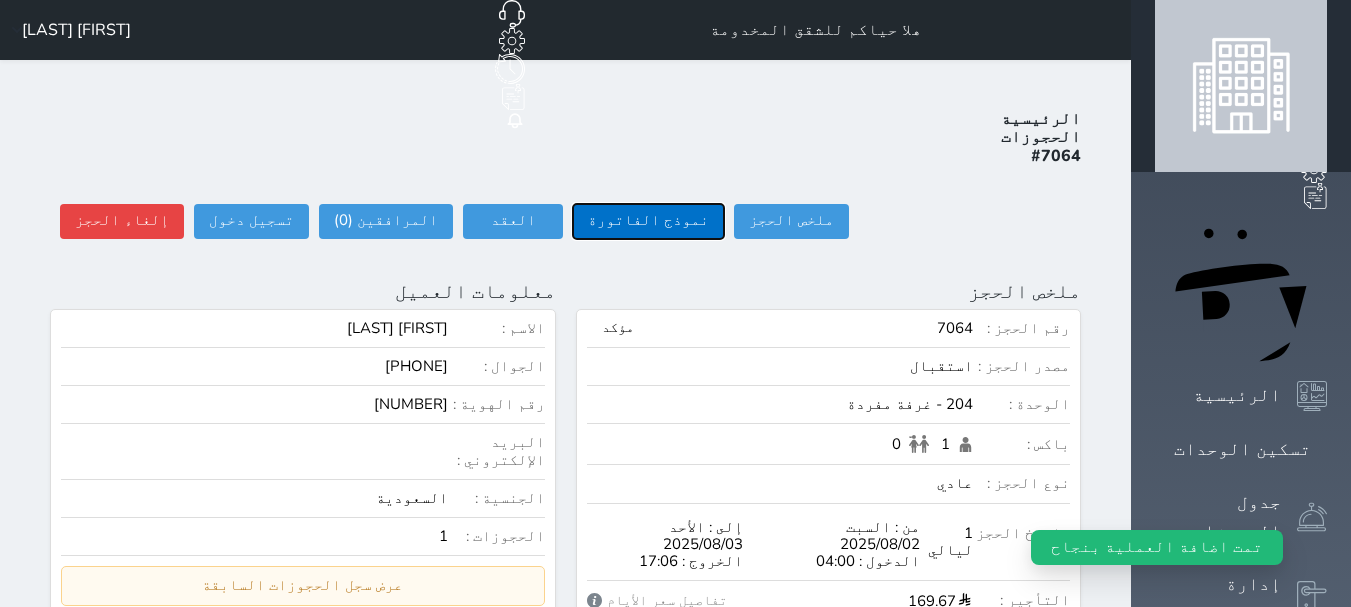 click on "نموذج الفاتورة" at bounding box center [648, 221] 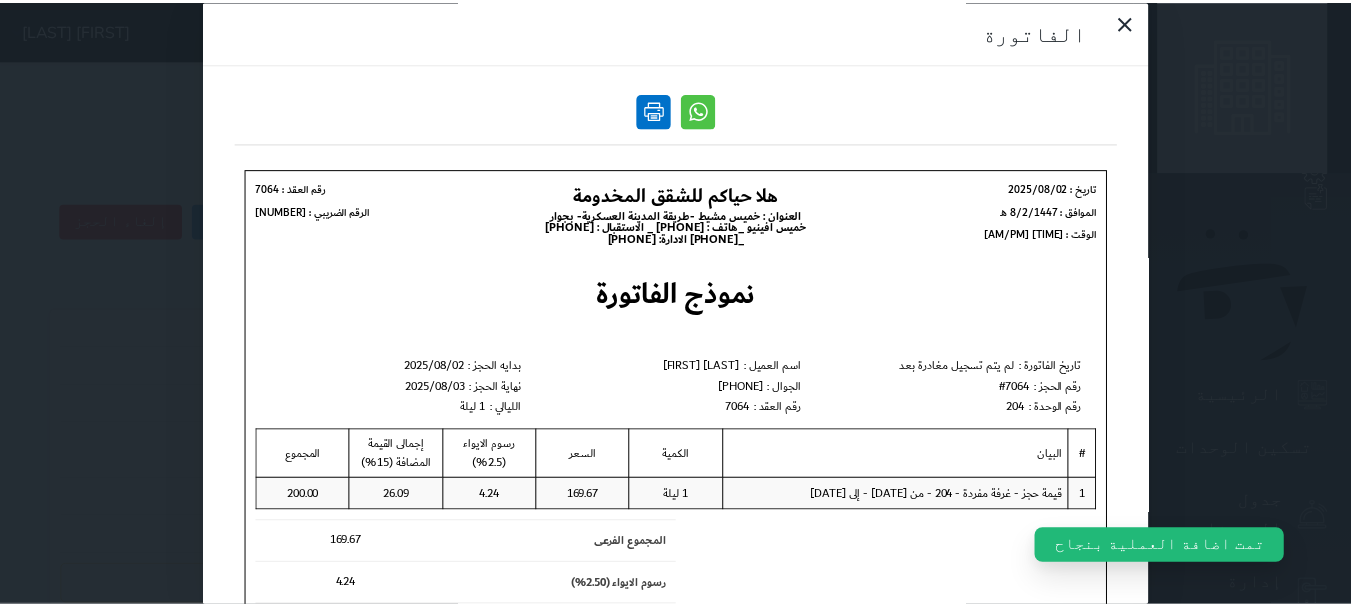 scroll, scrollTop: 0, scrollLeft: 0, axis: both 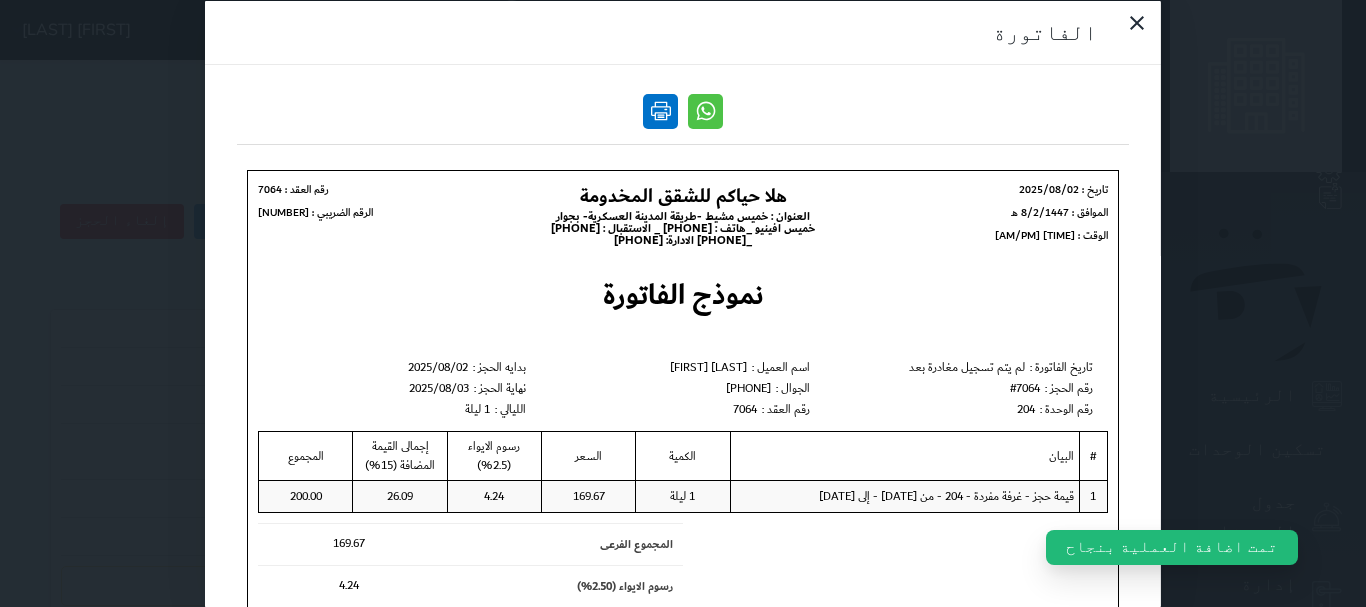 click at bounding box center (660, 110) 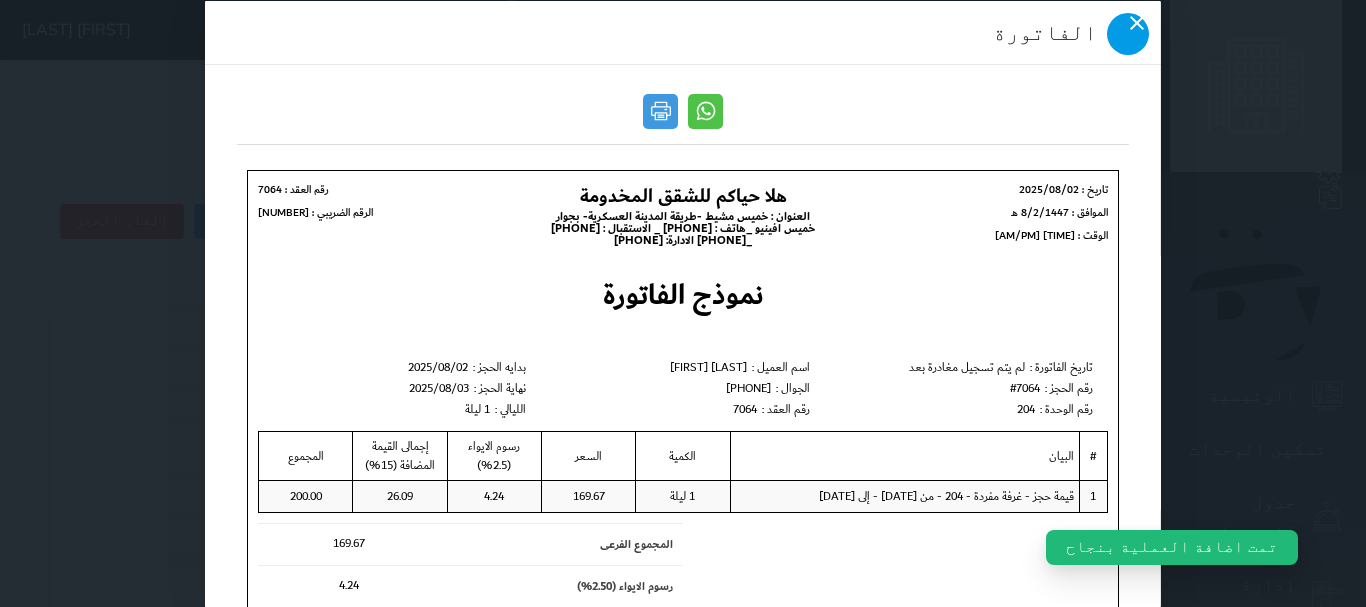 click 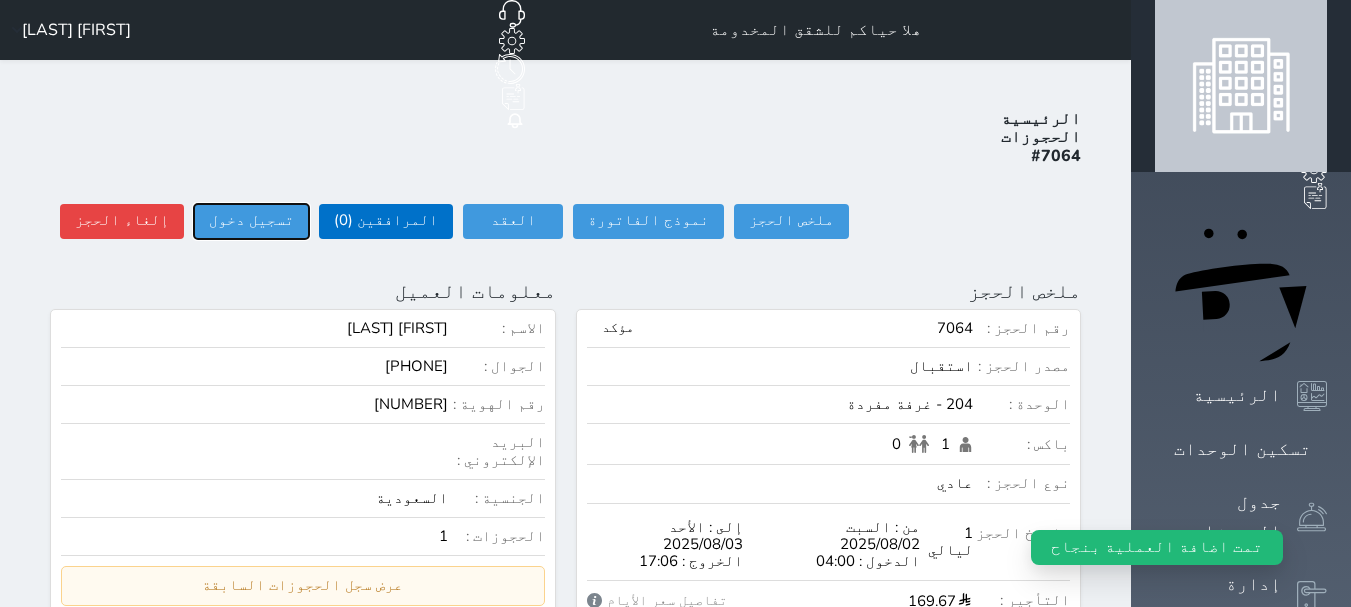 drag, startPoint x: 216, startPoint y: 150, endPoint x: 300, endPoint y: 165, distance: 85.32877 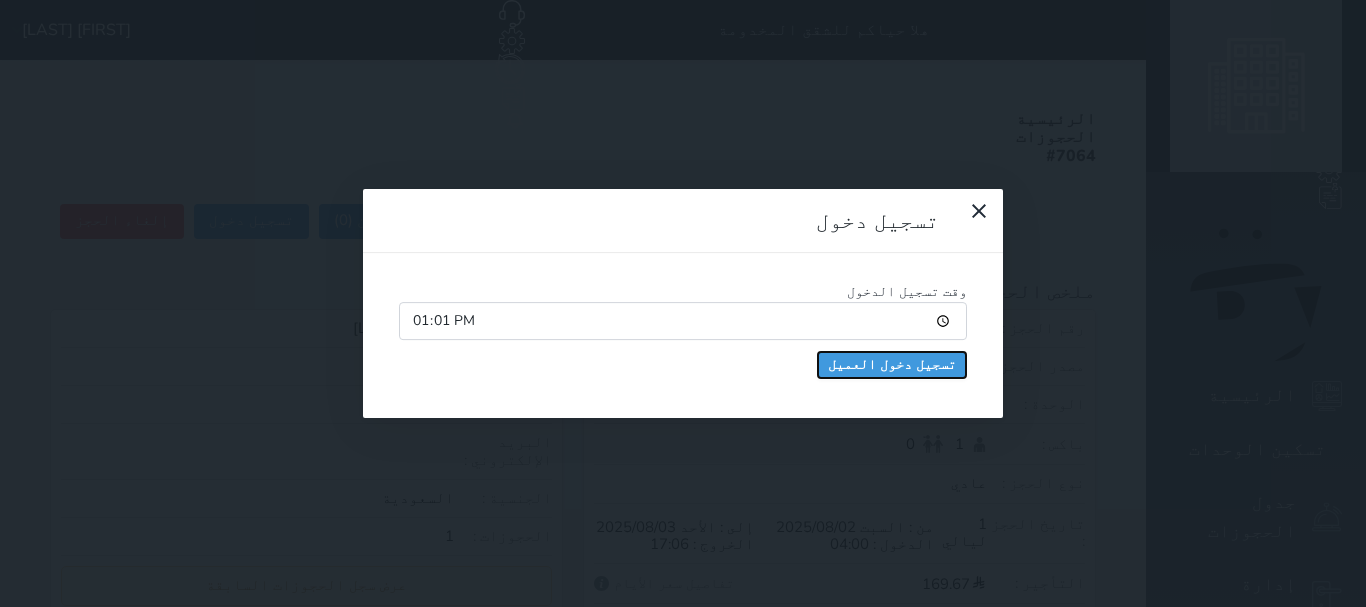 drag, startPoint x: 609, startPoint y: 185, endPoint x: 605, endPoint y: 196, distance: 11.7046995 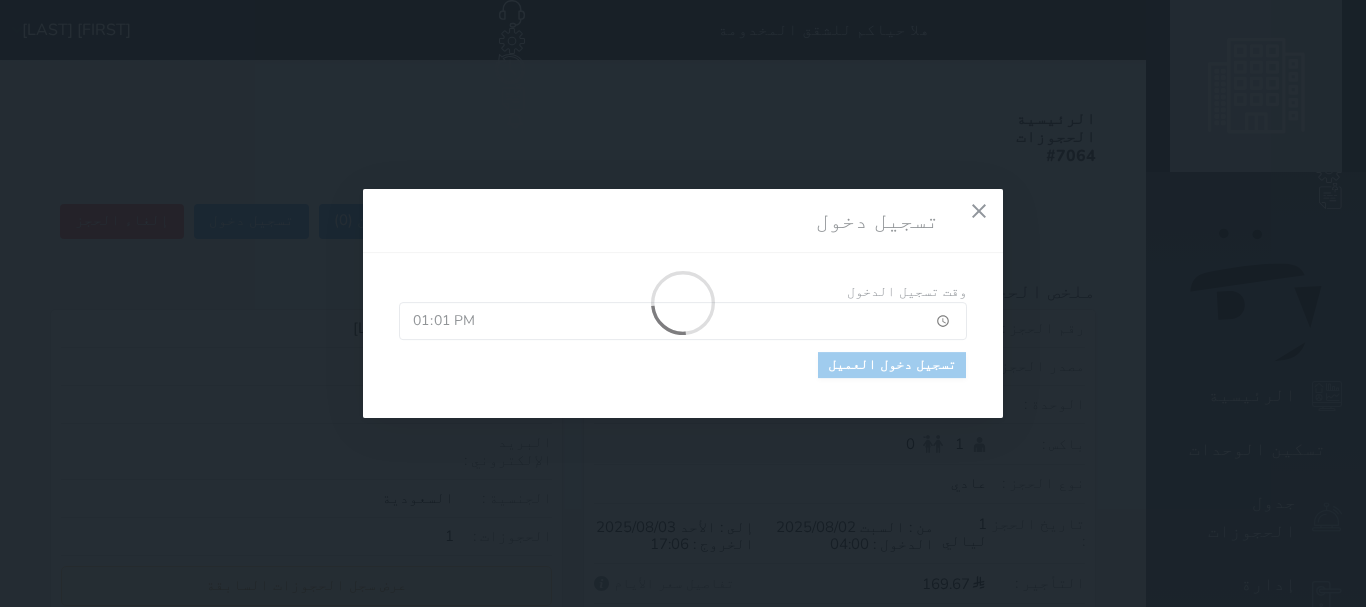 drag, startPoint x: 458, startPoint y: 390, endPoint x: 799, endPoint y: 374, distance: 341.37515 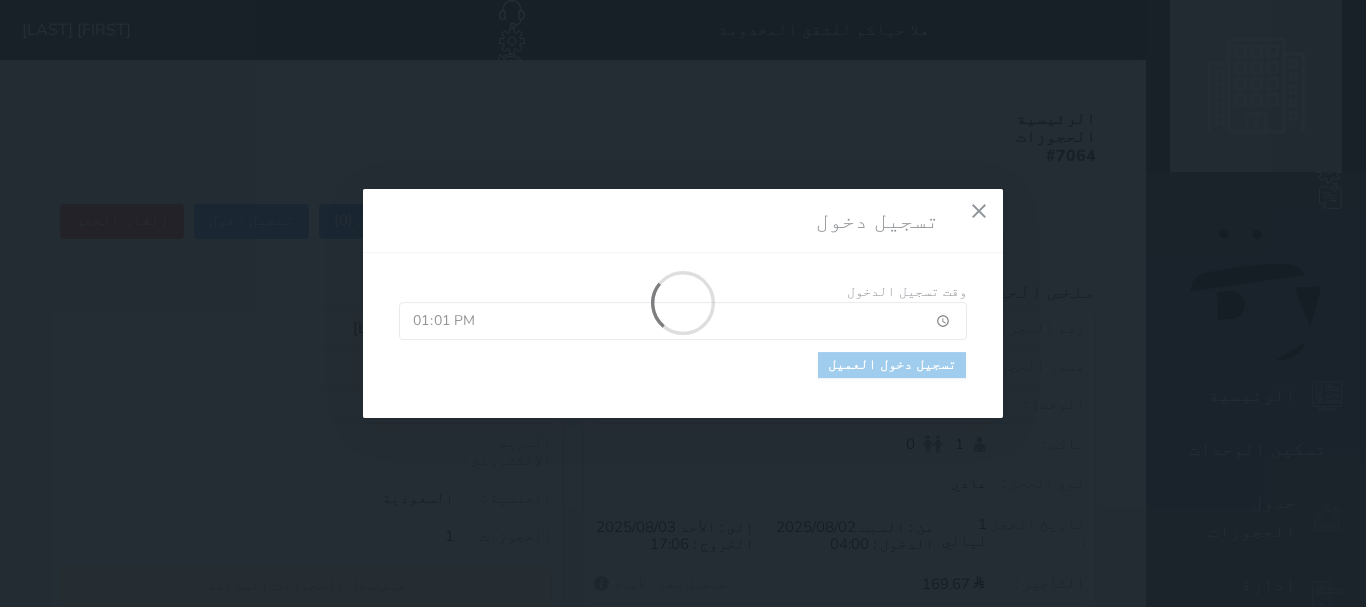 click on "تسجيل دخول                 وقت تسجيل الدخول    [TIME]   تسجيل دخول العميل" at bounding box center (683, 303) 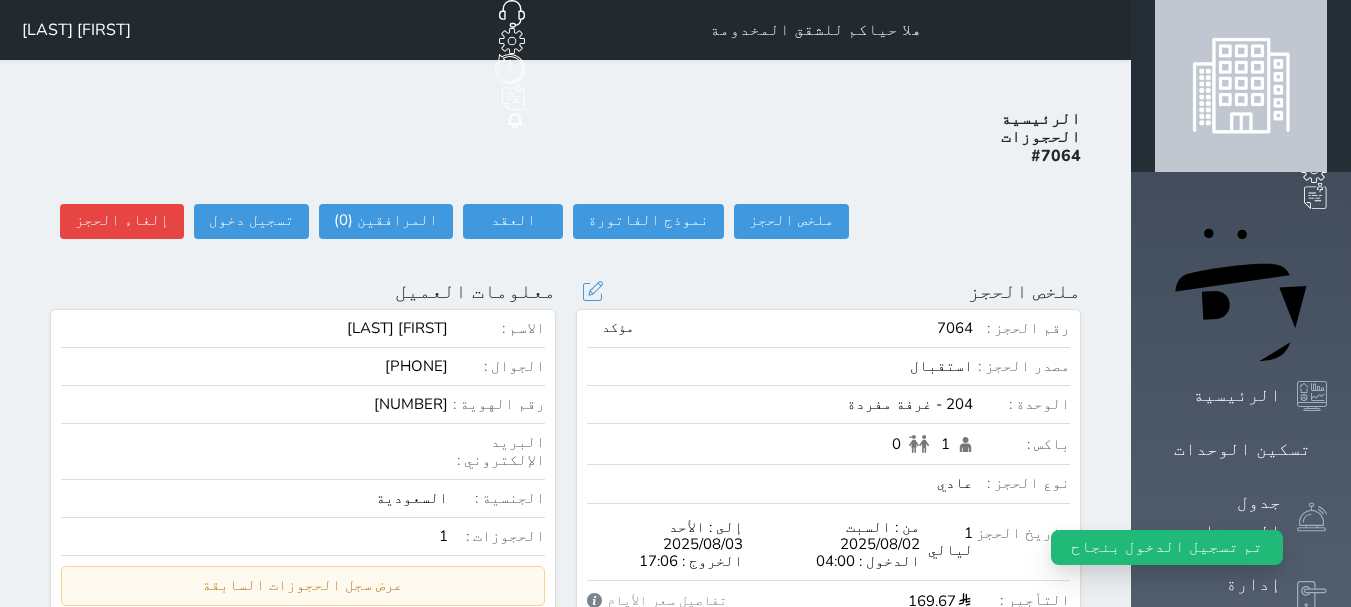 drag, startPoint x: 1302, startPoint y: 222, endPoint x: 1166, endPoint y: 280, distance: 147.85127 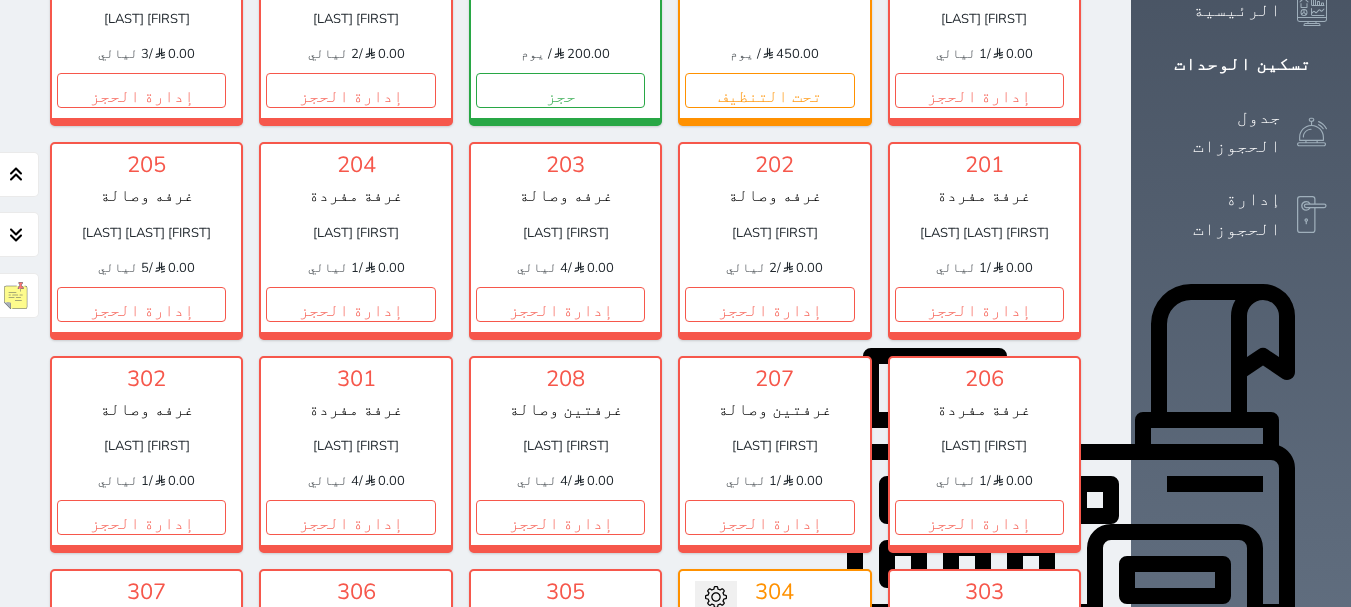 scroll, scrollTop: 478, scrollLeft: 0, axis: vertical 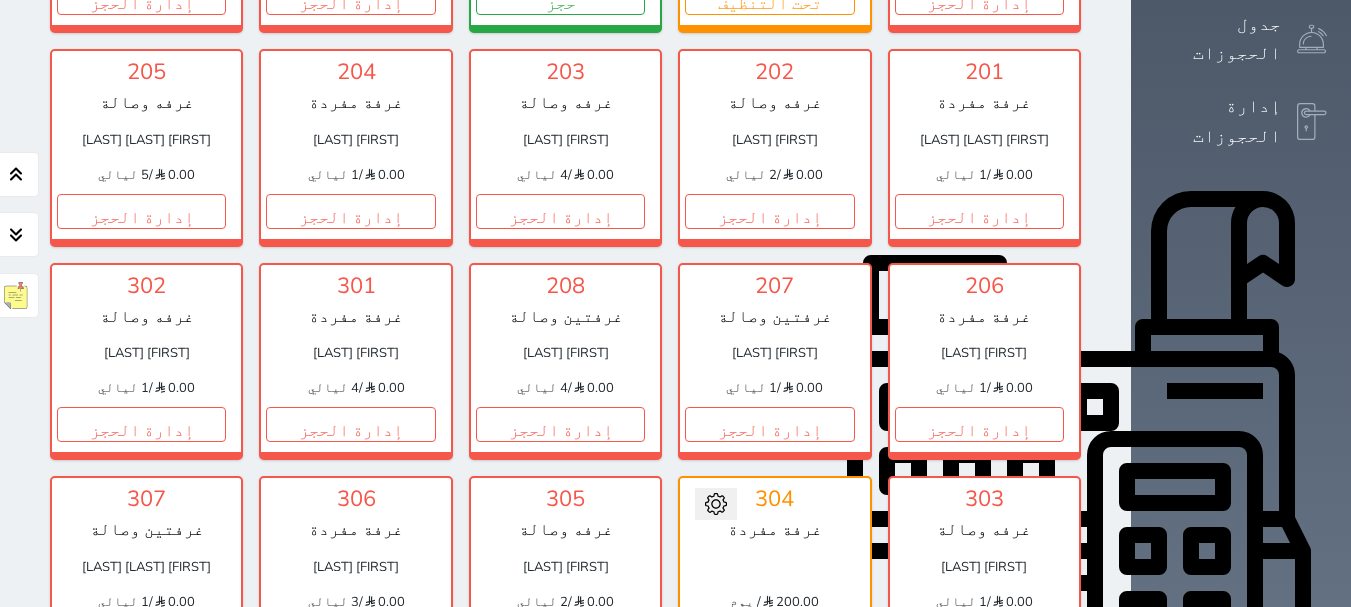 click on "تحت التنظيف" at bounding box center [769, 638] 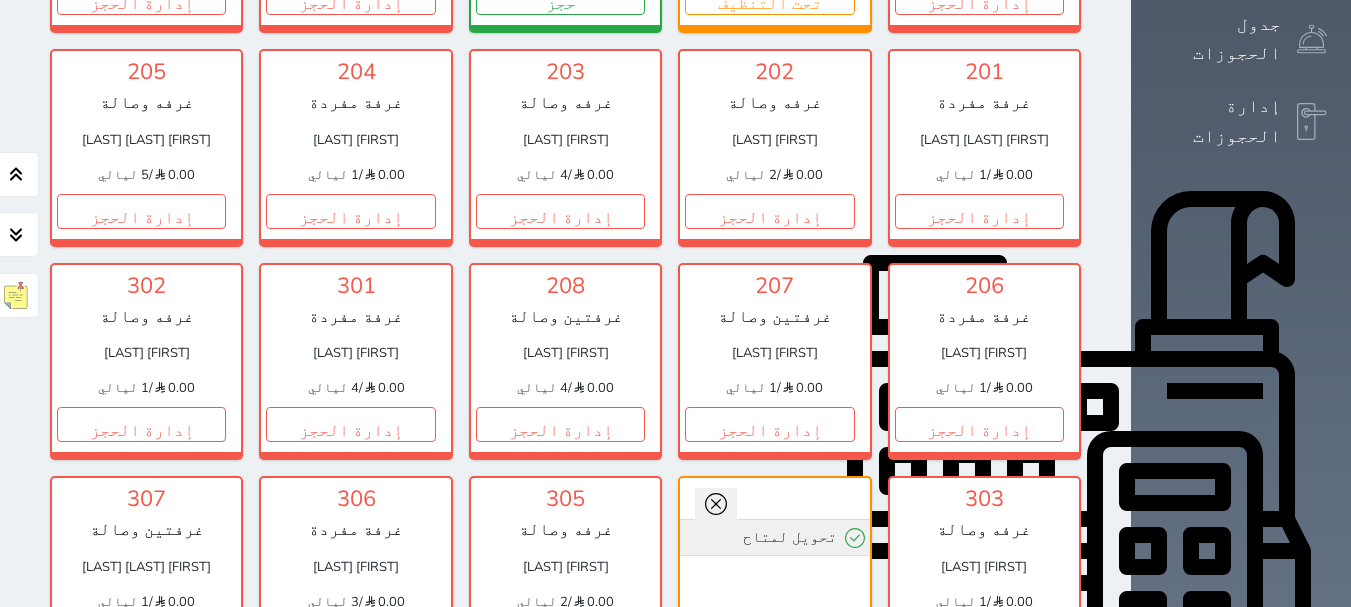 click on "تحويل لمتاح" at bounding box center (774, 537) 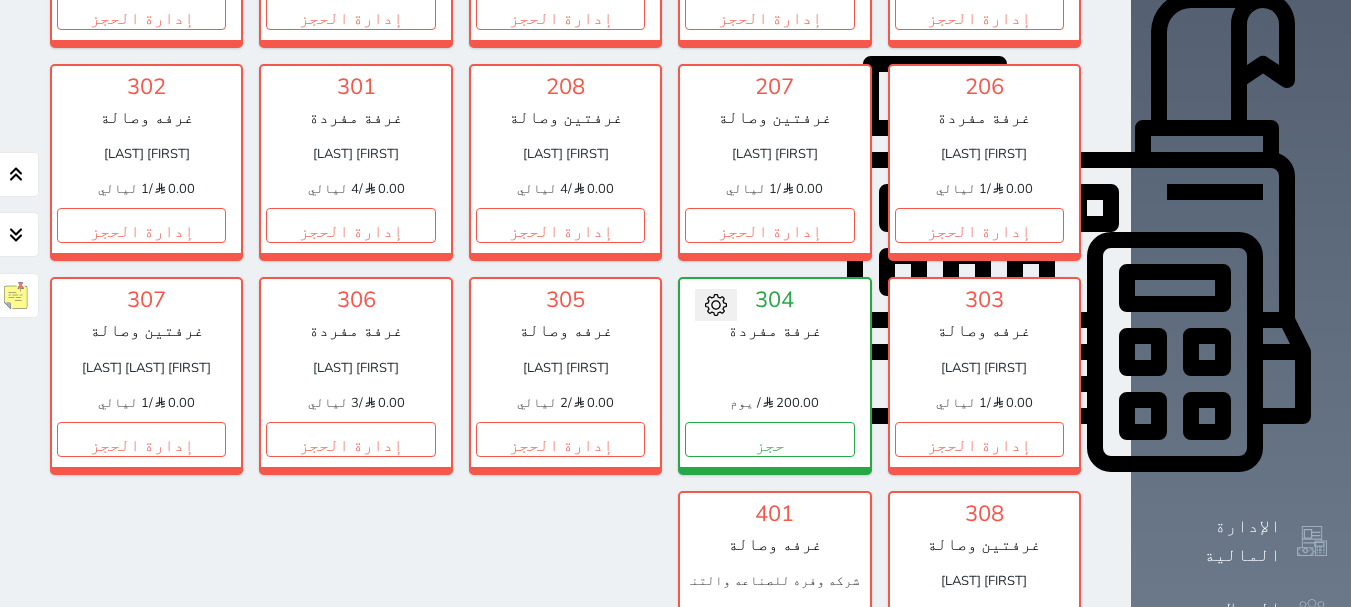 scroll, scrollTop: 678, scrollLeft: 0, axis: vertical 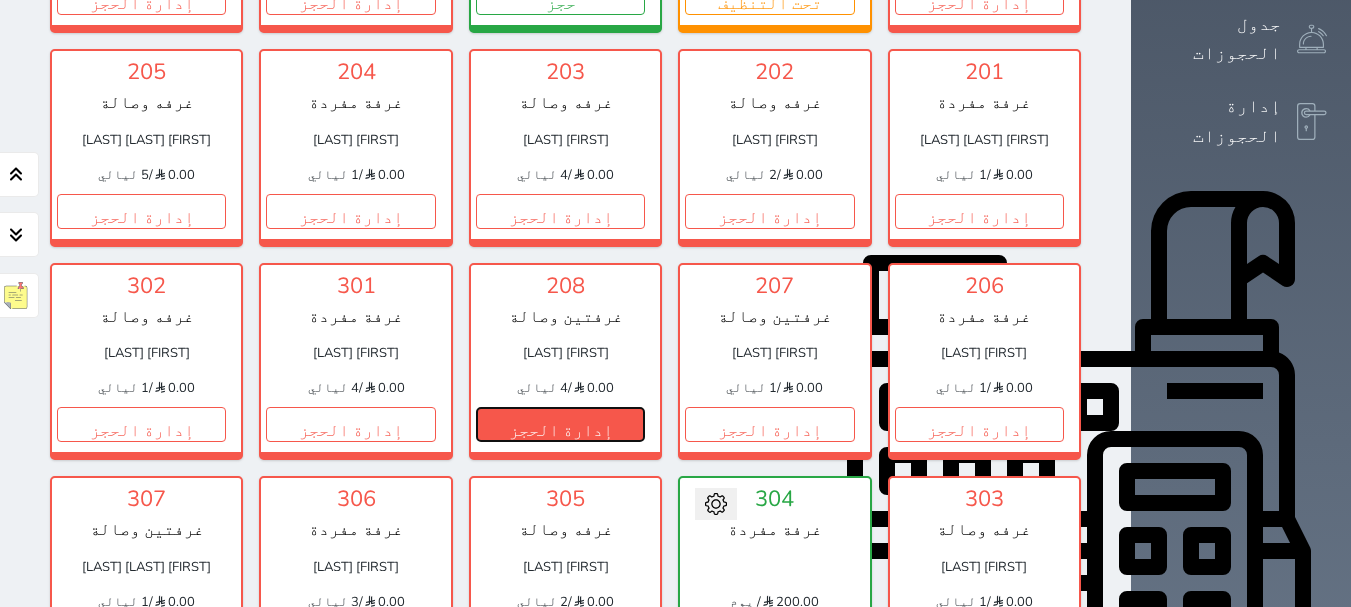 click on "إدارة الحجز" at bounding box center [560, 424] 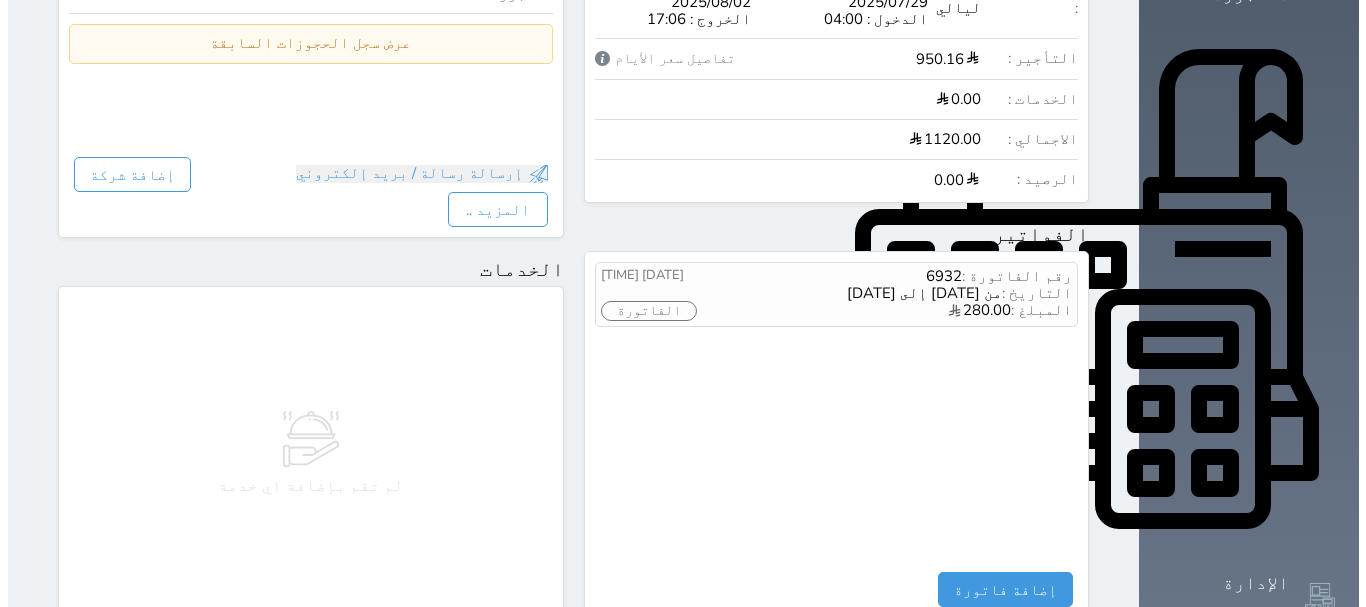 scroll, scrollTop: 1100, scrollLeft: 0, axis: vertical 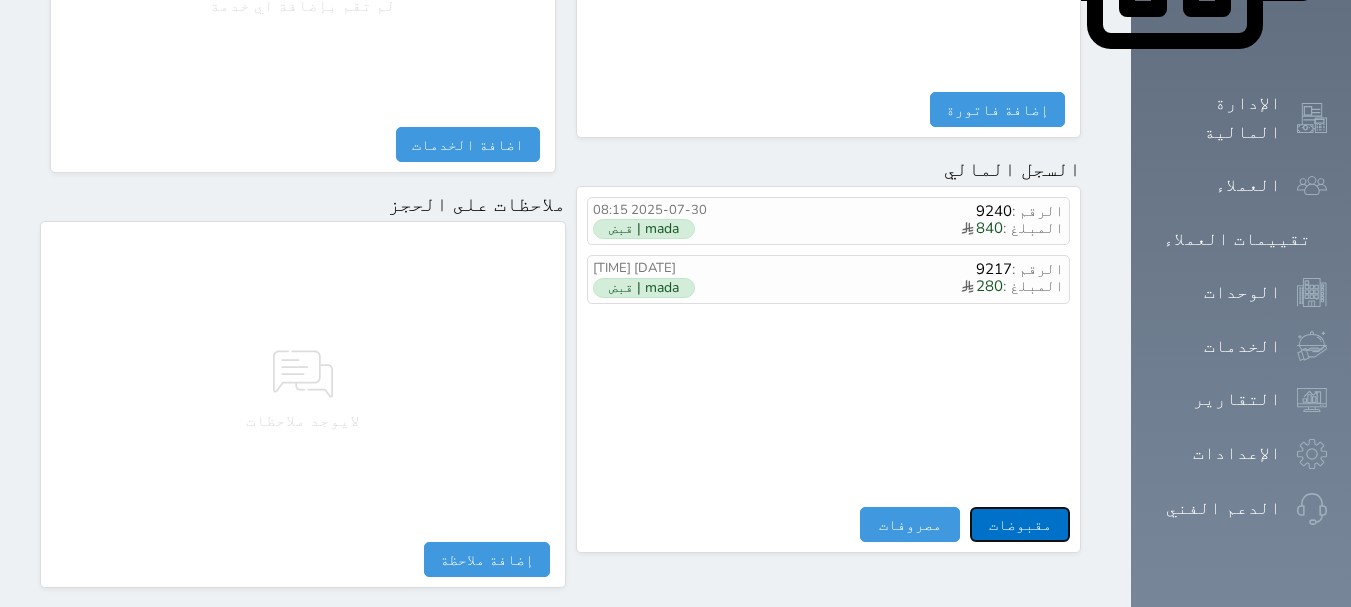 click on "مقبوضات" at bounding box center (1020, 524) 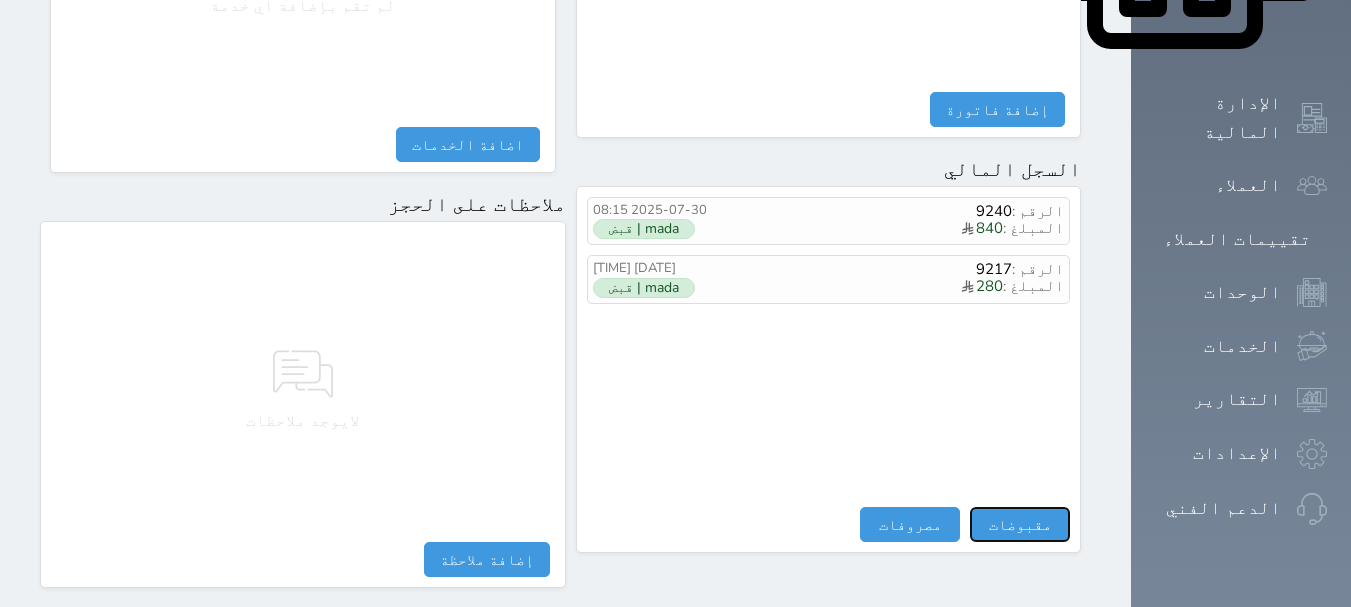 select 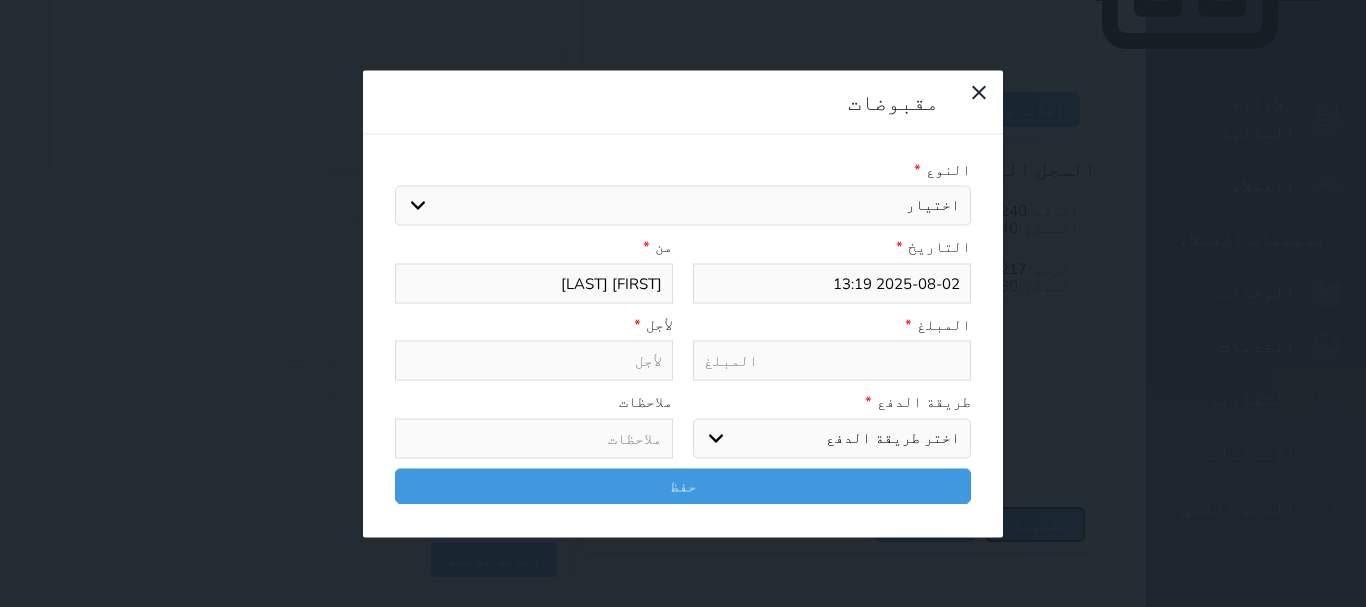 select 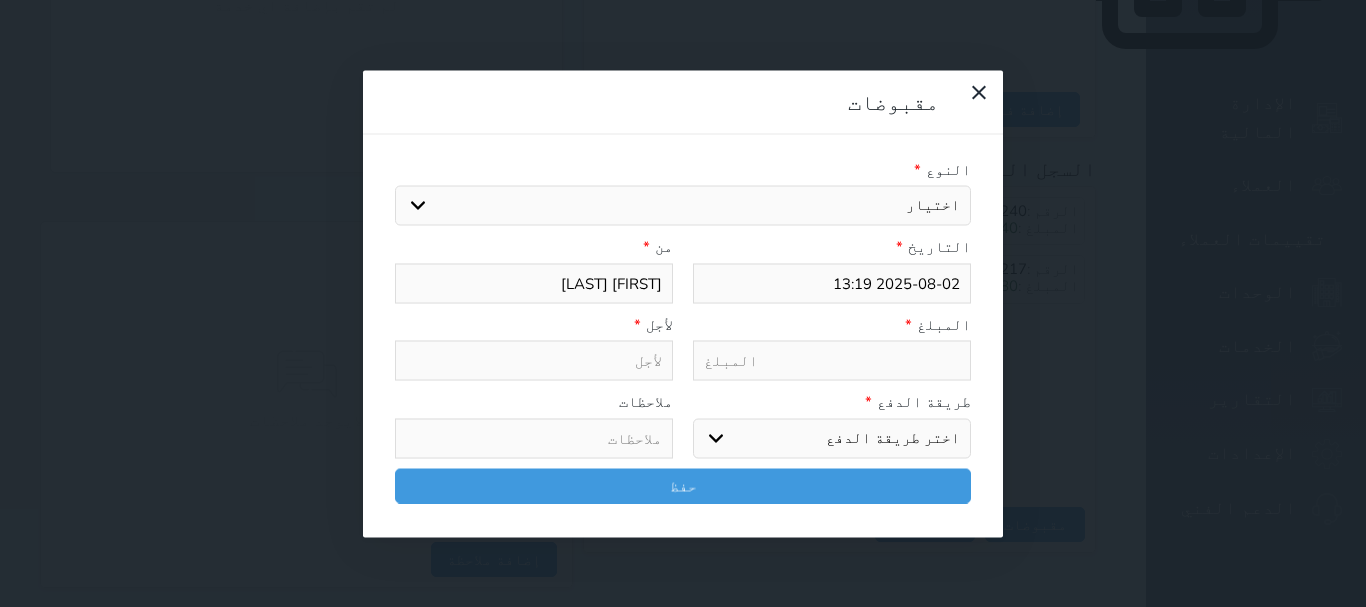 drag, startPoint x: 921, startPoint y: 129, endPoint x: 910, endPoint y: 152, distance: 25.495098 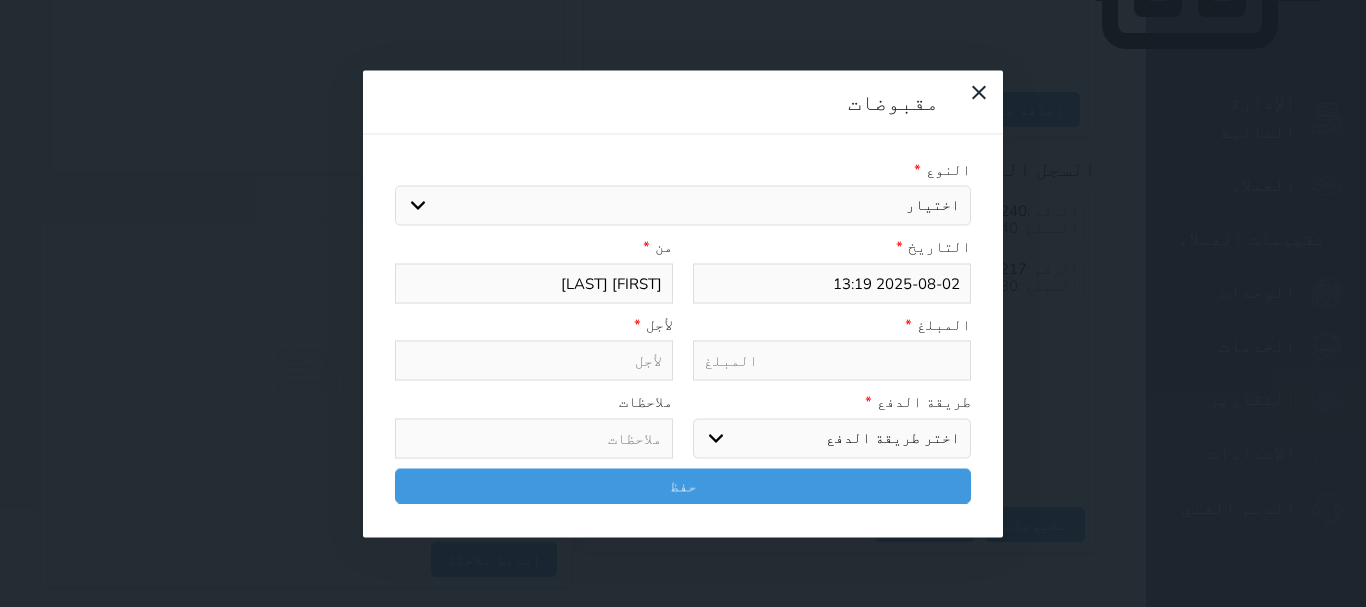 click on "اختيار   مقبوضات عامة قيمة إيجار فواتير تامين عربون لا ينطبق آخر مغسلة واي فاي - الإنترنت مواقف السيارات طعام الأغذية والمشروبات مشروبات المشروبات الباردة المشروبات الساخنة الإفطار غداء عشاء مخبز و كعك حمام سباحة الصالة الرياضية سبا و خدمات الجمال اختيار وإسقاط (خدمات النقل) ميني بار كابل - تلفزيون سرير إضافي تصفيف الشعر التسوق خدمات الجولات السياحية المنظمة خدمات الدليل السياحي تجديد ايجار شقه رقم" at bounding box center (683, 206) 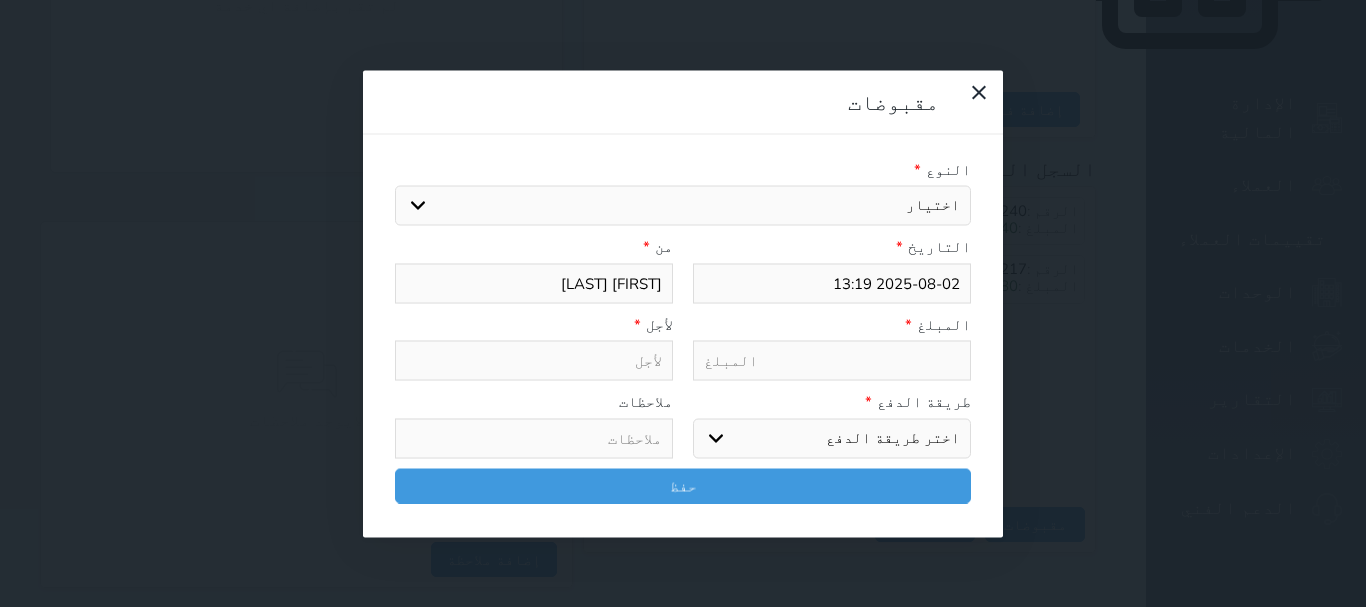 select on "70684" 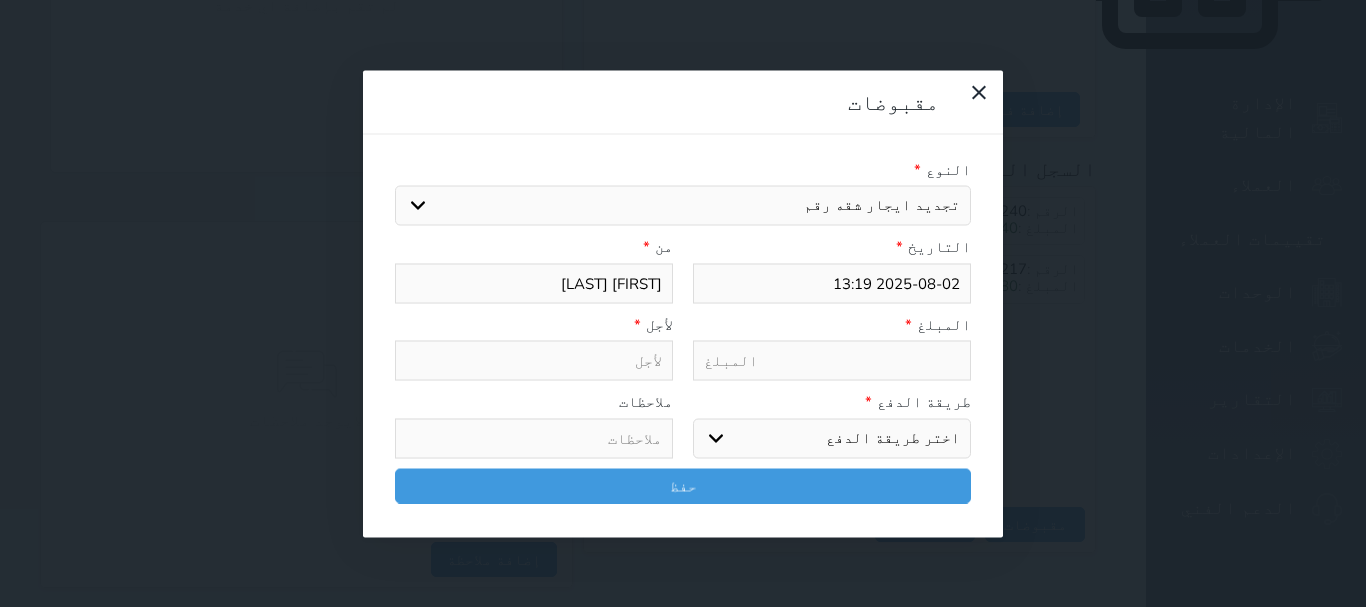 click on "اختيار   مقبوضات عامة قيمة إيجار فواتير تامين عربون لا ينطبق آخر مغسلة واي فاي - الإنترنت مواقف السيارات طعام الأغذية والمشروبات مشروبات المشروبات الباردة المشروبات الساخنة الإفطار غداء عشاء مخبز و كعك حمام سباحة الصالة الرياضية سبا و خدمات الجمال اختيار وإسقاط (خدمات النقل) ميني بار كابل - تلفزيون سرير إضافي تصفيف الشعر التسوق خدمات الجولات السياحية المنظمة خدمات الدليل السياحي تجديد ايجار شقه رقم" at bounding box center [683, 206] 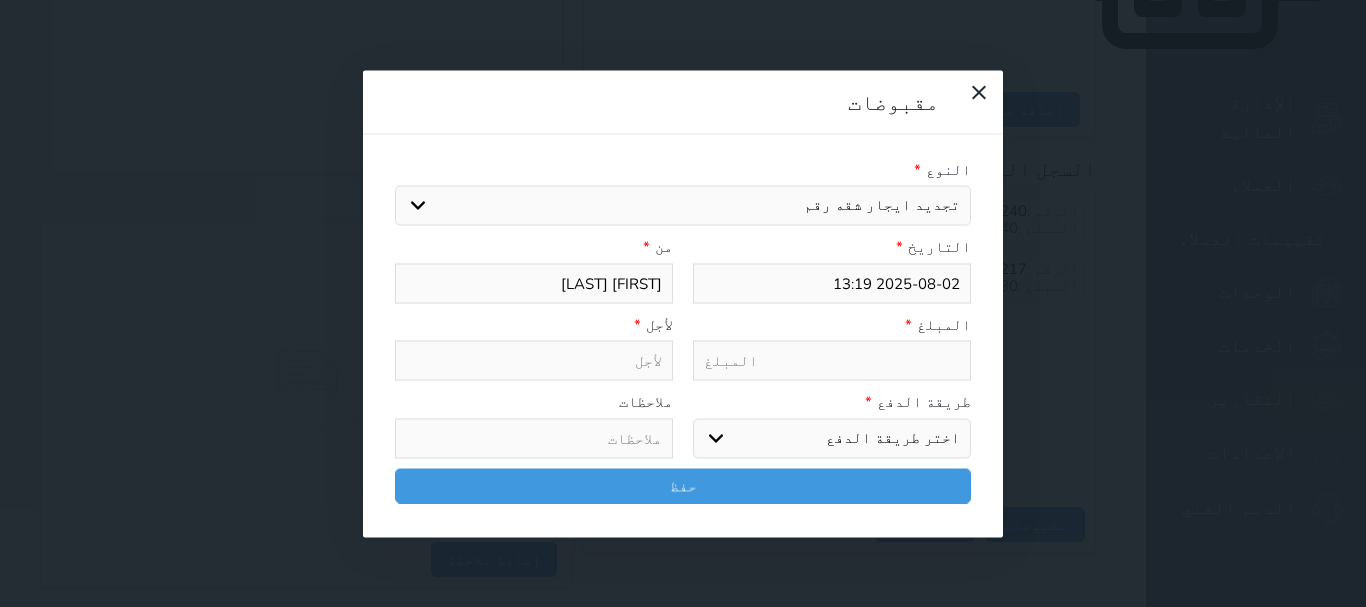 select 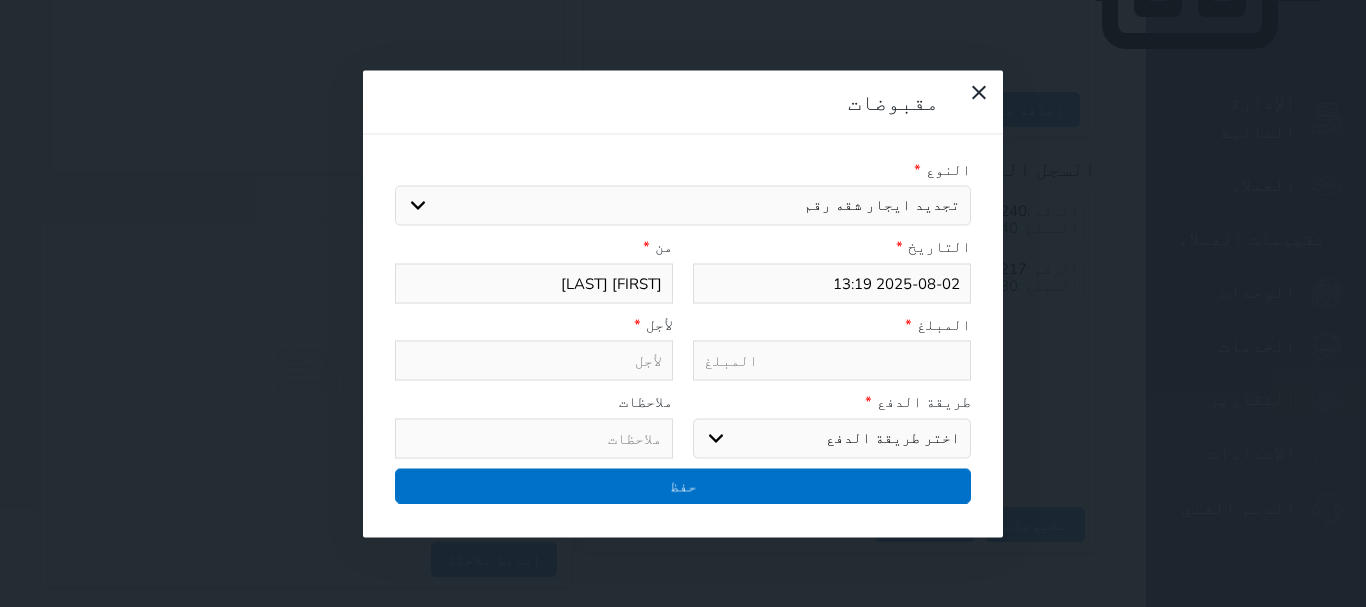 type on "تجديد ايجار شقه رقم - الوحدة - 208" 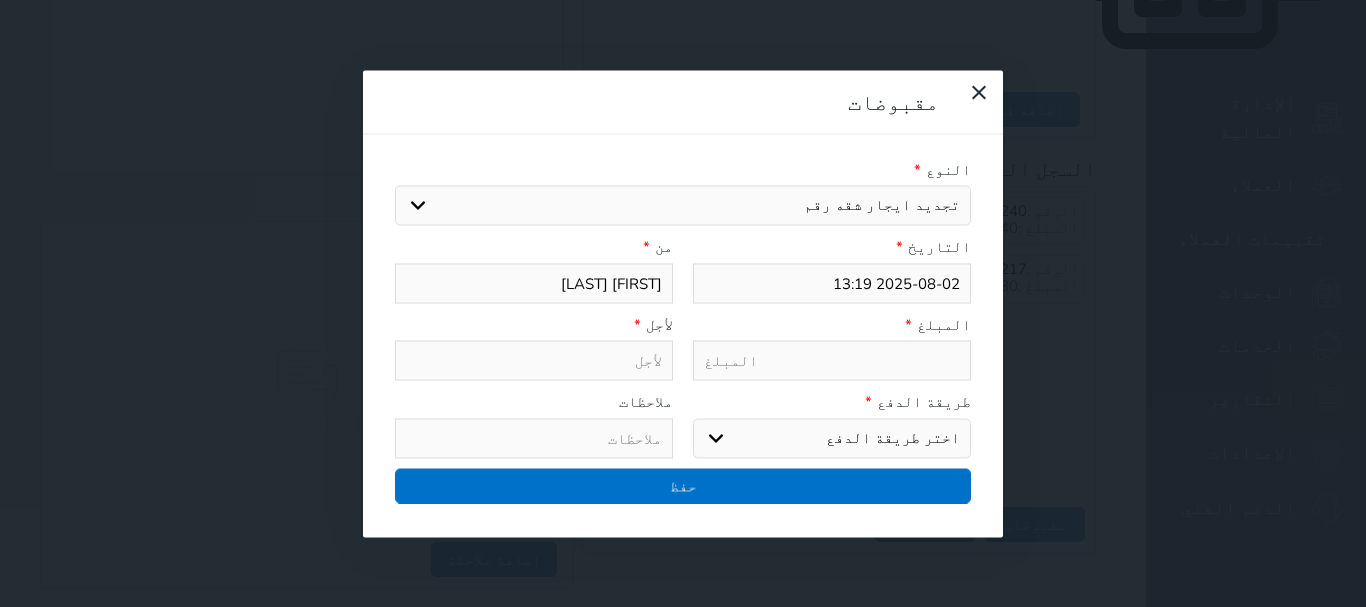 select 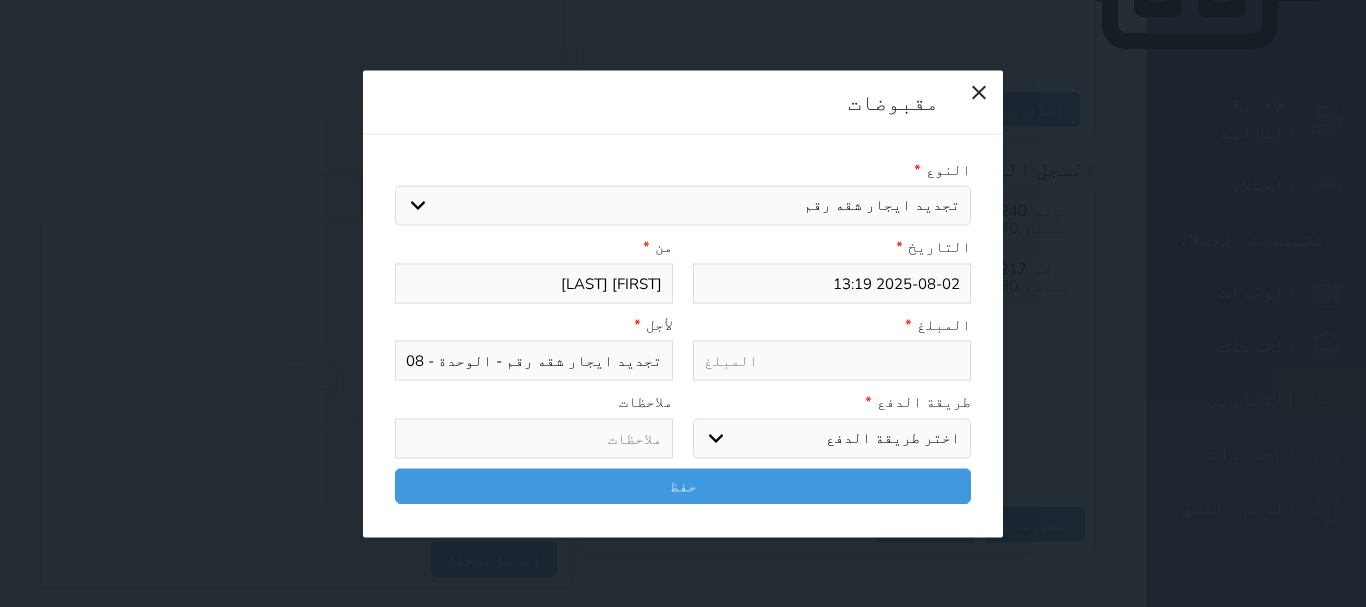click at bounding box center [832, 361] 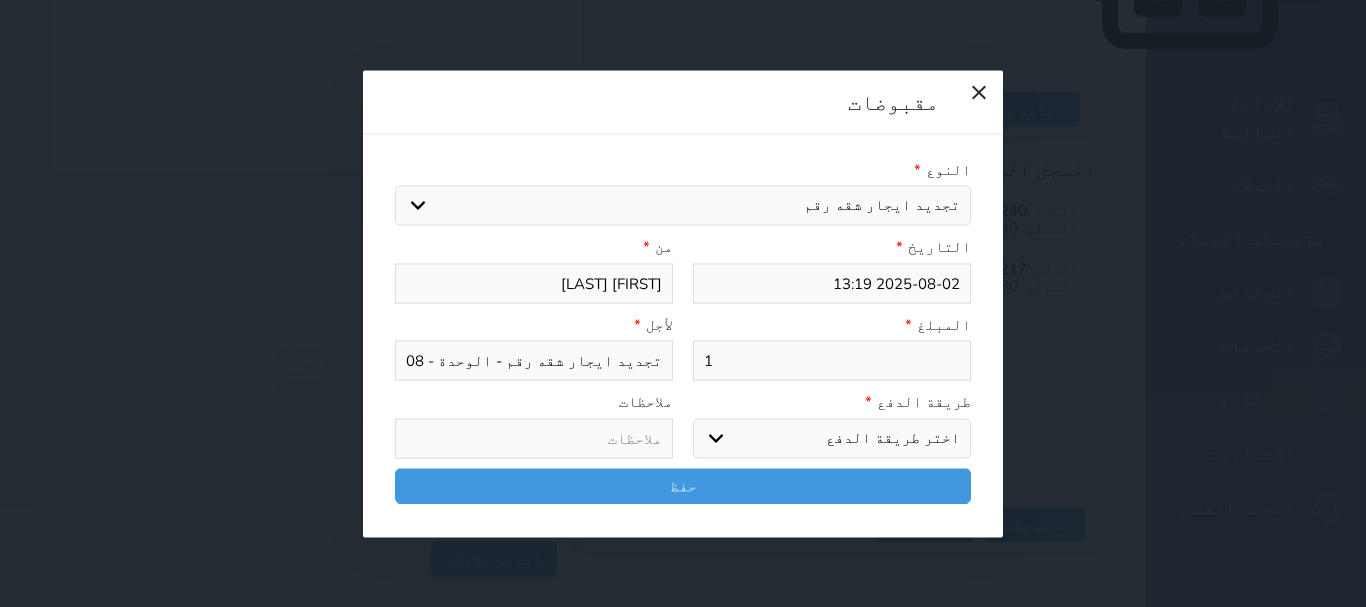 type on "10" 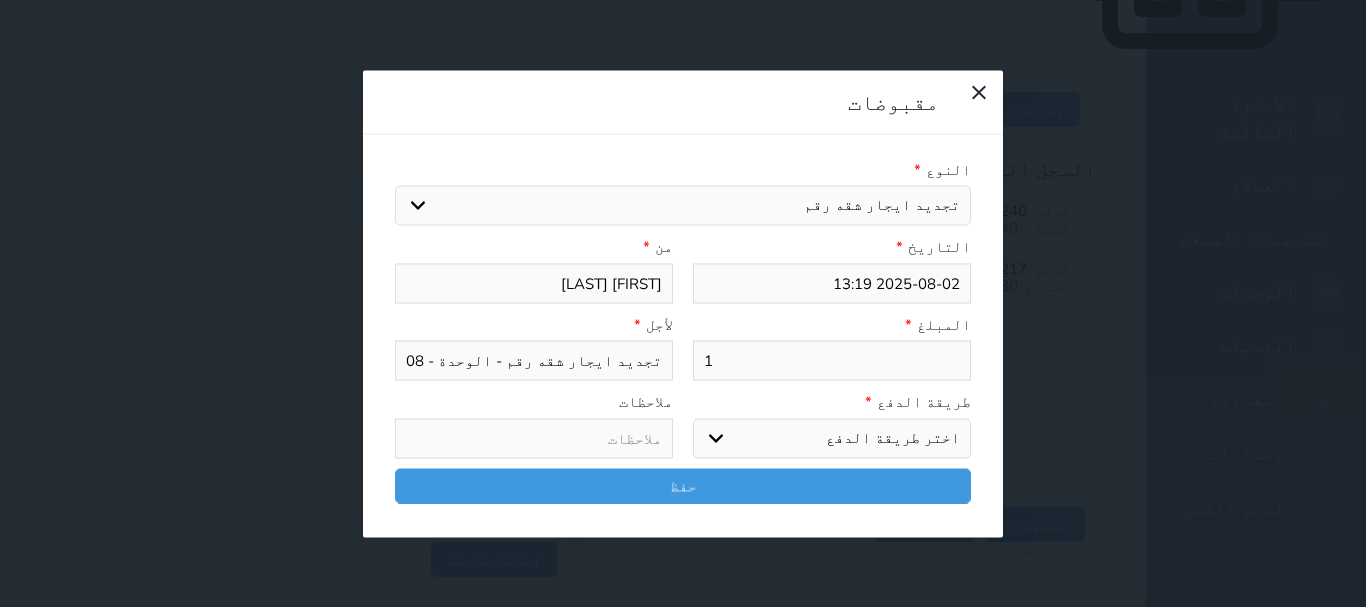 type 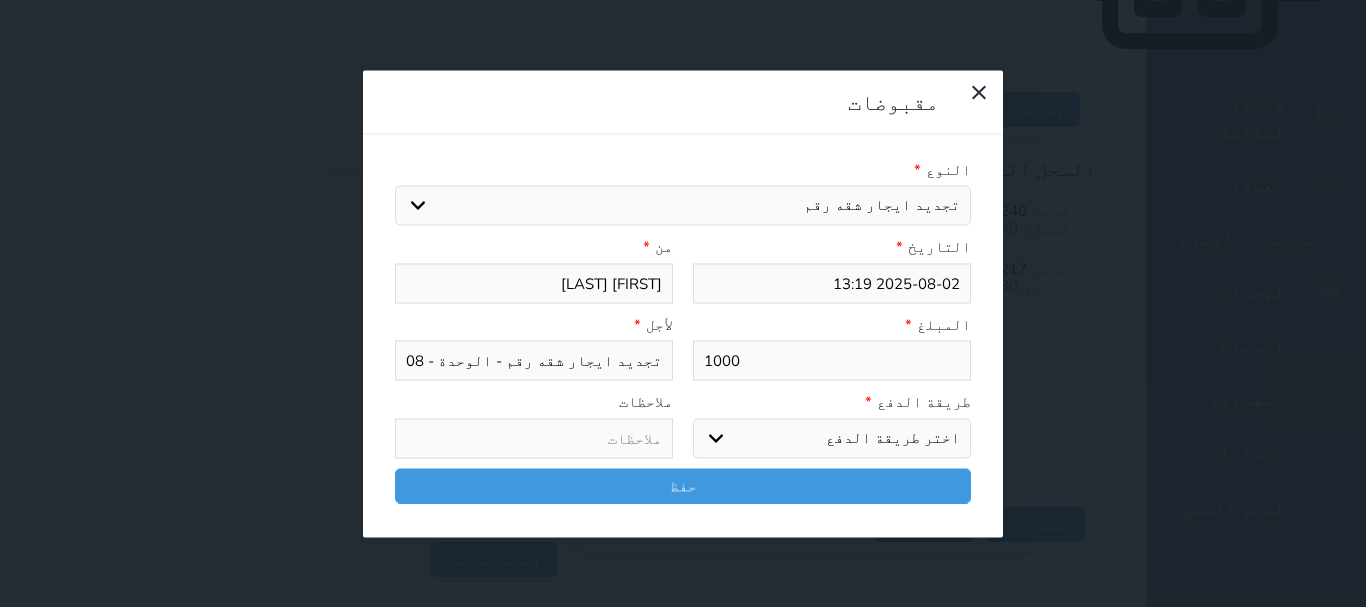 click on "اختر طريقة الدفع   دفع نقدى   تحويل بنكى   مدى   بطاقة ائتمان   آجل" at bounding box center (832, 438) 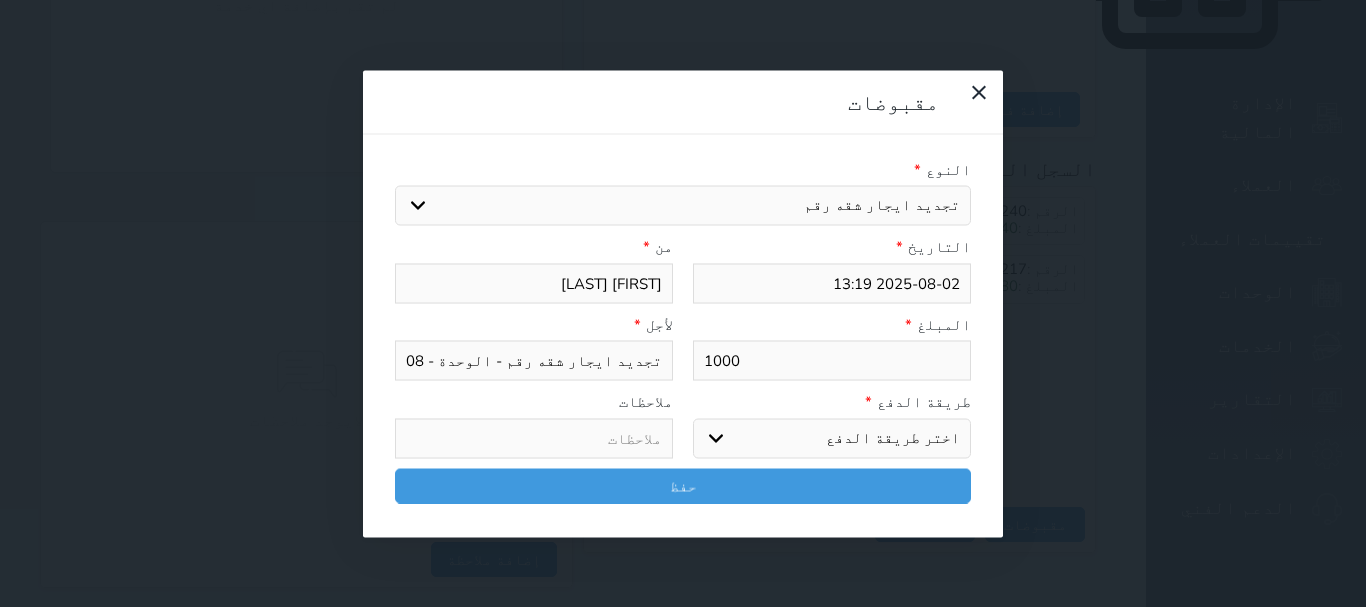 drag, startPoint x: 34, startPoint y: 279, endPoint x: 106, endPoint y: 272, distance: 72.33948 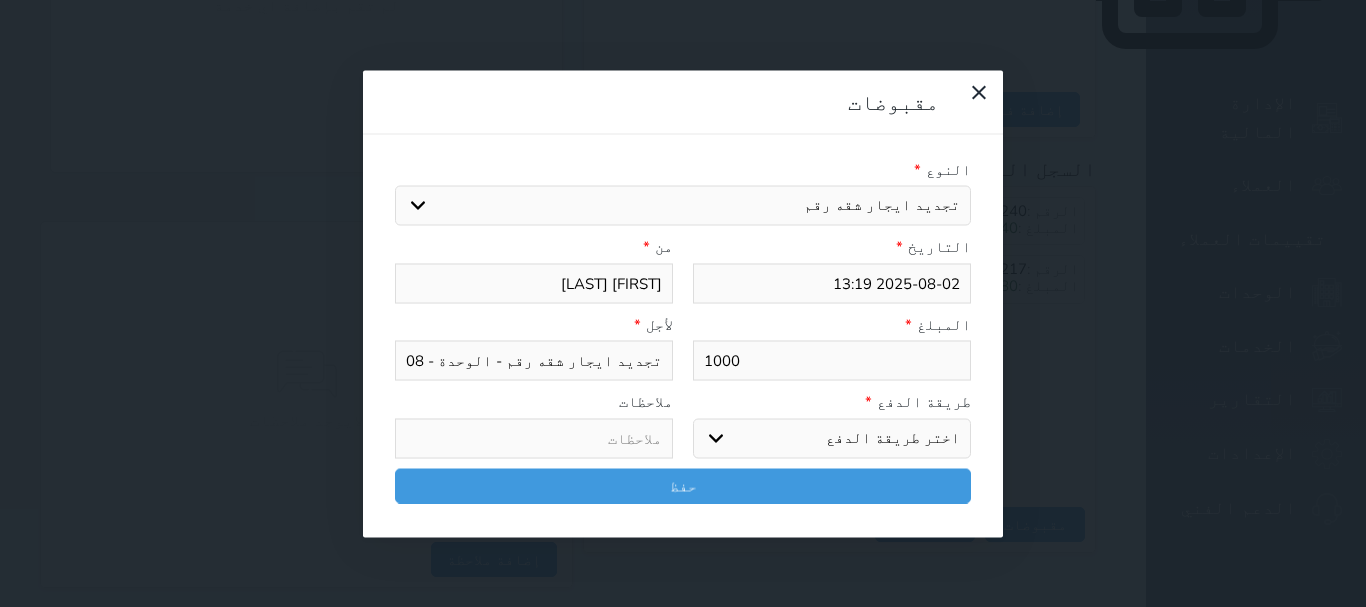 click on "مقبوضات                 النوع  *    اختيار   مقبوضات عامة قيمة إيجار فواتير تامين عربون لا ينطبق آخر مغسلة واي فاي - الإنترنت مواقف السيارات طعام الأغذية والمشروبات مشروبات المشروبات الباردة المشروبات الساخنة الإفطار غداء عشاء مخبز و كعك حمام سباحة الصالة الرياضية سبا و خدمات الجمال اختيار وإسقاط (خدمات النقل) ميني بار كابل - تلفزيون سرير إضافي تصفيف الشعر التسوق خدمات الجولات السياحية المنظمة خدمات الدليل السياحي تجديد ايجار شقه رقم   التاريخ *   [DATE] [TIME]   من *   [FIRST] [LAST]   المبلغ *   1000   لأجل *   تجديد ايجار شقه رقم - الوحدة - 208   طريقة الدفع *     دفع نقدى     مدى" at bounding box center [683, 303] 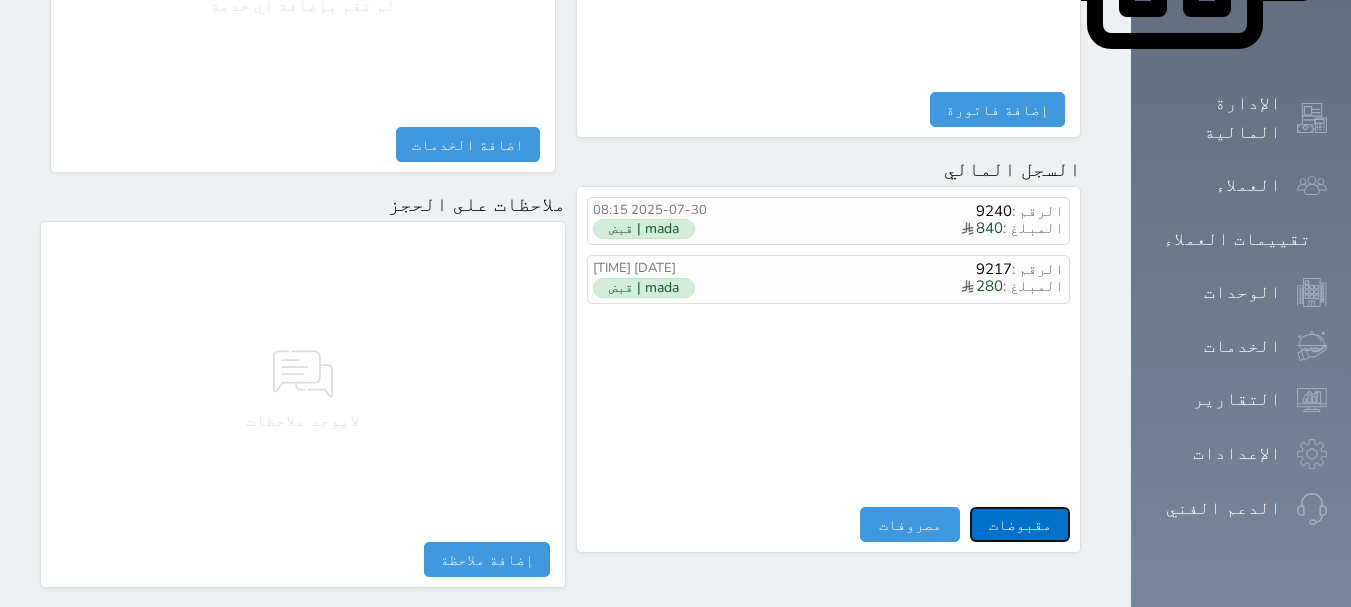 drag, startPoint x: 1116, startPoint y: 462, endPoint x: 1078, endPoint y: 409, distance: 65.21503 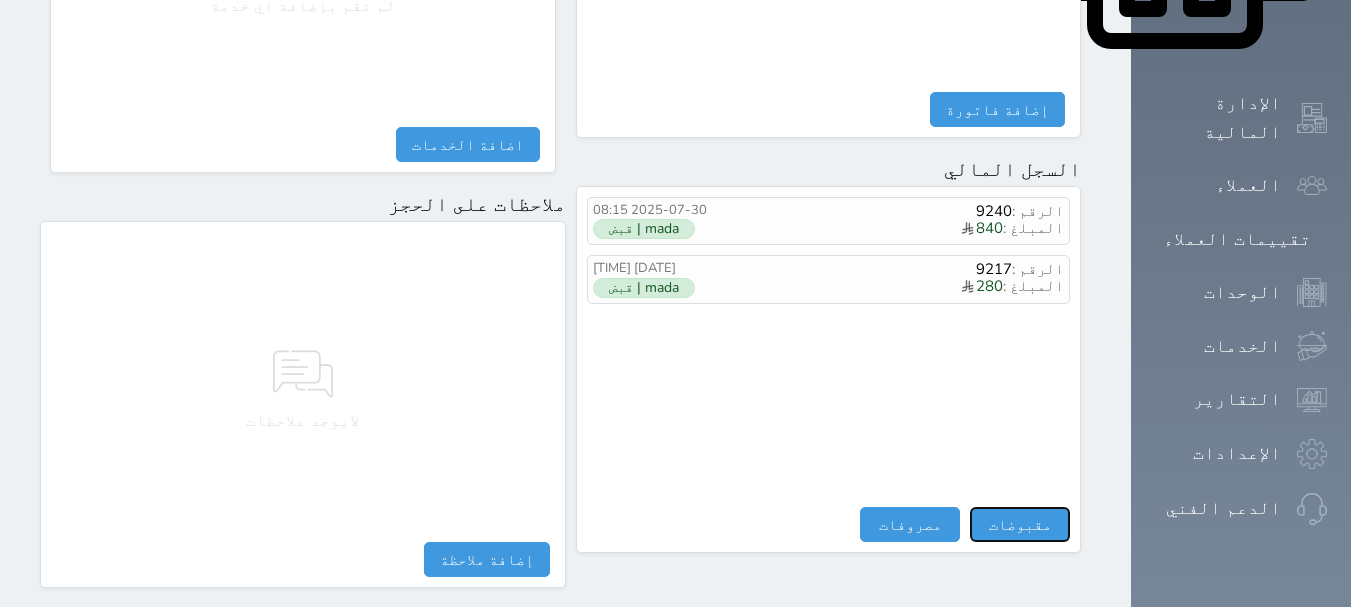 click on "مقبوضات" at bounding box center [1020, 524] 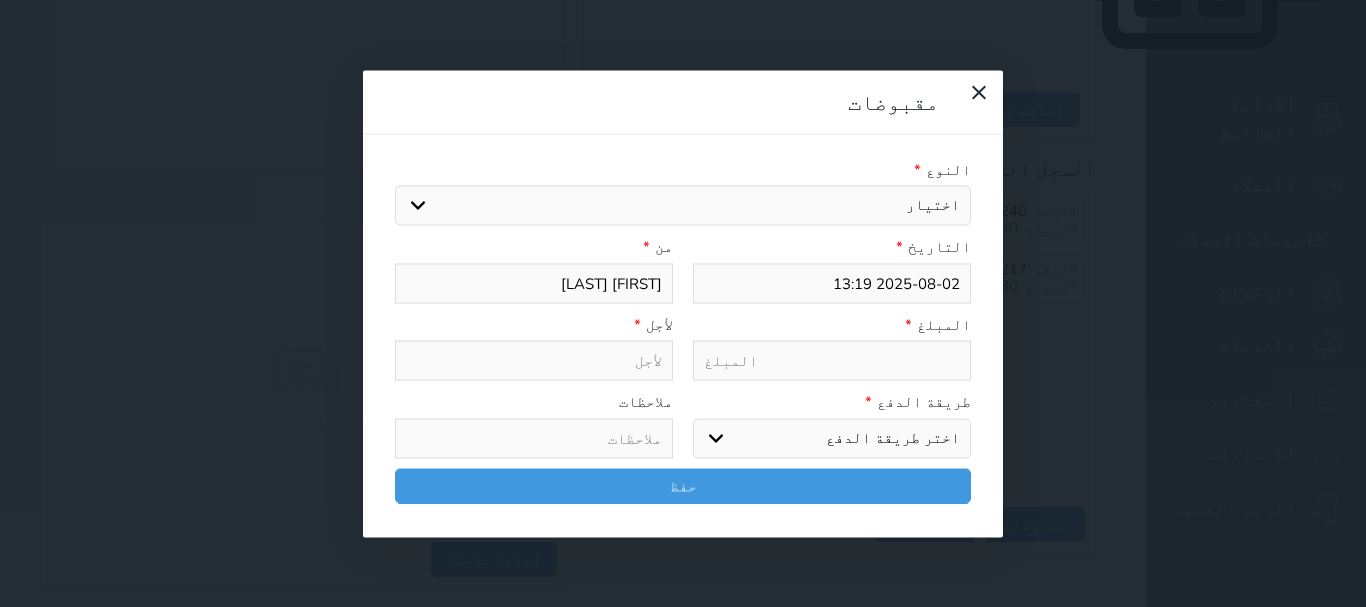 drag, startPoint x: 805, startPoint y: 137, endPoint x: 831, endPoint y: 191, distance: 59.933296 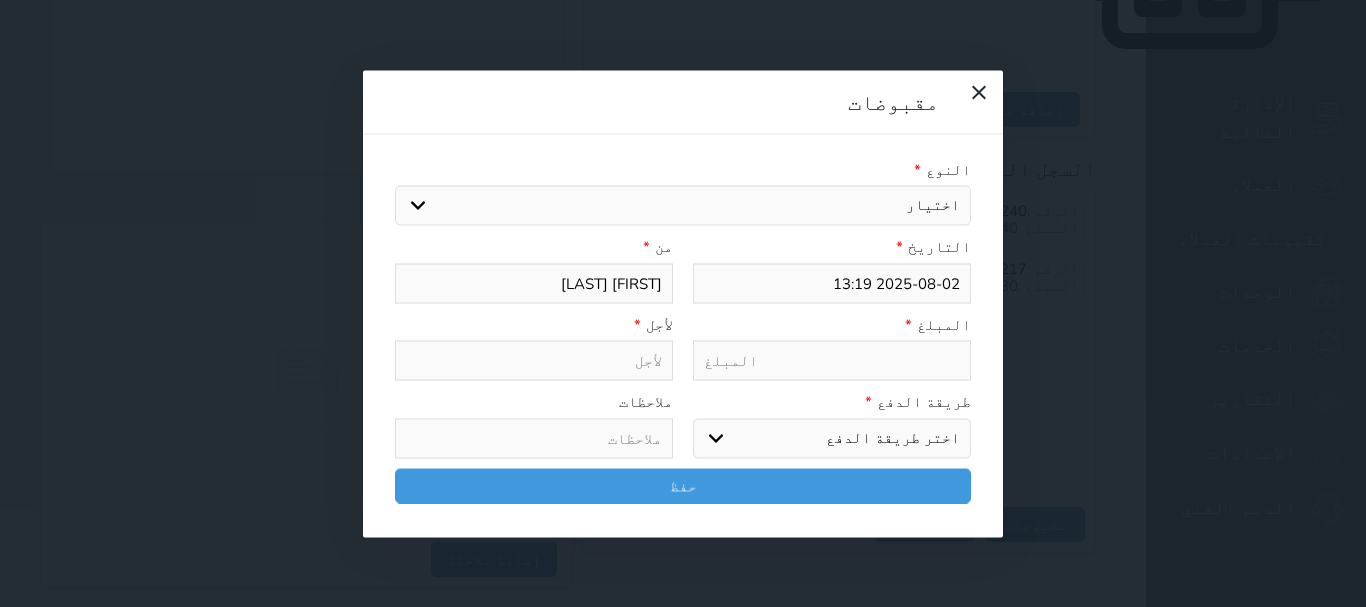 click on "النوع  *    اختيار   مقبوضات عامة قيمة إيجار فواتير تامين عربون لا ينطبق آخر مغسلة واي فاي - الإنترنت مواقف السيارات طعام الأغذية والمشروبات مشروبات المشروبات الباردة المشروبات الساخنة الإفطار غداء عشاء مخبز و كعك حمام سباحة الصالة الرياضية سبا و خدمات الجمال اختيار وإسقاط (خدمات النقل) ميني بار كابل - تلفزيون سرير إضافي تصفيف الشعر التسوق خدمات الجولات السياحية المنظمة خدمات الدليل السياحي تجديد ايجار شقه رقم   التاريخ *   [DATE] [TIME]   من *   [FIRST] [LAST]   المبلغ *     لأجل *     طريقة الدفع *   اختر طريقة الدفع   دفع نقدى   تحويل بنكى   مدى   بطاقة ائتمان   آجل" at bounding box center (683, 335) 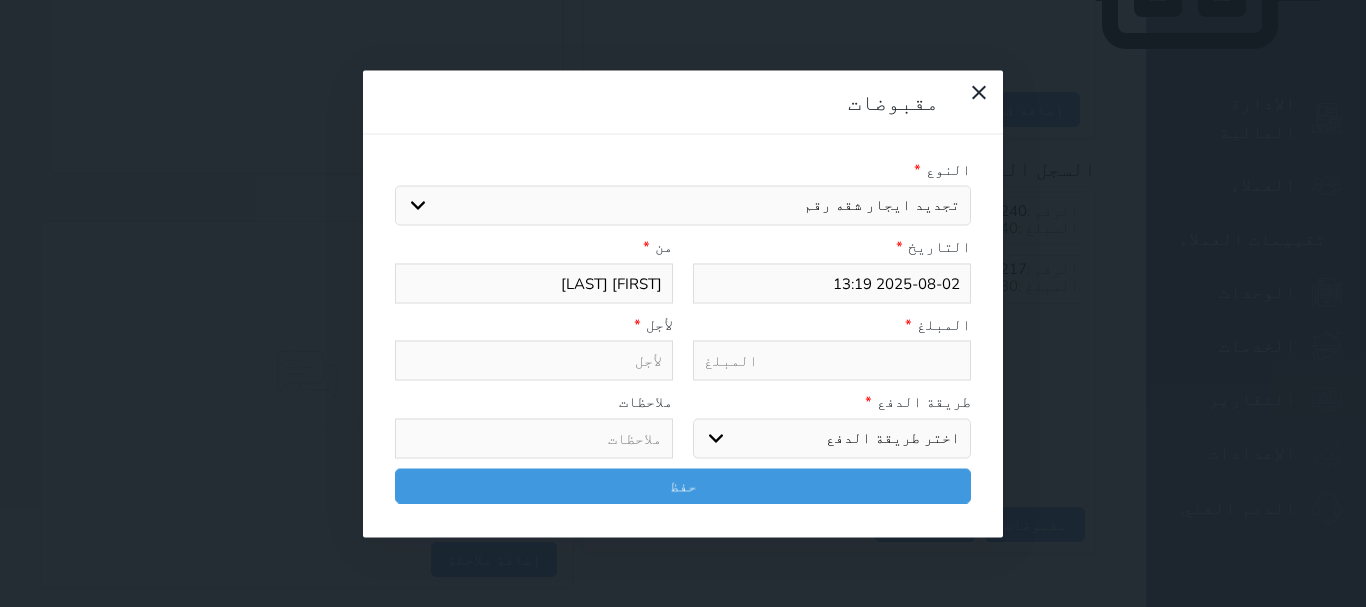 click on "اختيار   مقبوضات عامة قيمة إيجار فواتير تامين عربون لا ينطبق آخر مغسلة واي فاي - الإنترنت مواقف السيارات طعام الأغذية والمشروبات مشروبات المشروبات الباردة المشروبات الساخنة الإفطار غداء عشاء مخبز و كعك حمام سباحة الصالة الرياضية سبا و خدمات الجمال اختيار وإسقاط (خدمات النقل) ميني بار كابل - تلفزيون سرير إضافي تصفيف الشعر التسوق خدمات الجولات السياحية المنظمة خدمات الدليل السياحي تجديد ايجار شقه رقم" at bounding box center [683, 206] 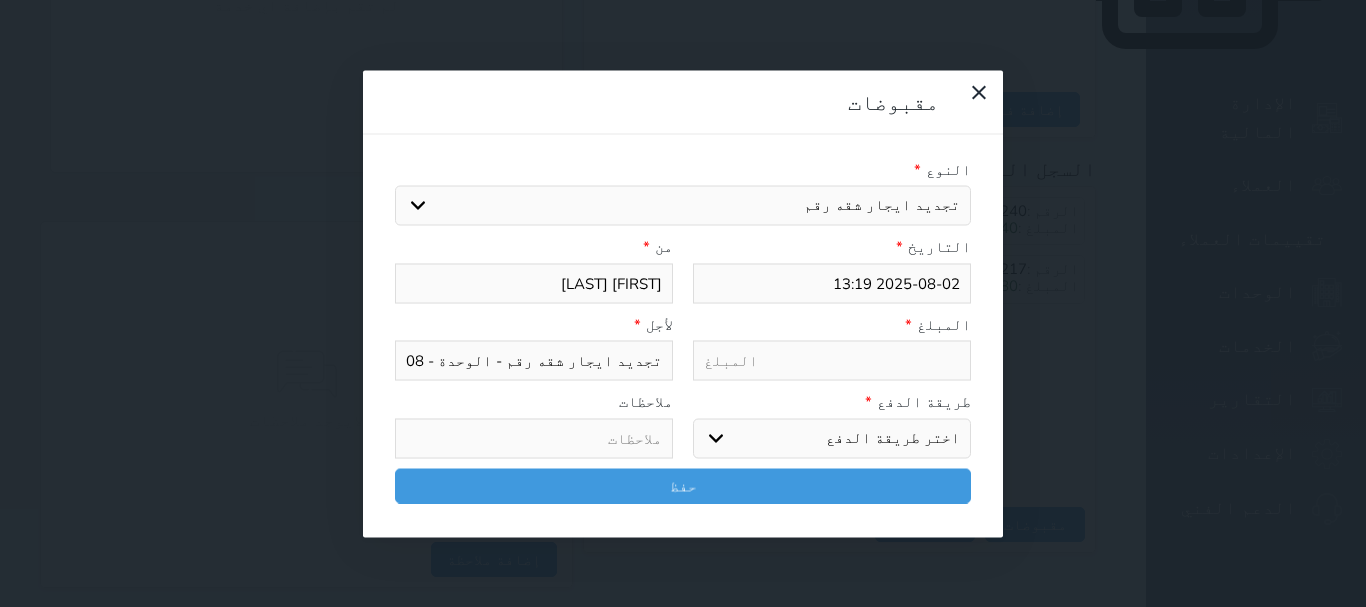 click at bounding box center [832, 361] 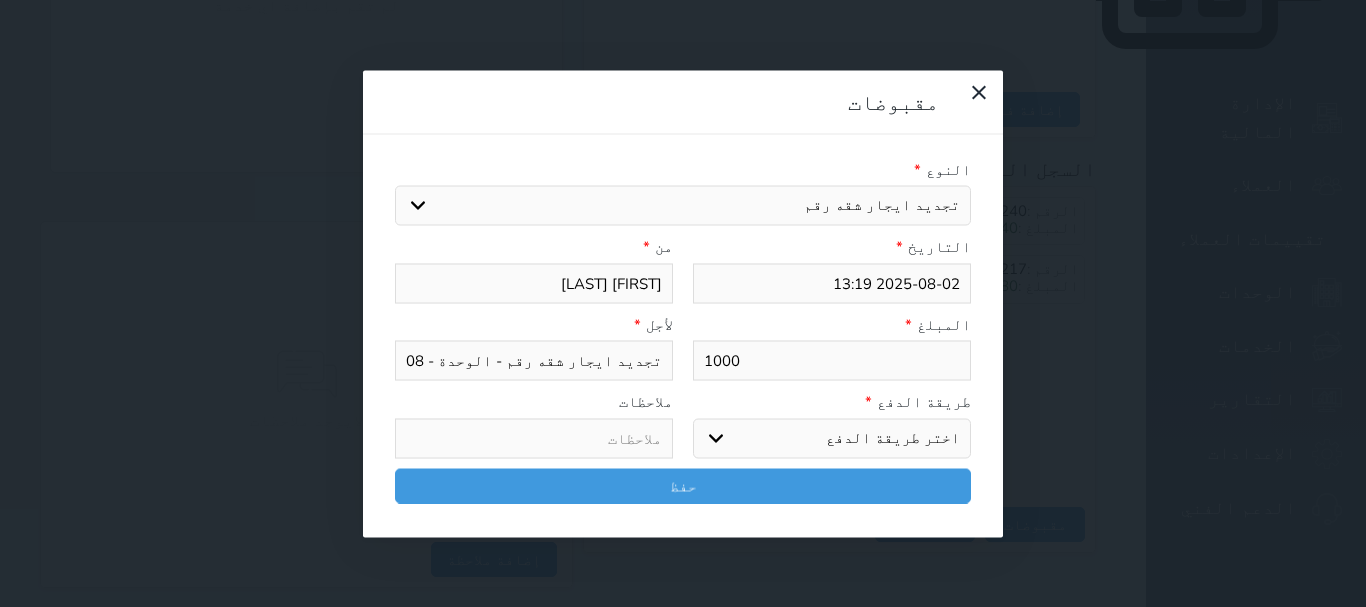 click on "اختر طريقة الدفع   دفع نقدى   تحويل بنكى   مدى   بطاقة ائتمان   آجل" at bounding box center [832, 438] 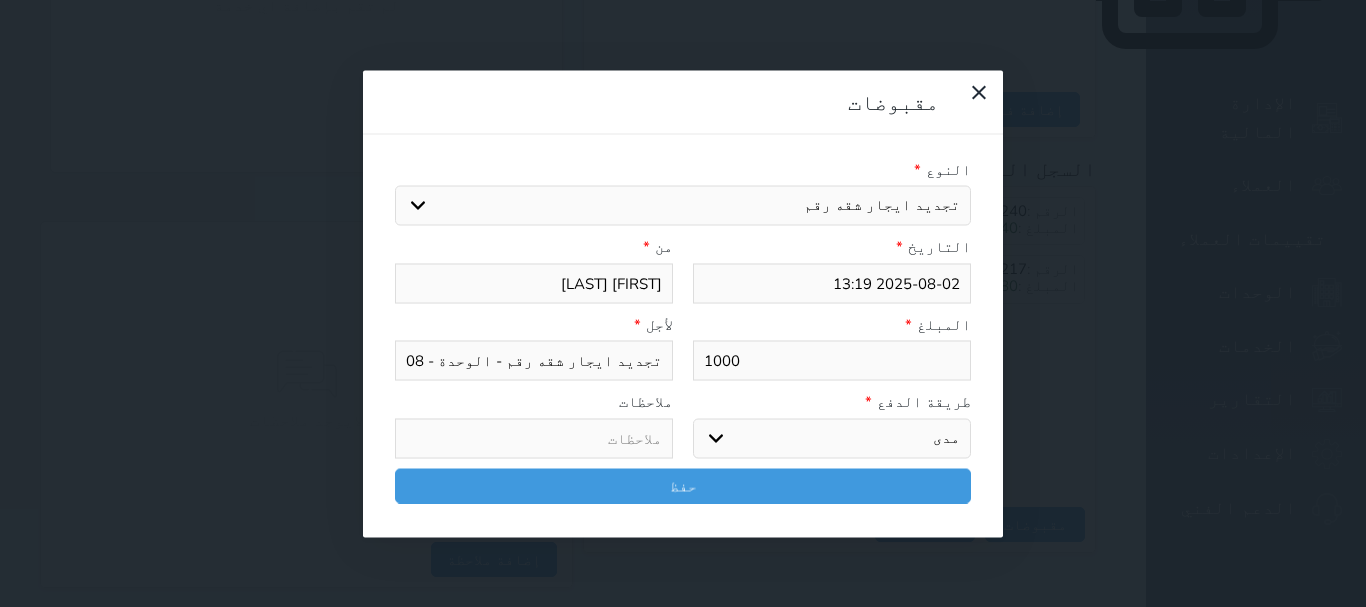 click on "اختر طريقة الدفع   دفع نقدى   تحويل بنكى   مدى   بطاقة ائتمان   آجل" at bounding box center [832, 438] 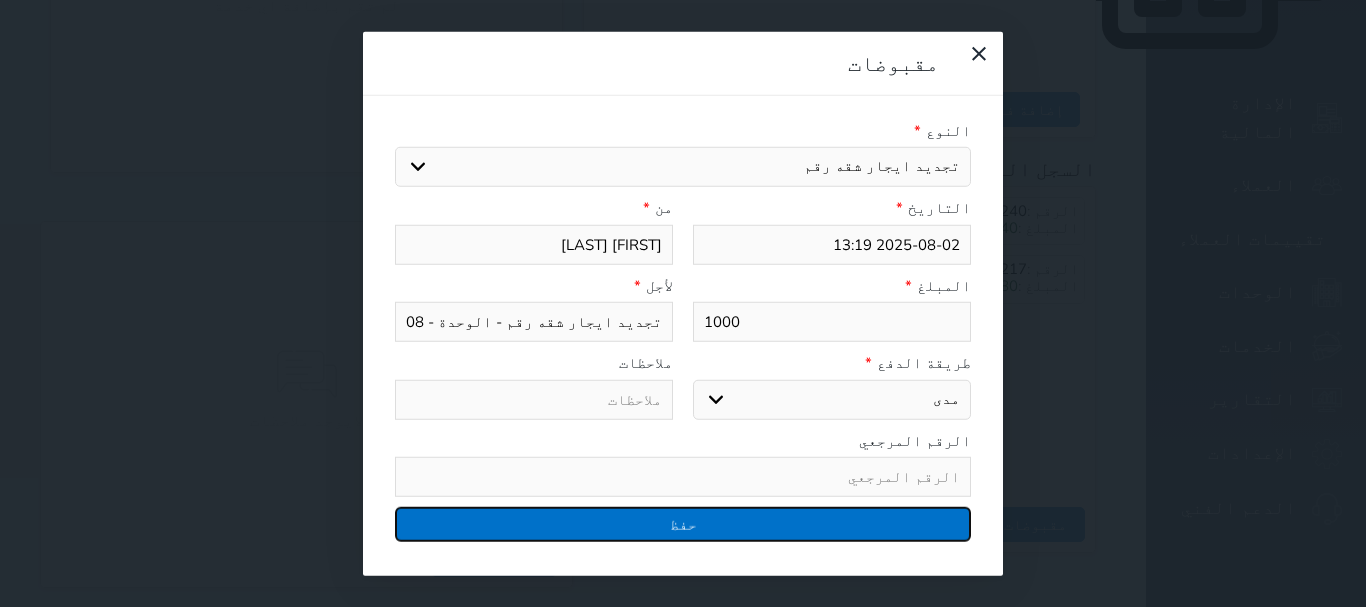 click on "حفظ" at bounding box center (683, 524) 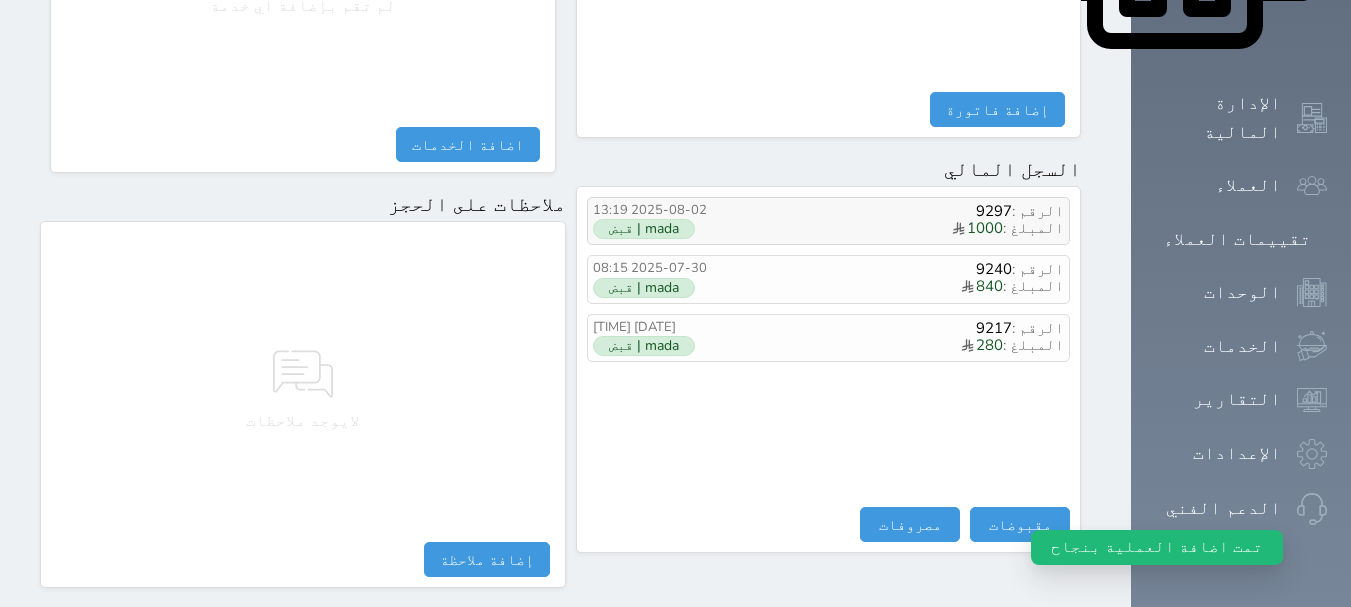 click on "mada | قبض" at bounding box center (644, 229) 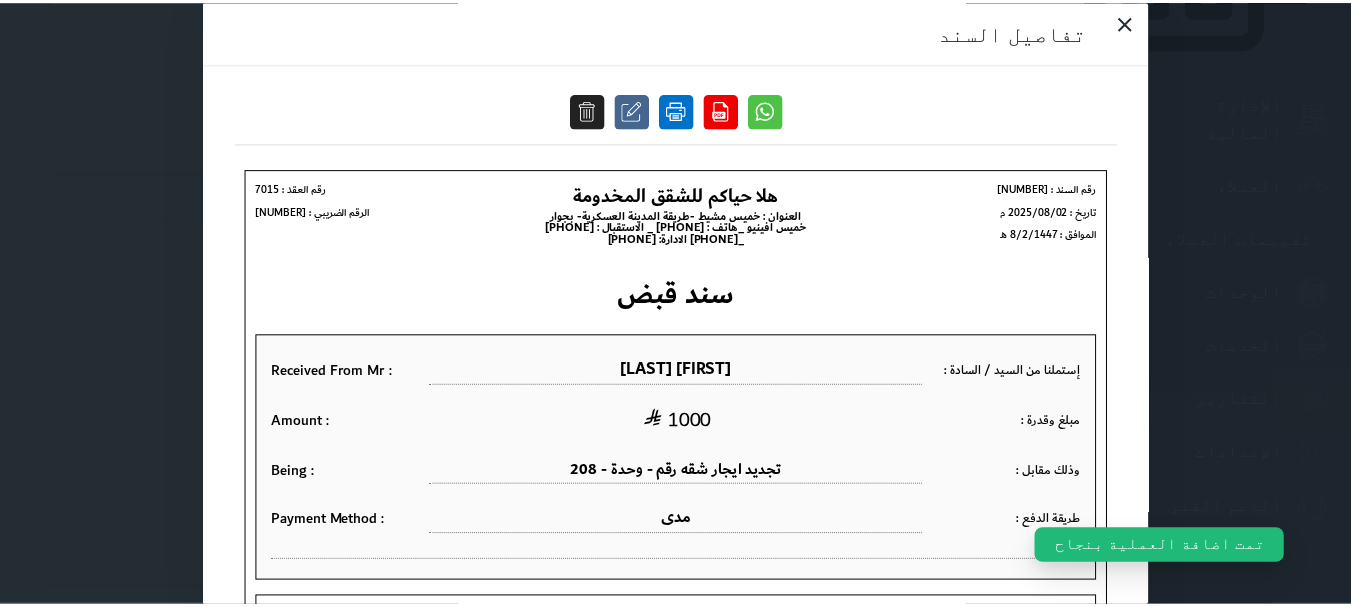 scroll, scrollTop: 0, scrollLeft: 0, axis: both 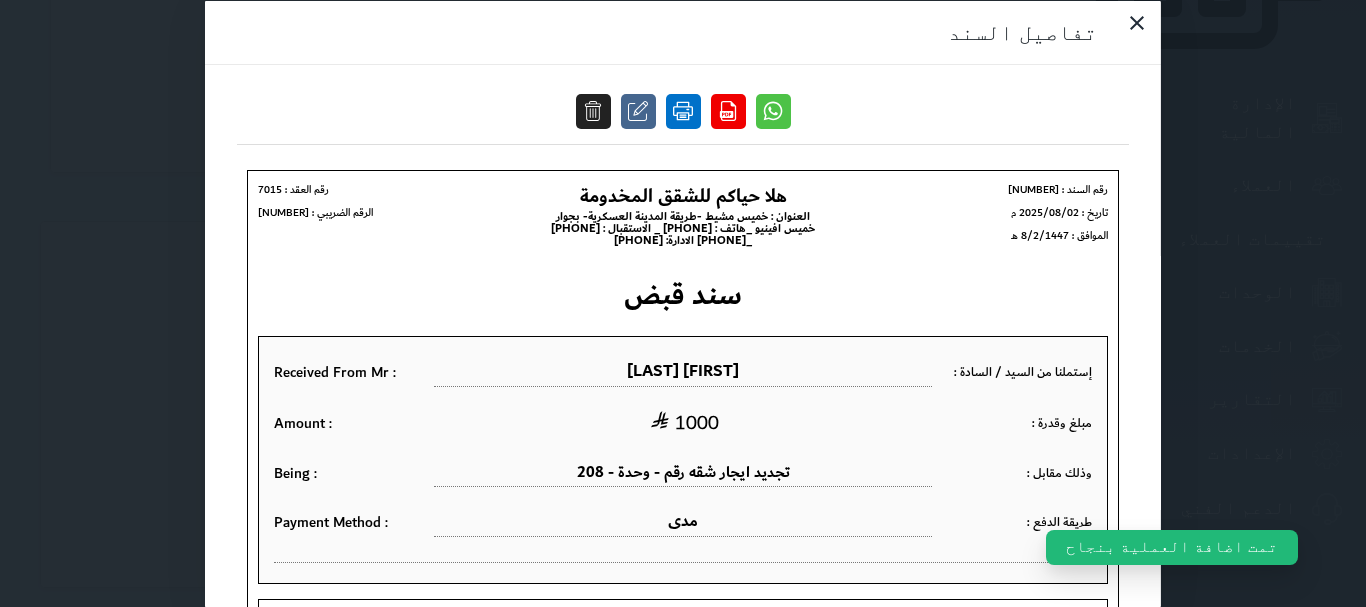 click at bounding box center (683, 110) 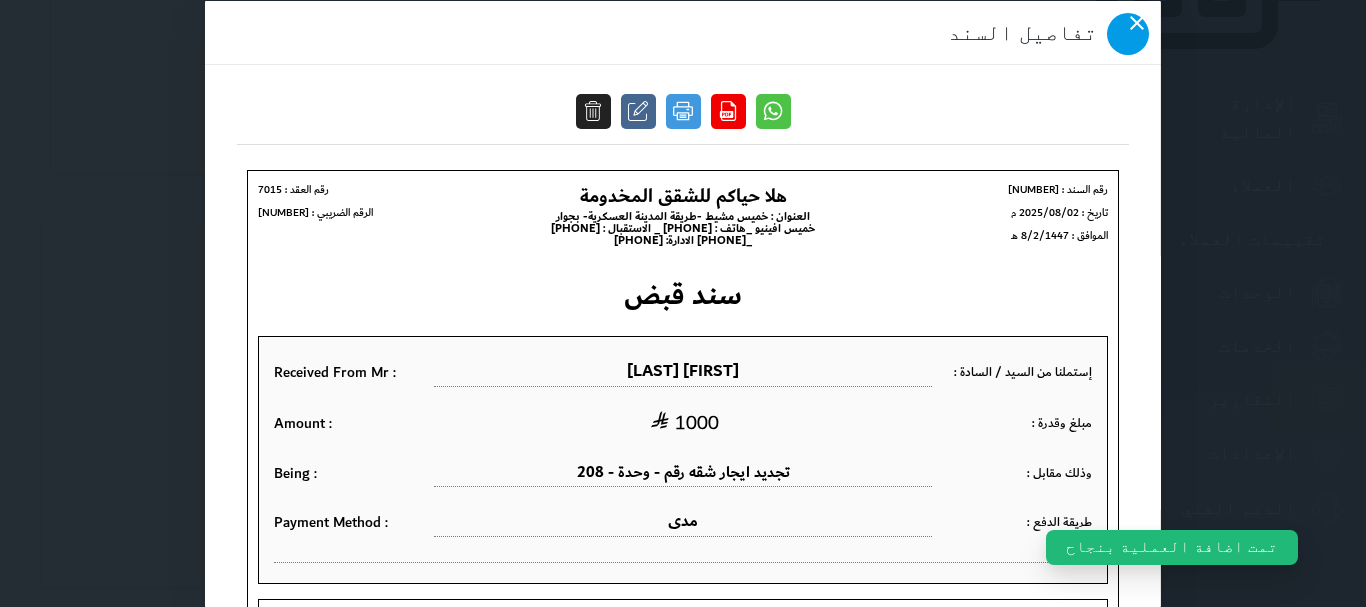 click 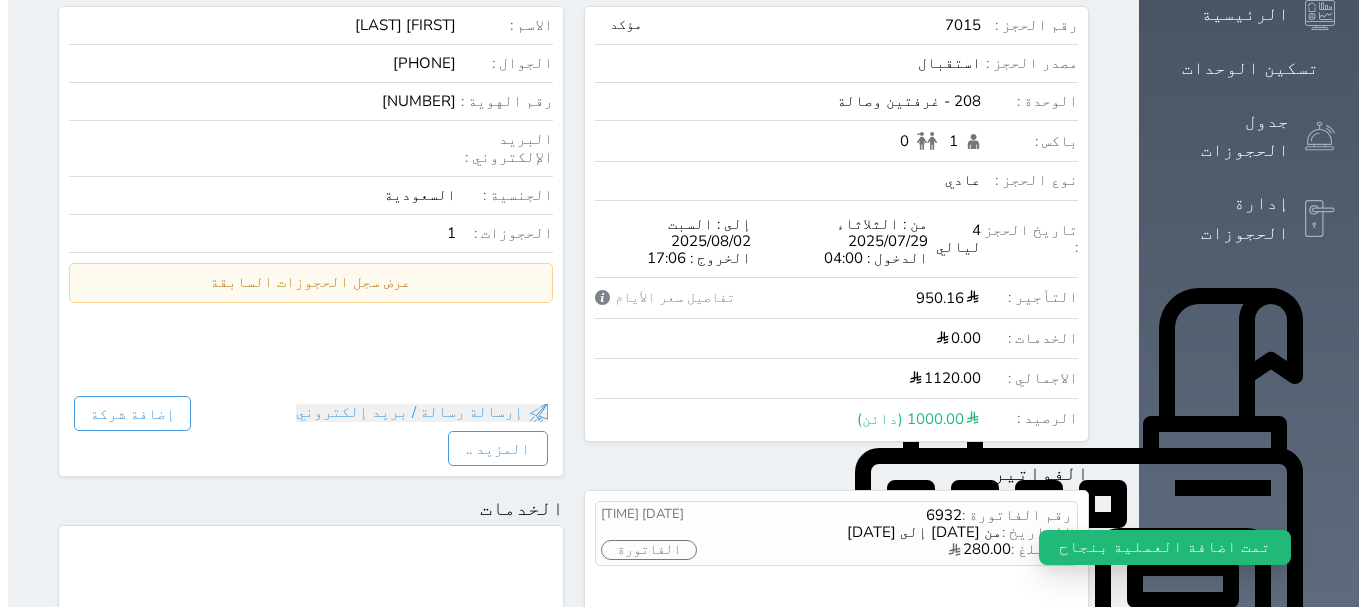 scroll, scrollTop: 0, scrollLeft: 0, axis: both 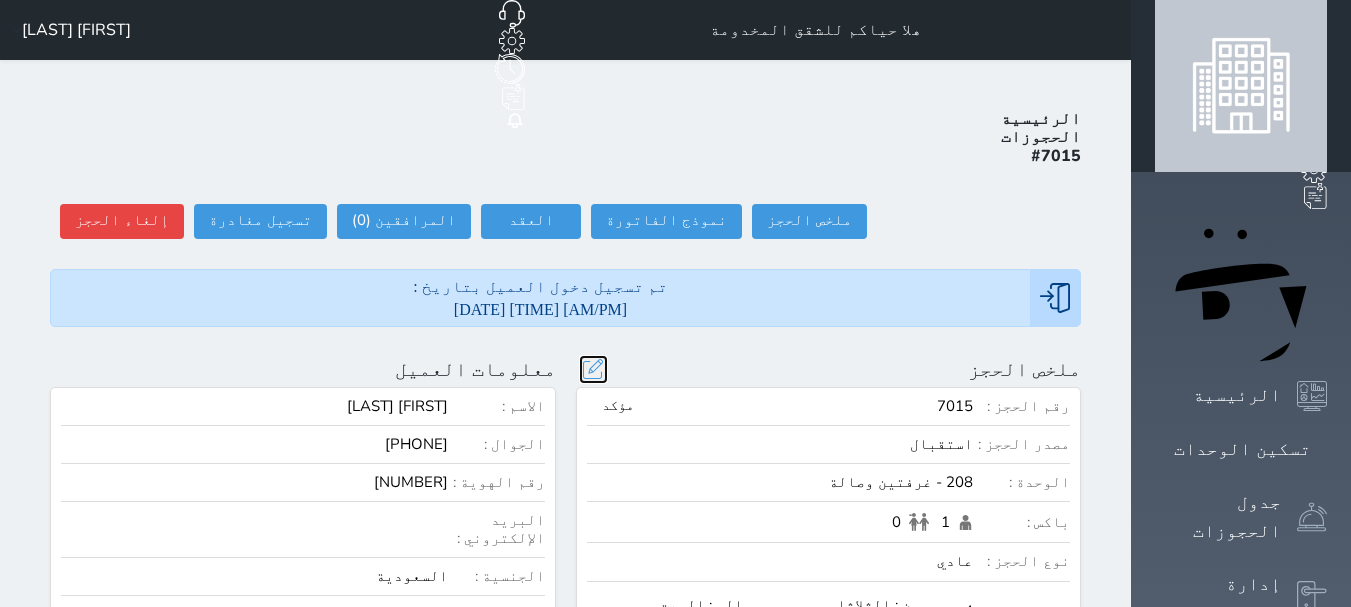click at bounding box center [593, 369] 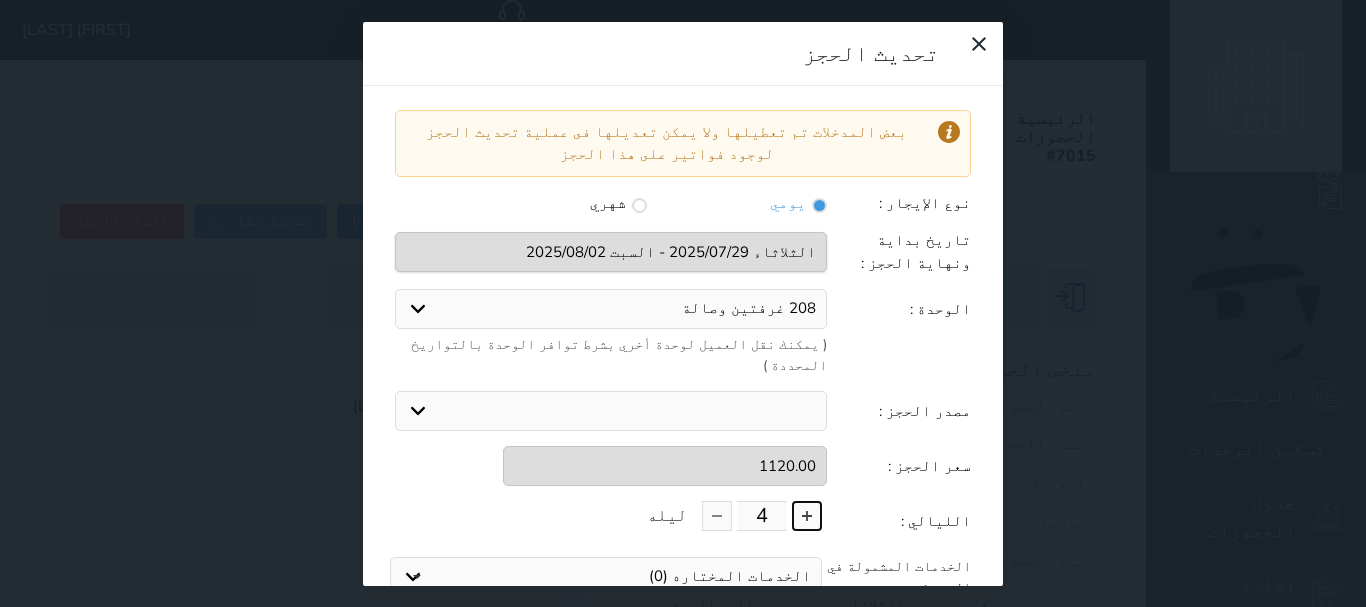 click at bounding box center (807, 516) 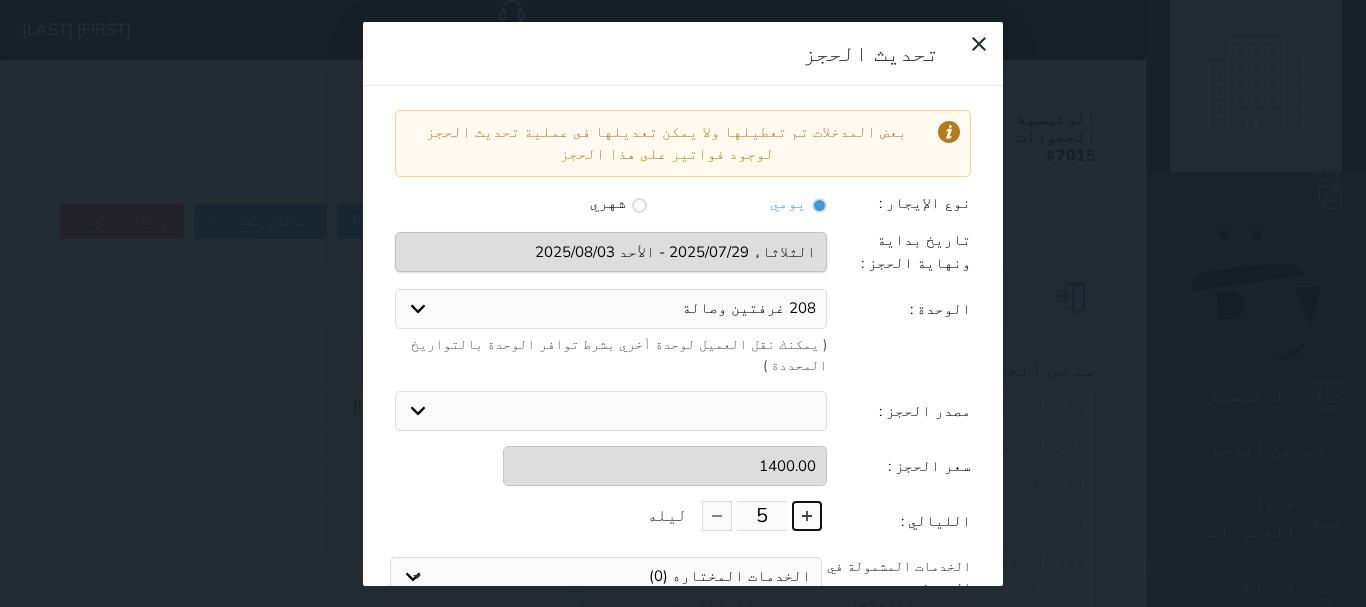 click at bounding box center (807, 516) 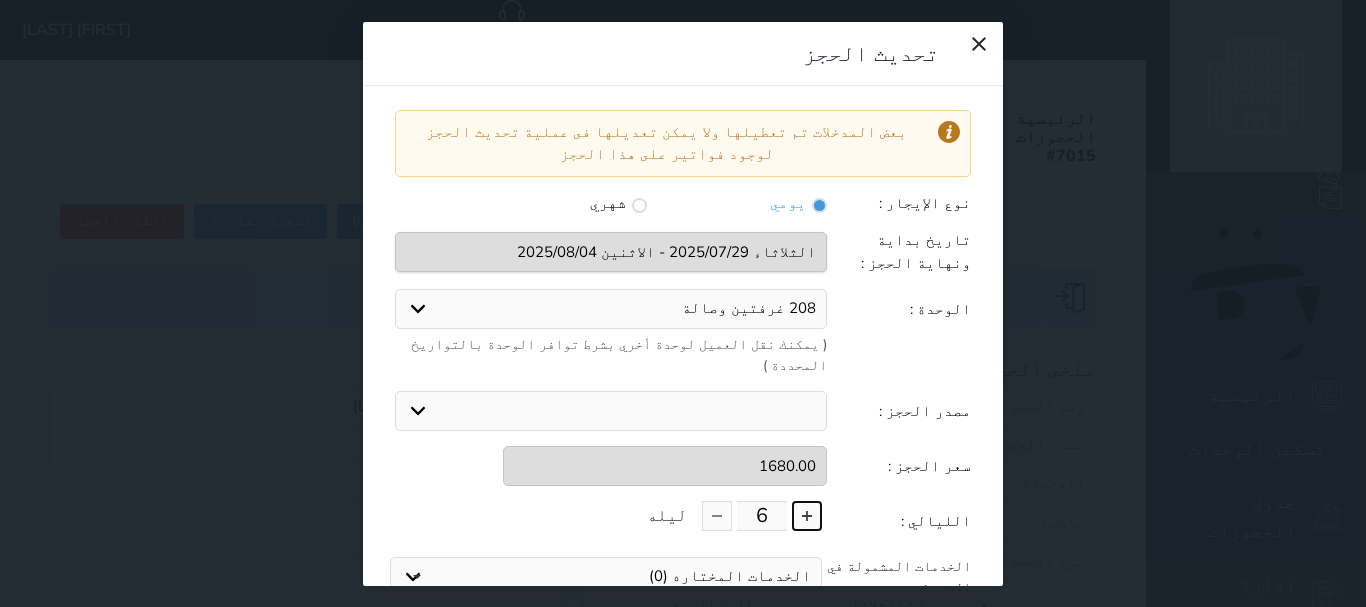 click at bounding box center [807, 516] 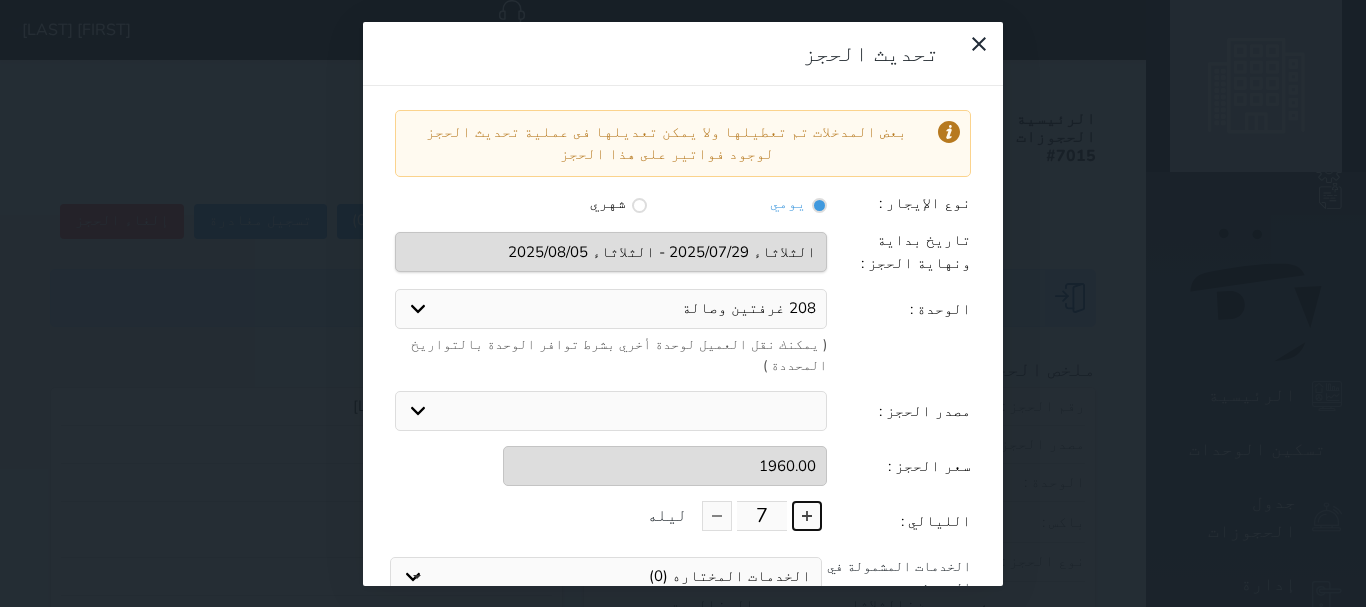 scroll, scrollTop: 2, scrollLeft: 0, axis: vertical 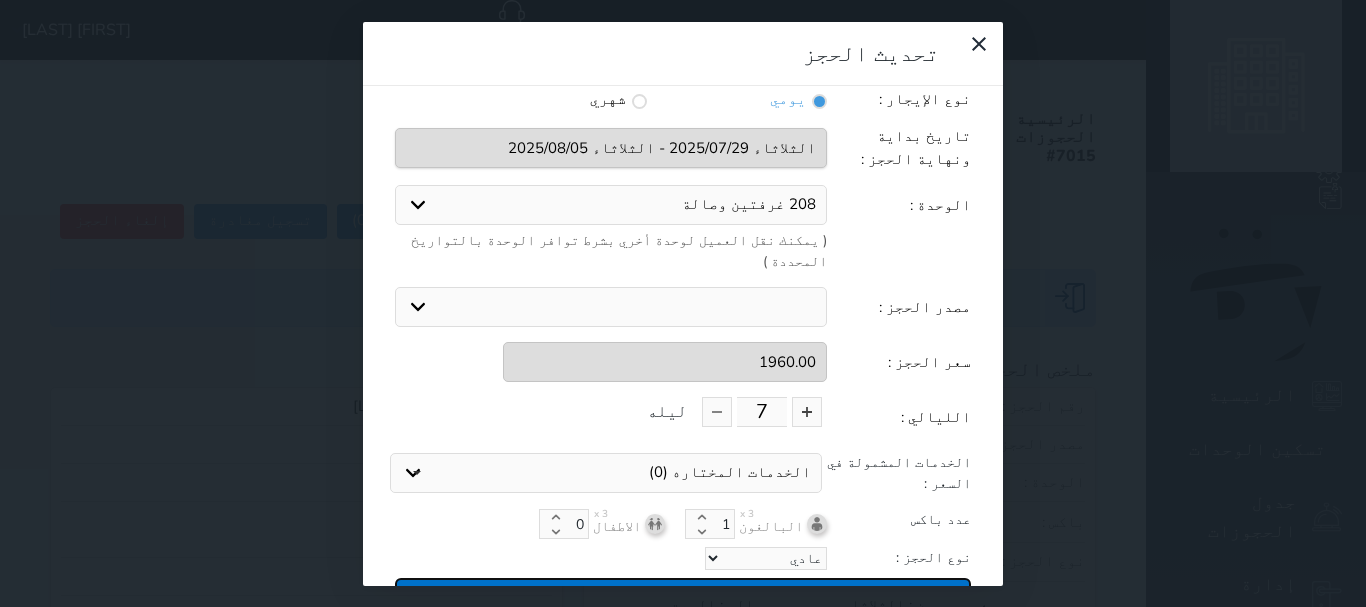 click on "تحديث الحجز" at bounding box center [683, 595] 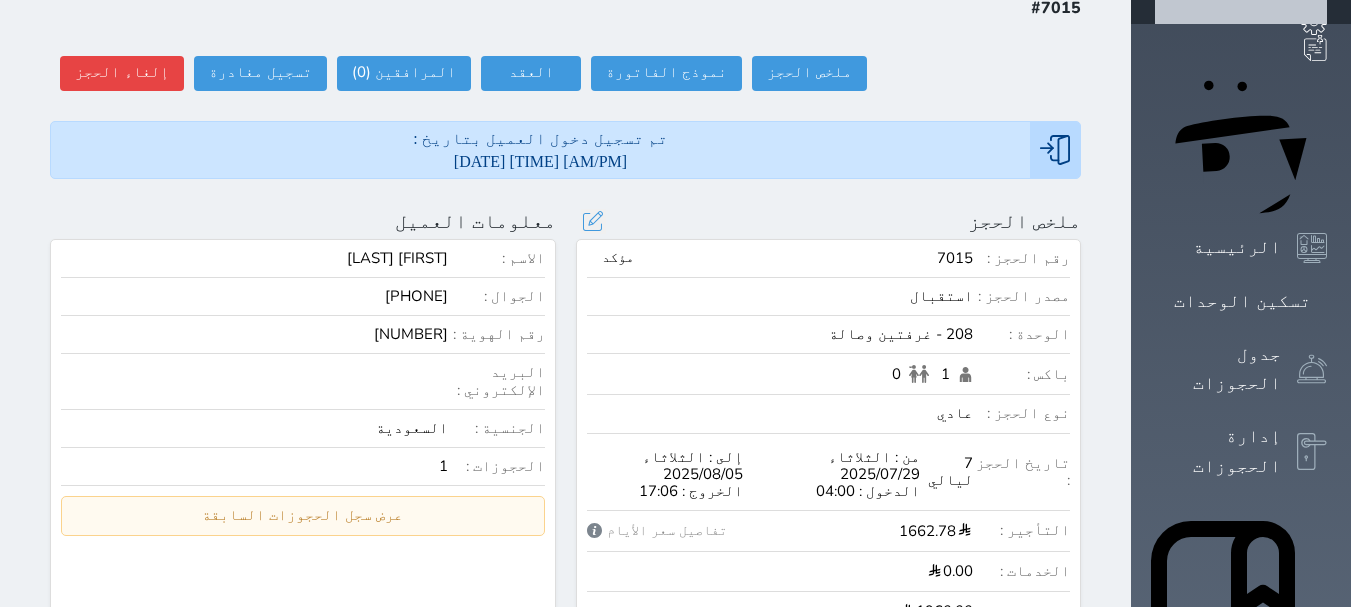 scroll, scrollTop: 0, scrollLeft: 0, axis: both 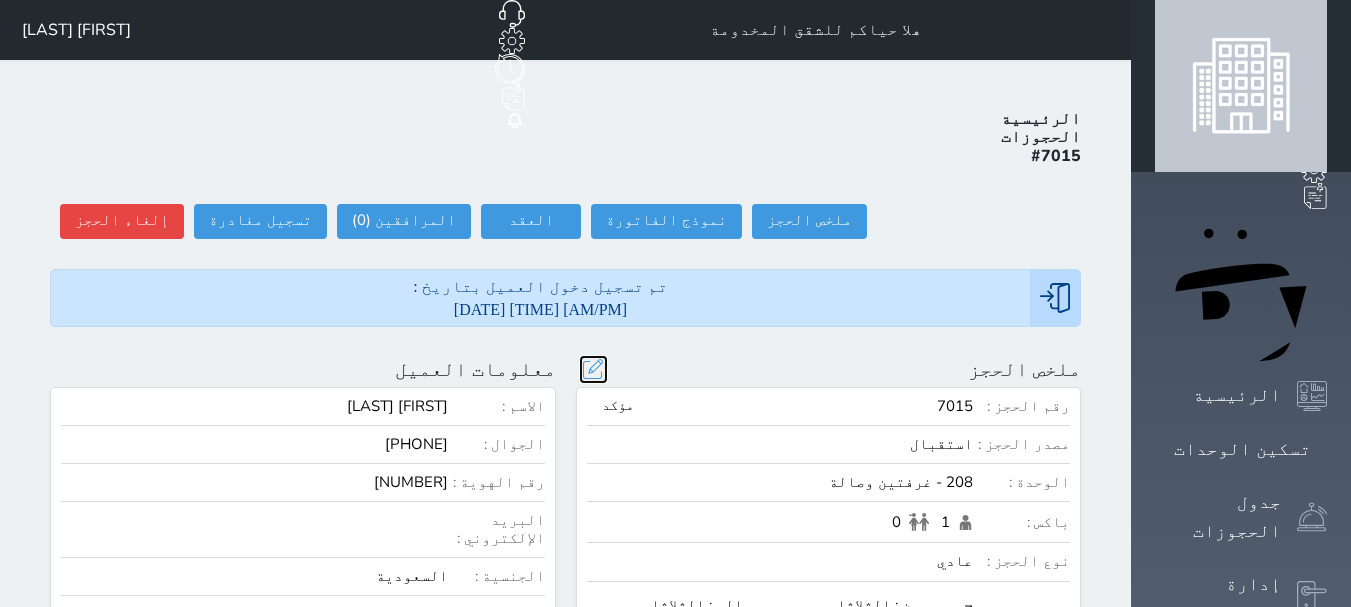 click at bounding box center (593, 369) 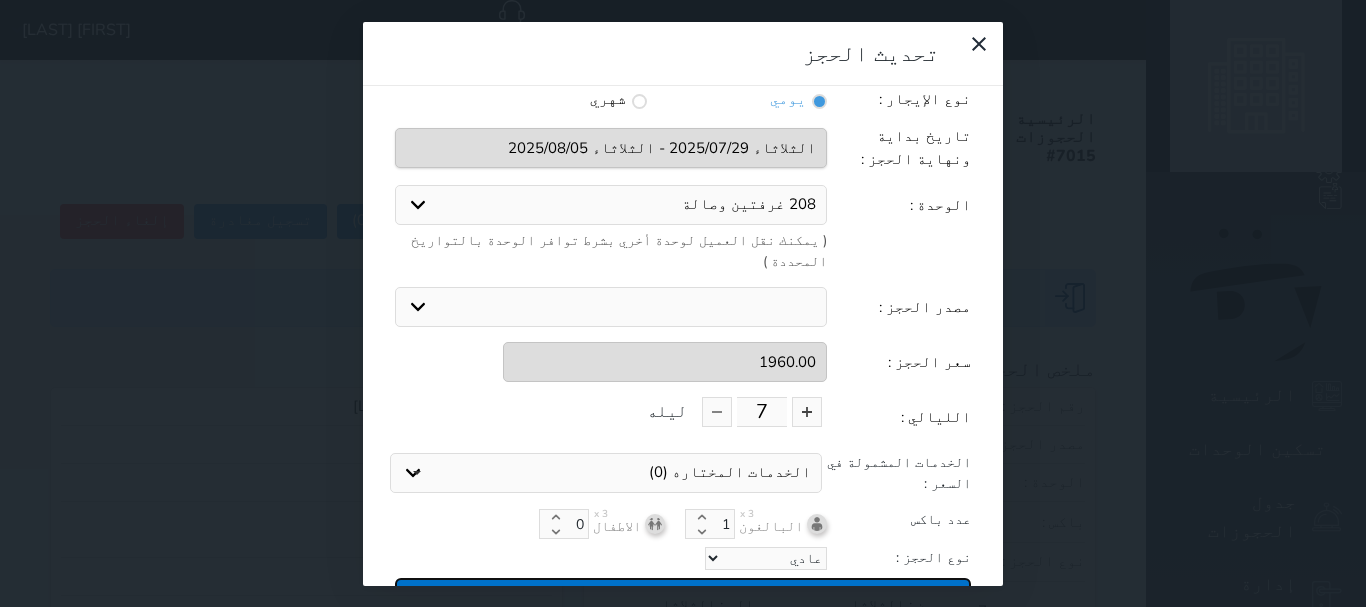 click on "تحديث الحجز" at bounding box center [683, 595] 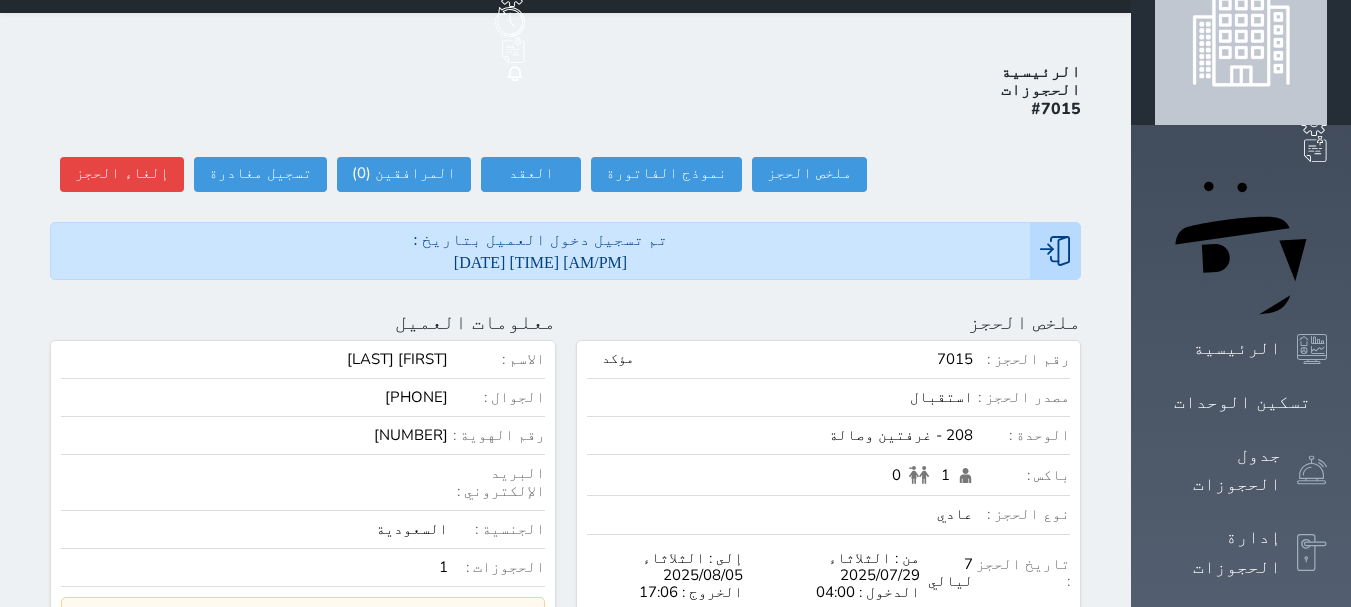 scroll, scrollTop: 0, scrollLeft: 0, axis: both 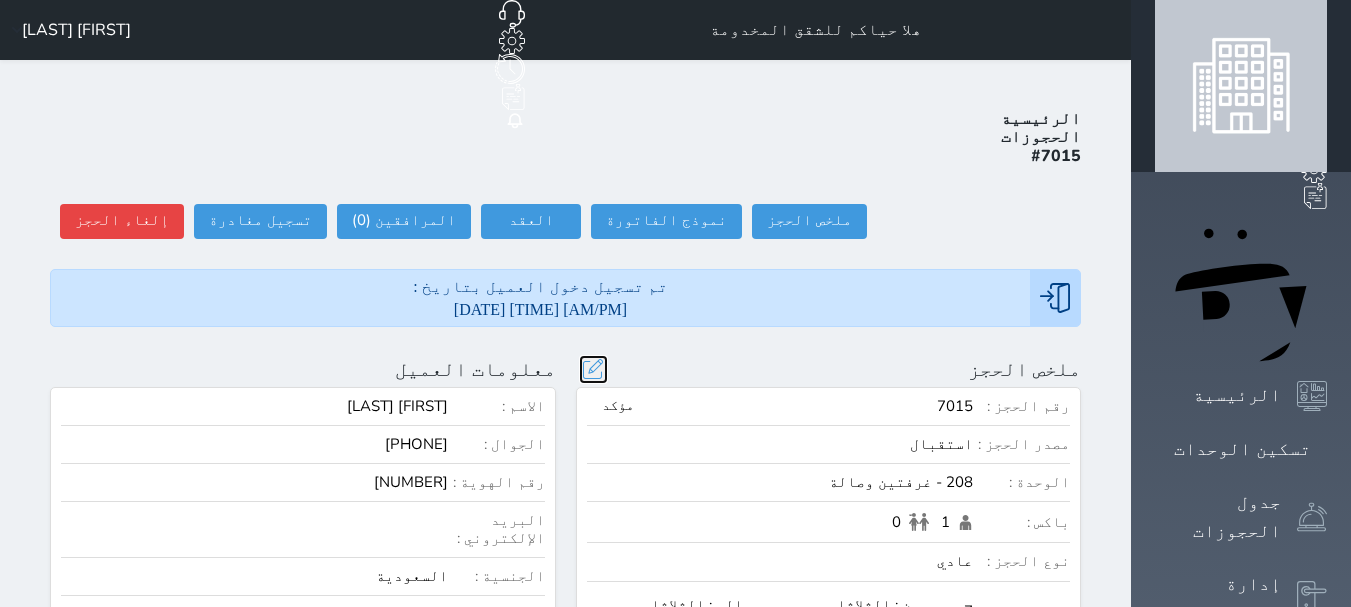 click at bounding box center (593, 369) 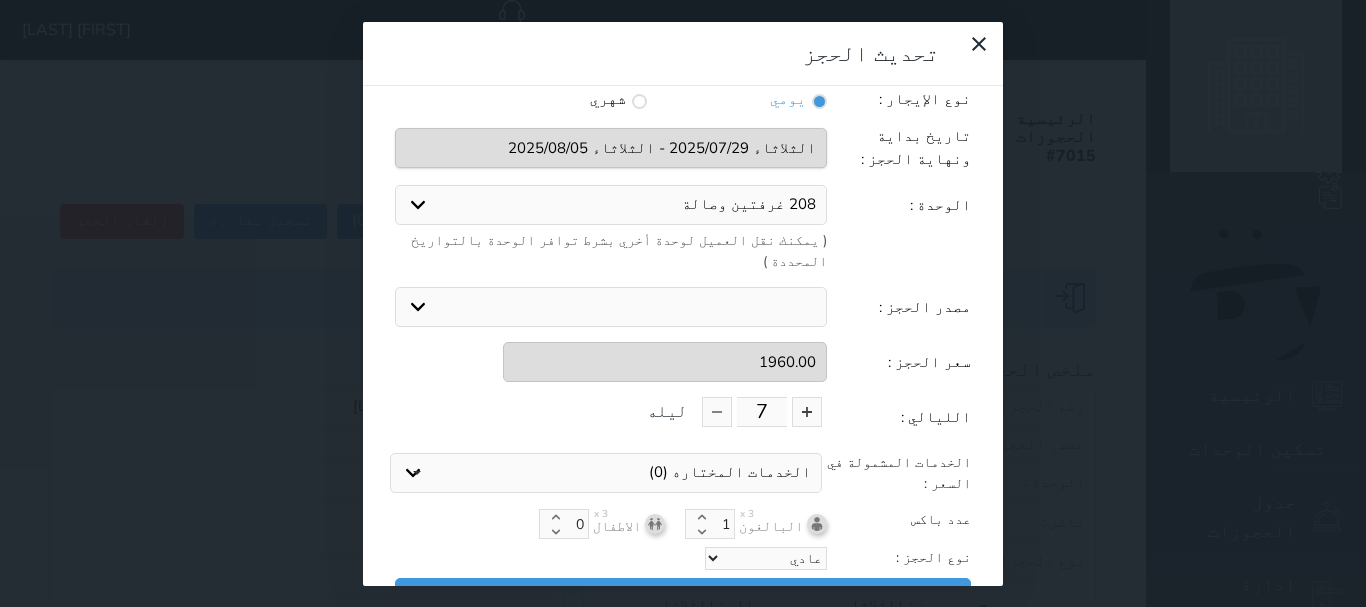 click on "تحديث الحجز
بعض المدخلات تم تعطيلها ولا يمكن تعديلها فى عملية تحديث الحجز لوجود فواتير على هذا الحجز
نوع الإيجار :     يومي     شهري   تاريخ بداية ونهاية الحجز :     الوحدة :   [NUMBER] غرفتين وصالة   [NUMBER] غرفة مفردة [NUMBER] غرفة مفردة   ( يمكنك نقل العميل لوحدة أخري بشرط توافر الوحدة بالتواريخ المحددة )   مصدر الحجز :   استقبال الموقع الإلكتروني بوكينج المسافر اكسبيديا مواقع التواصل الإجتماعي اويو اخرى     سعر الحجز :   [PRICE]         الليالي :     [NUMBER]     ليله    الخدمات المشمولة في السعر :   الخدمات المختاره ([NUMBER])  تحديد الكل  ×  فطار   عدد باكس           البالغون   x [NUMBER]   [NUMBER]" at bounding box center [683, 303] 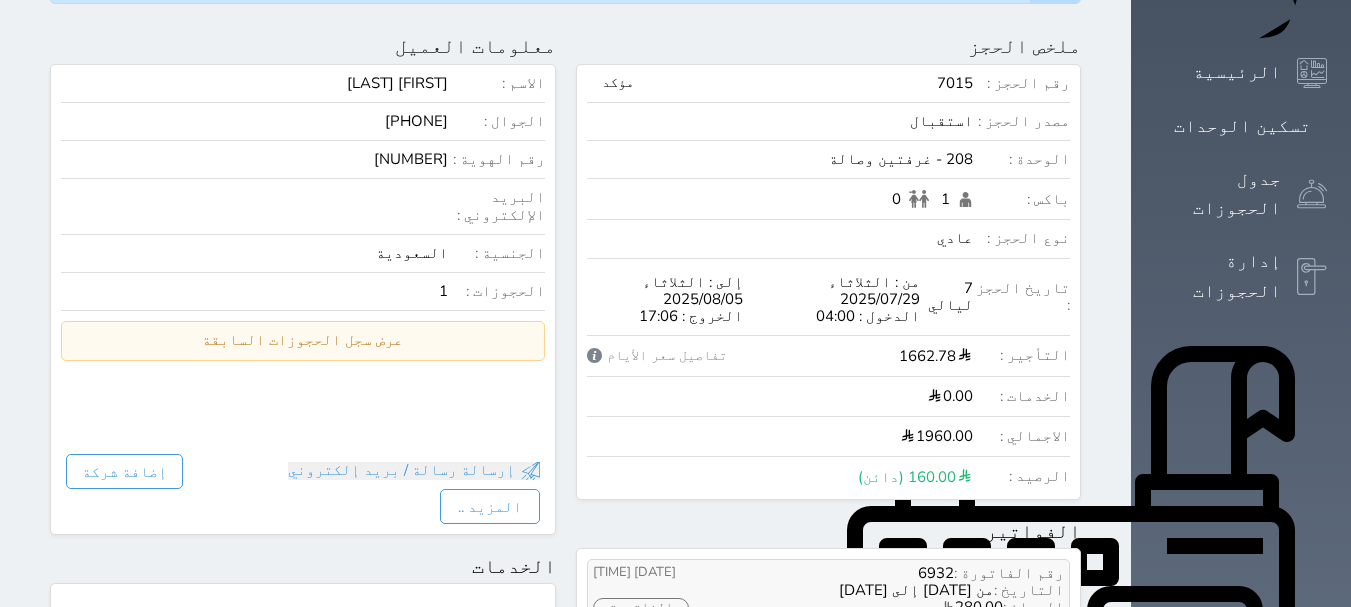scroll, scrollTop: 200, scrollLeft: 0, axis: vertical 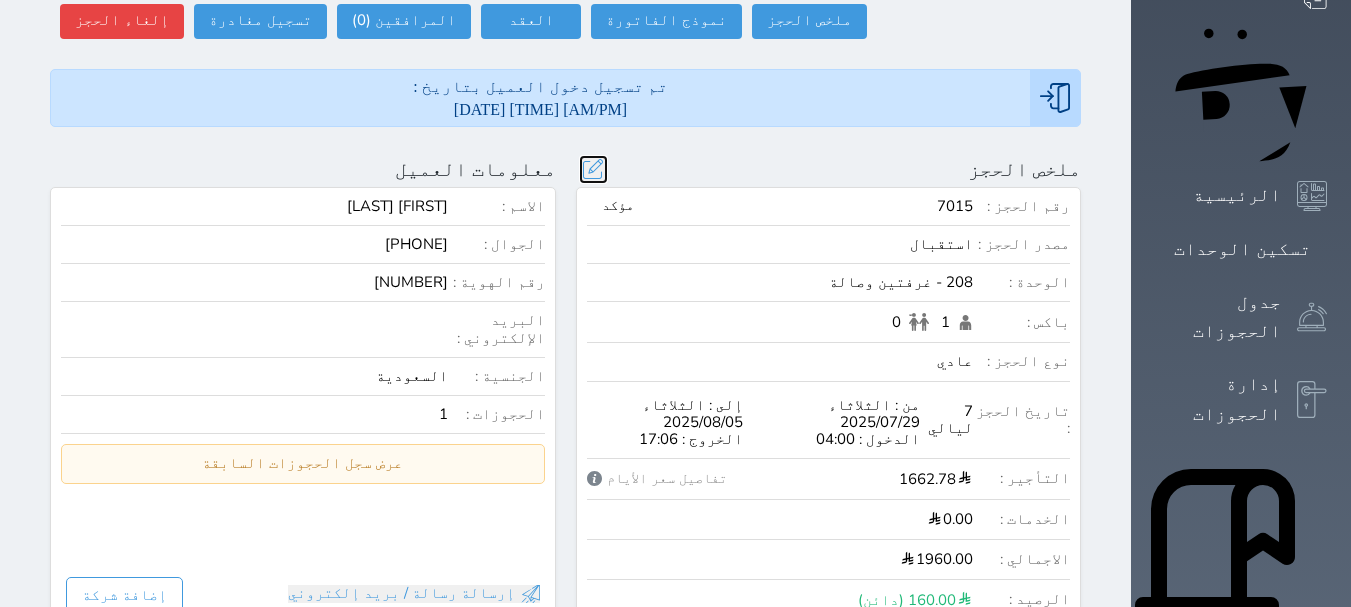click at bounding box center (593, 169) 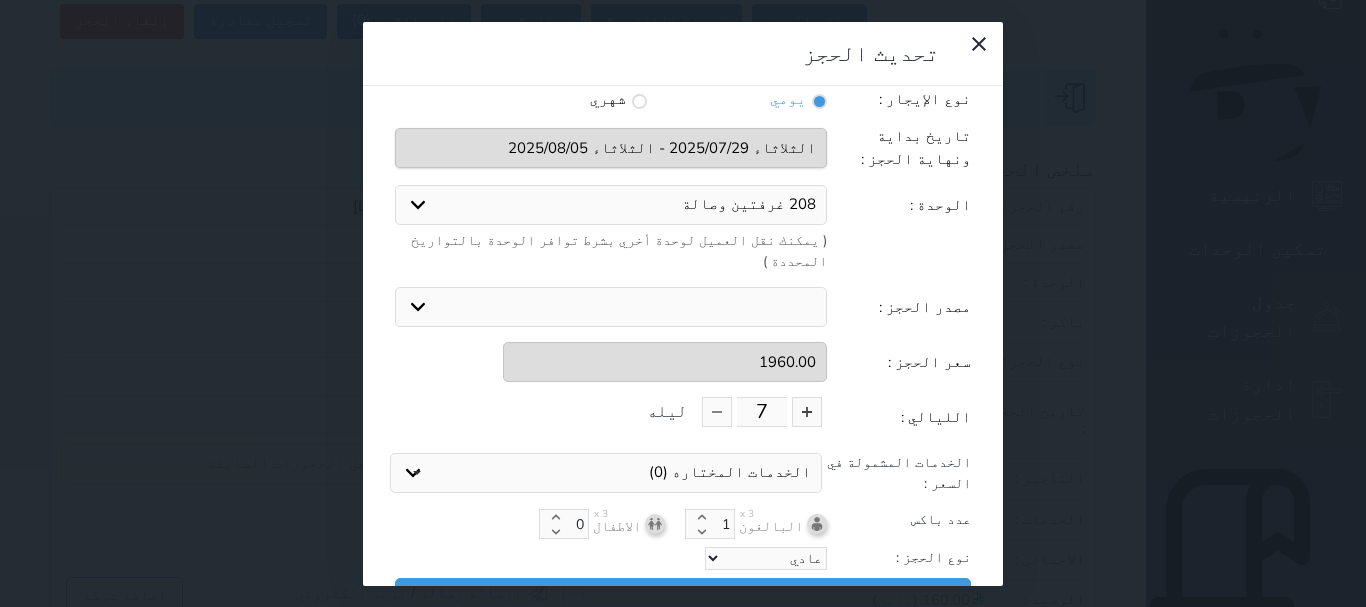 drag, startPoint x: 220, startPoint y: 280, endPoint x: 381, endPoint y: 303, distance: 162.63457 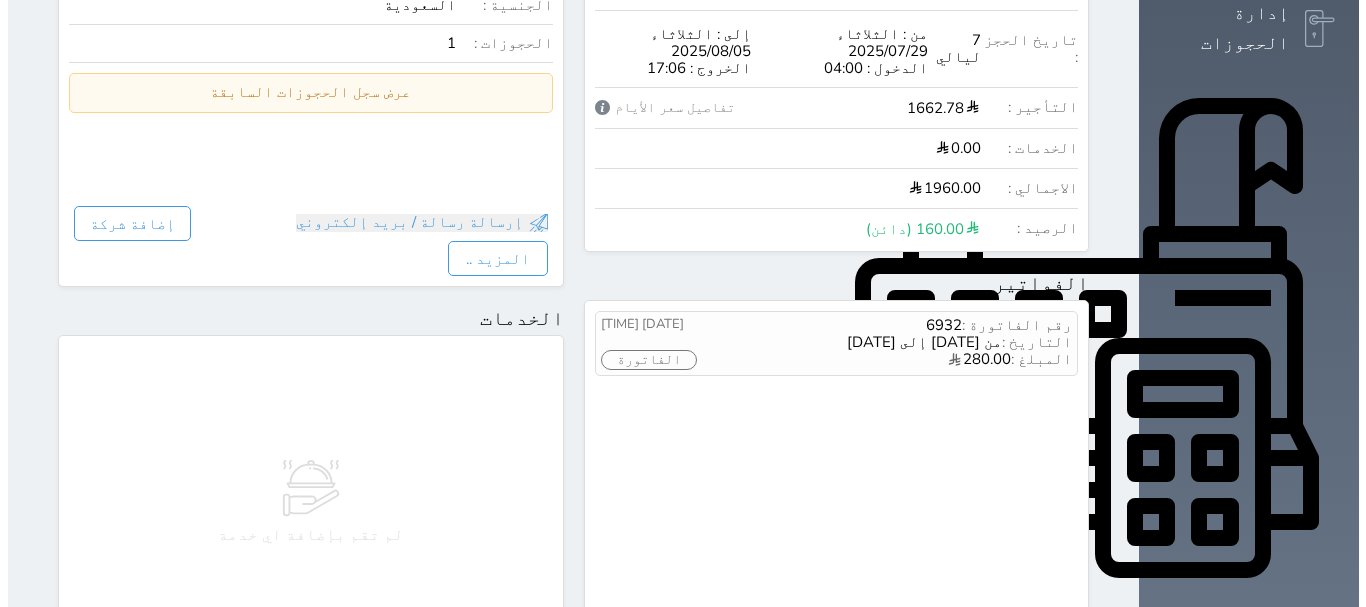 scroll, scrollTop: 600, scrollLeft: 0, axis: vertical 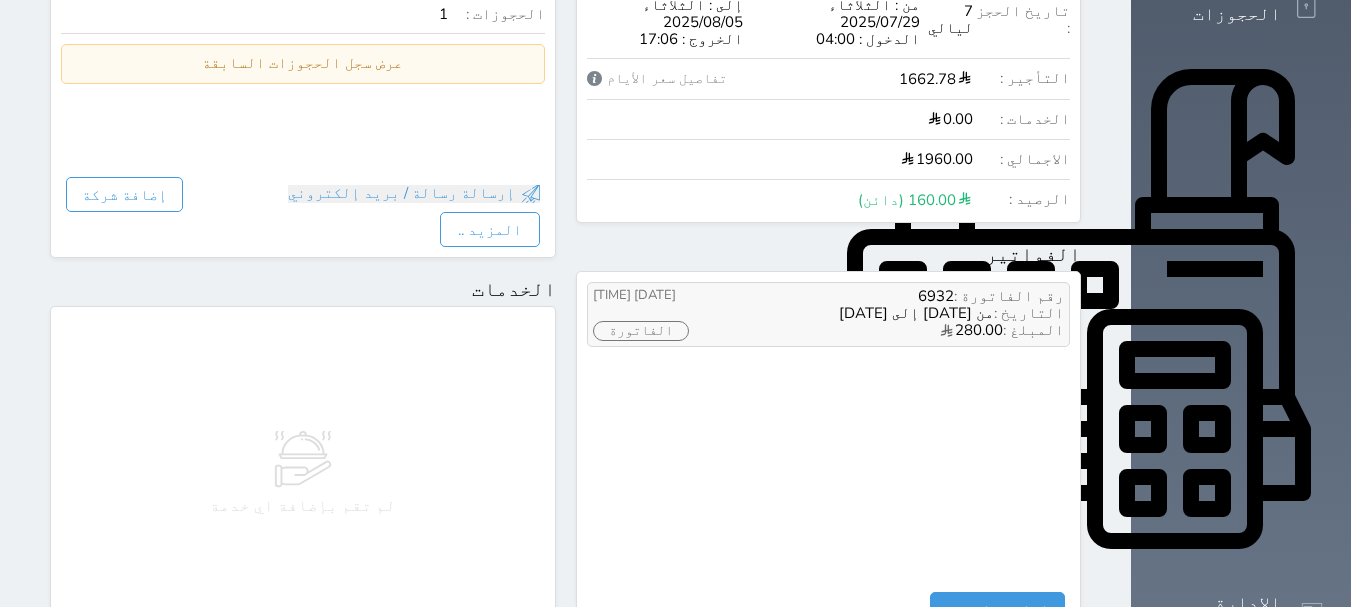 click on "الفاتورة" at bounding box center (641, 331) 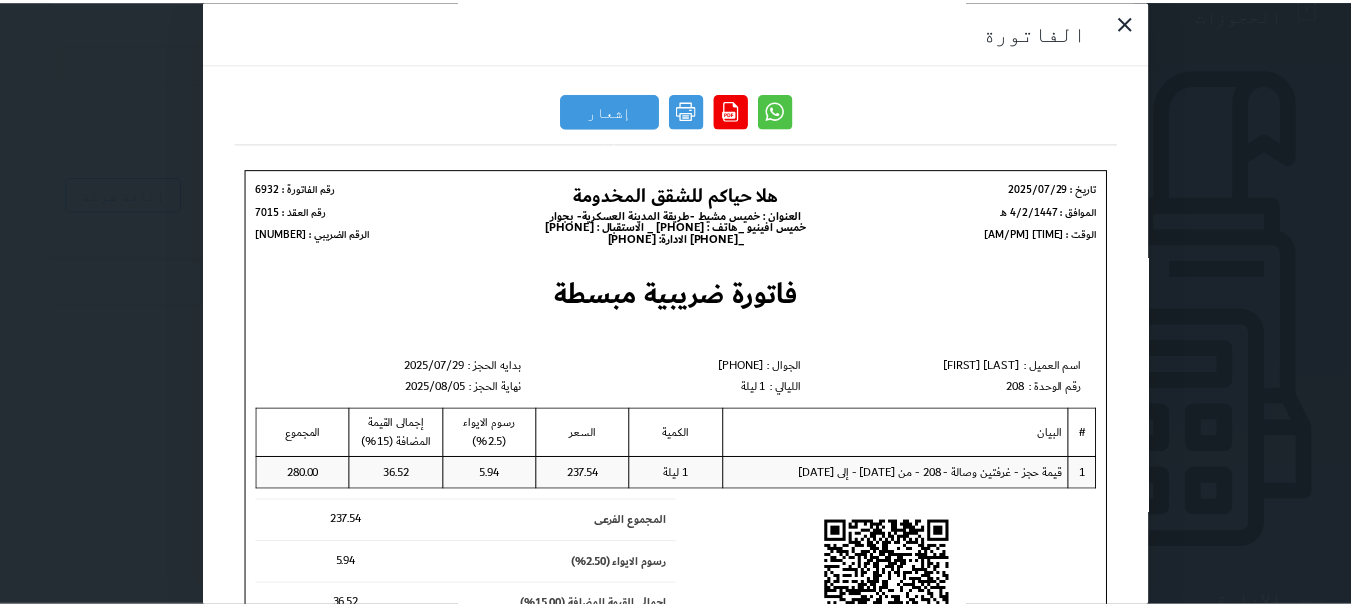 scroll, scrollTop: 0, scrollLeft: 0, axis: both 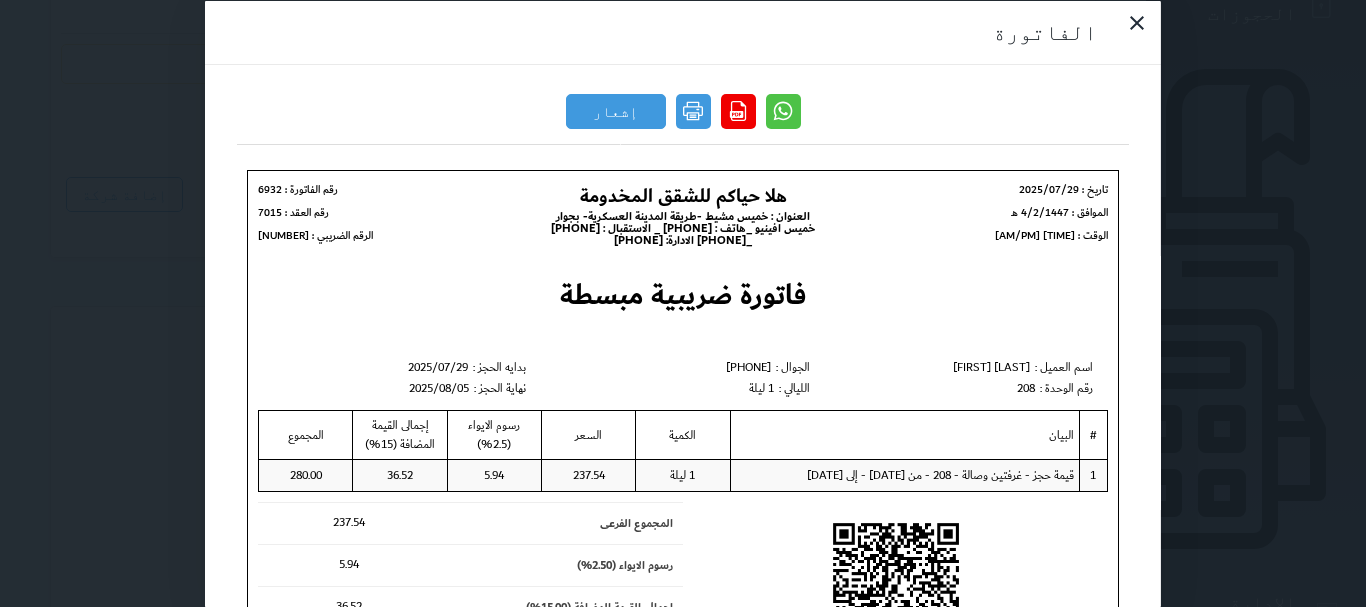 click on "الفاتورة                       إشعار دائن" at bounding box center [683, 303] 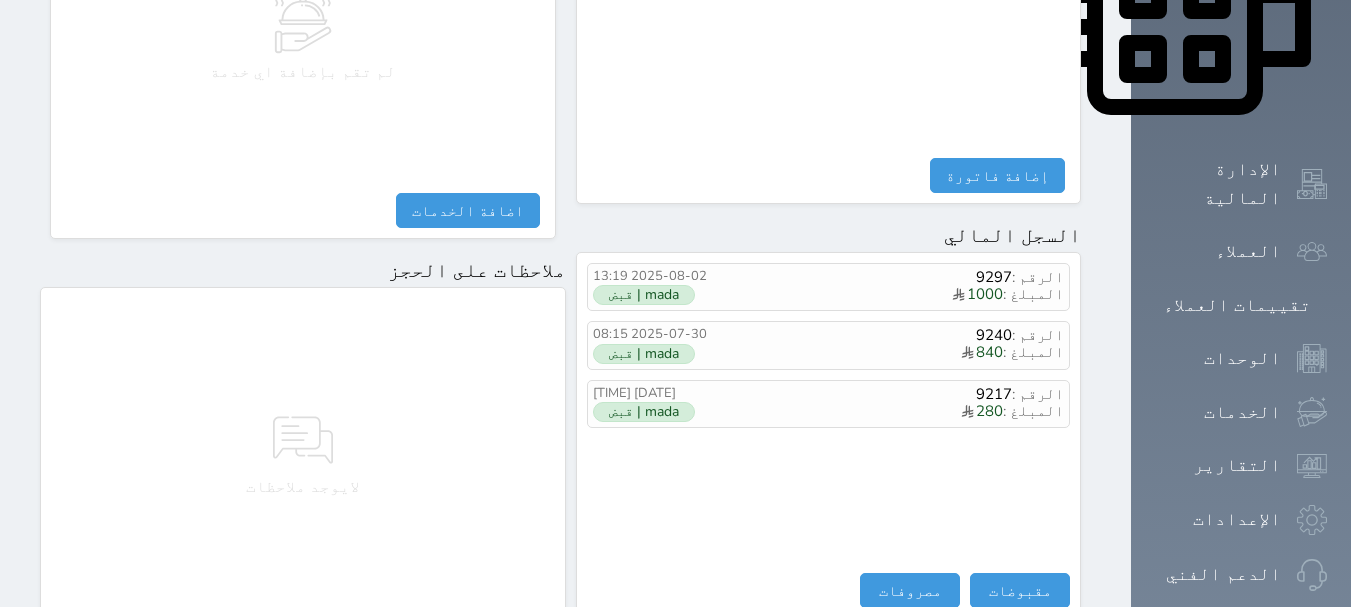 scroll, scrollTop: 1000, scrollLeft: 0, axis: vertical 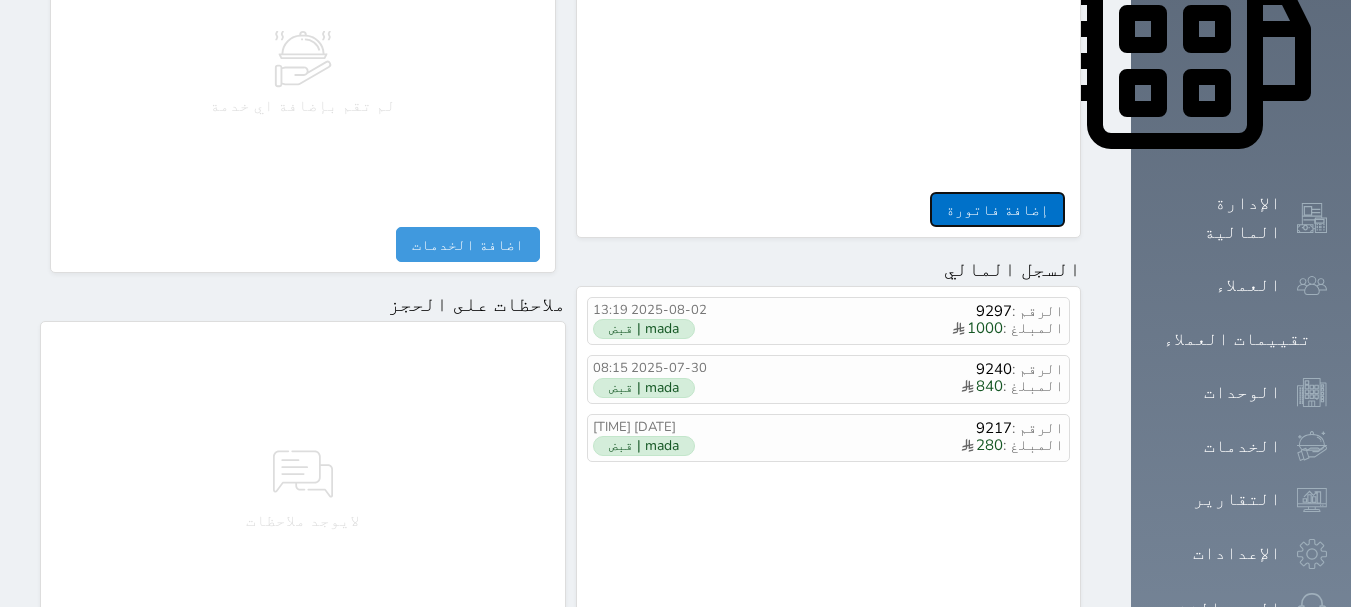 click on "إضافة فاتورة" at bounding box center (997, 209) 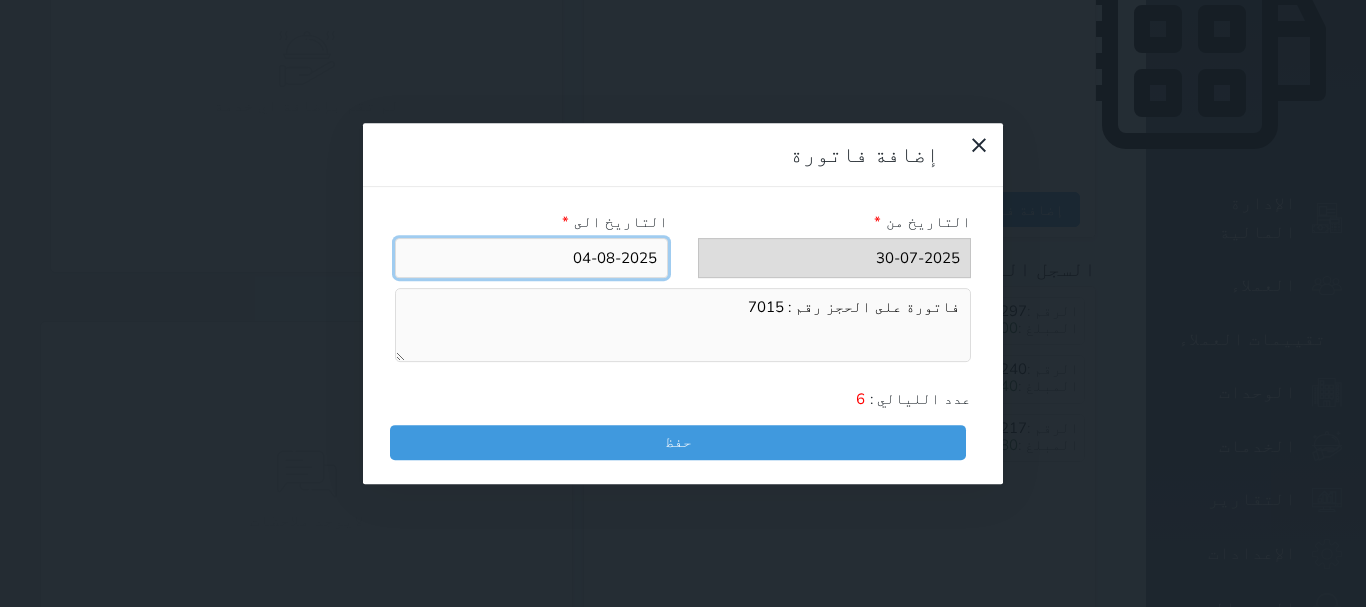 click at bounding box center (531, 258) 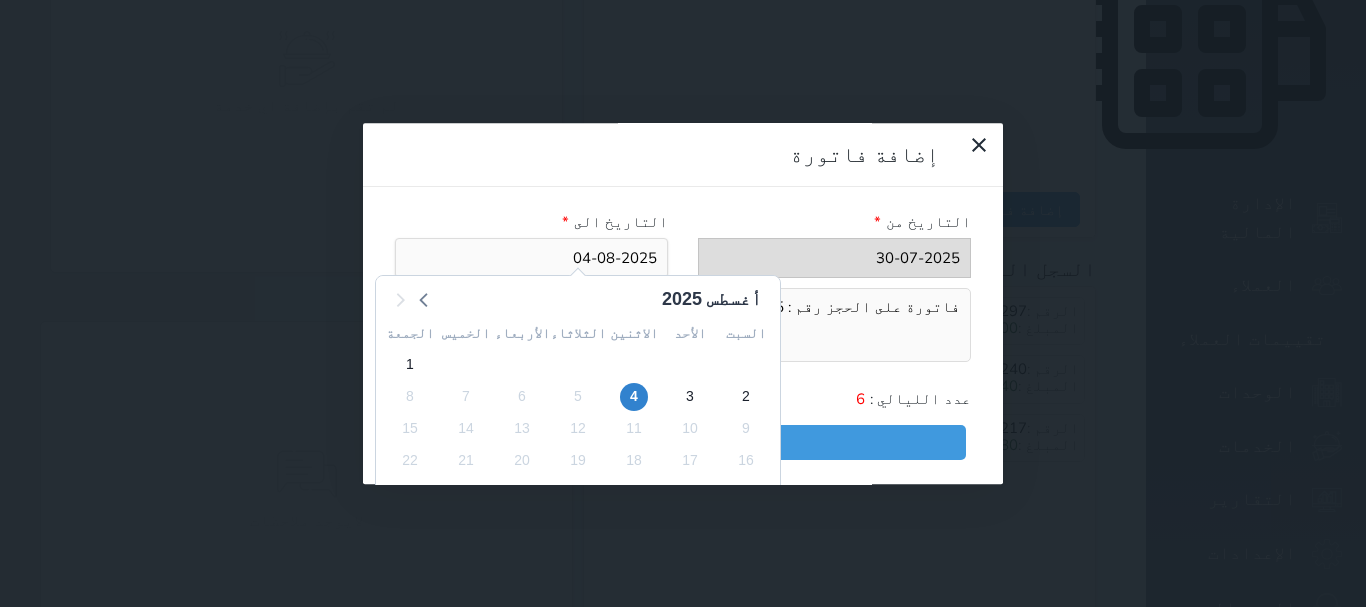 click on "5" at bounding box center [578, 397] 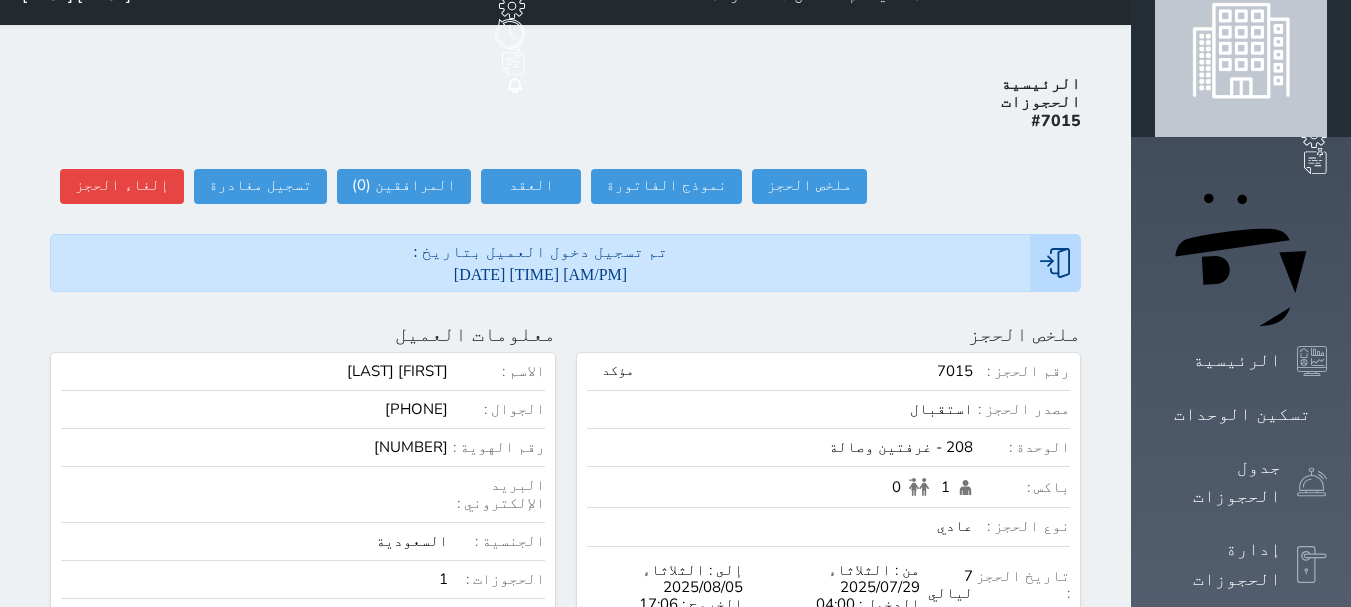 scroll, scrollTop: 0, scrollLeft: 0, axis: both 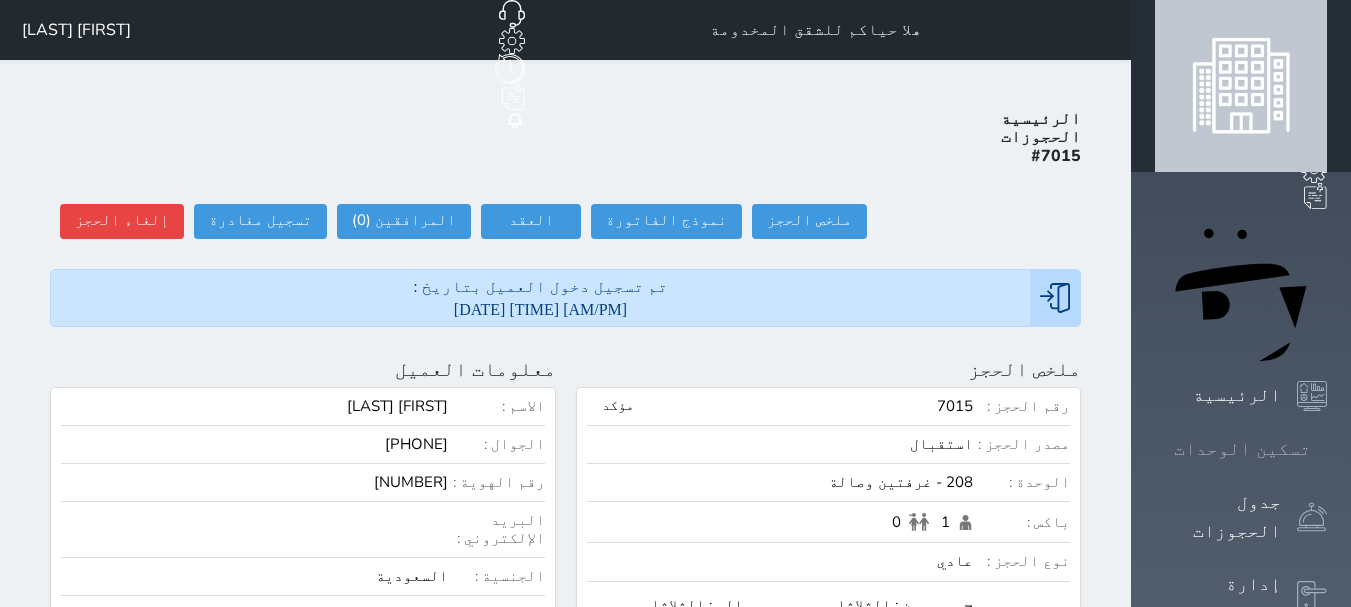 click at bounding box center (1327, 449) 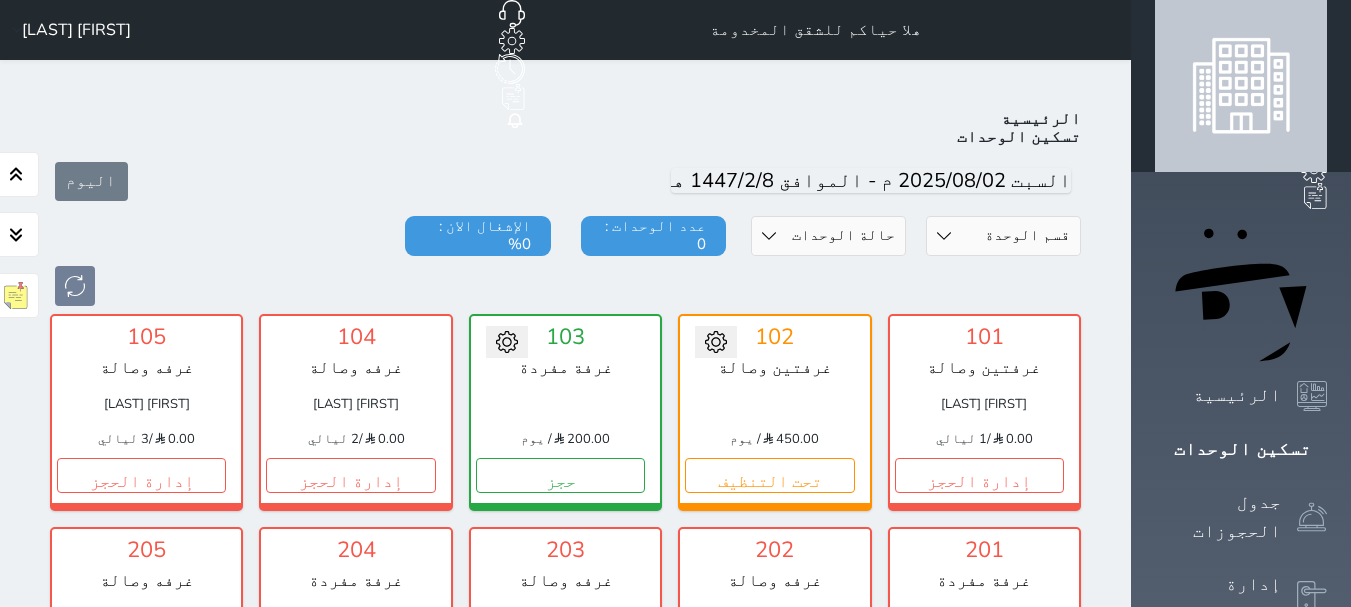 scroll, scrollTop: 78, scrollLeft: 0, axis: vertical 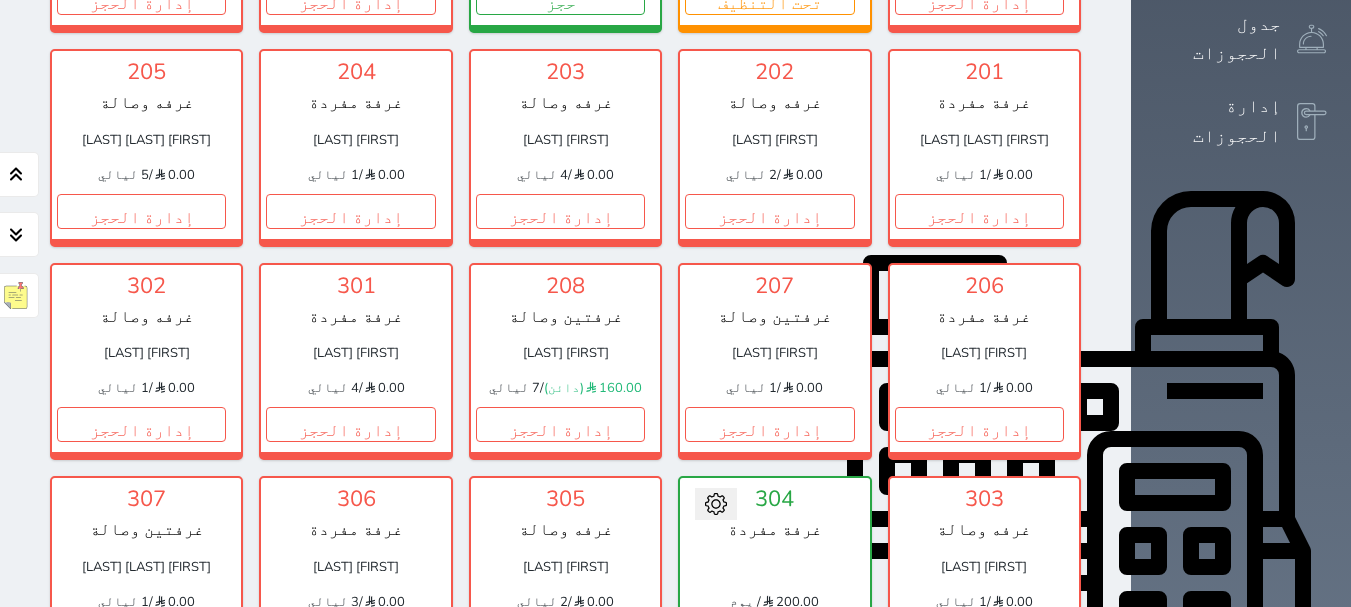 drag, startPoint x: 152, startPoint y: 378, endPoint x: 165, endPoint y: 383, distance: 13.928389 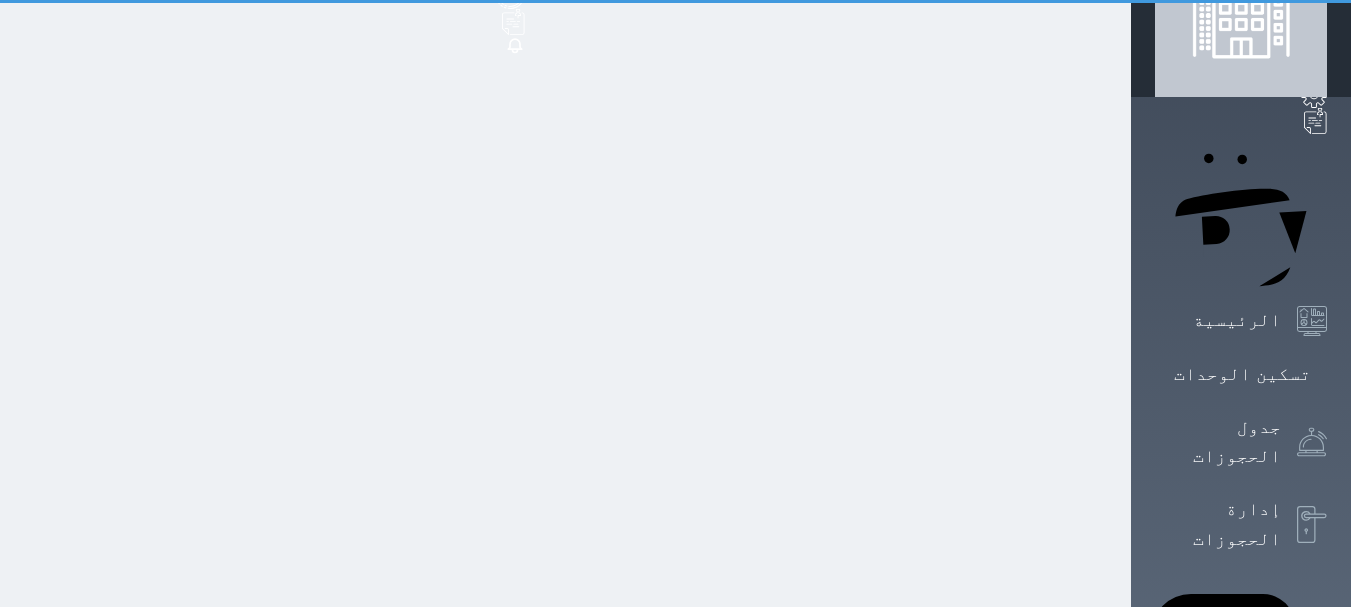scroll, scrollTop: 0, scrollLeft: 0, axis: both 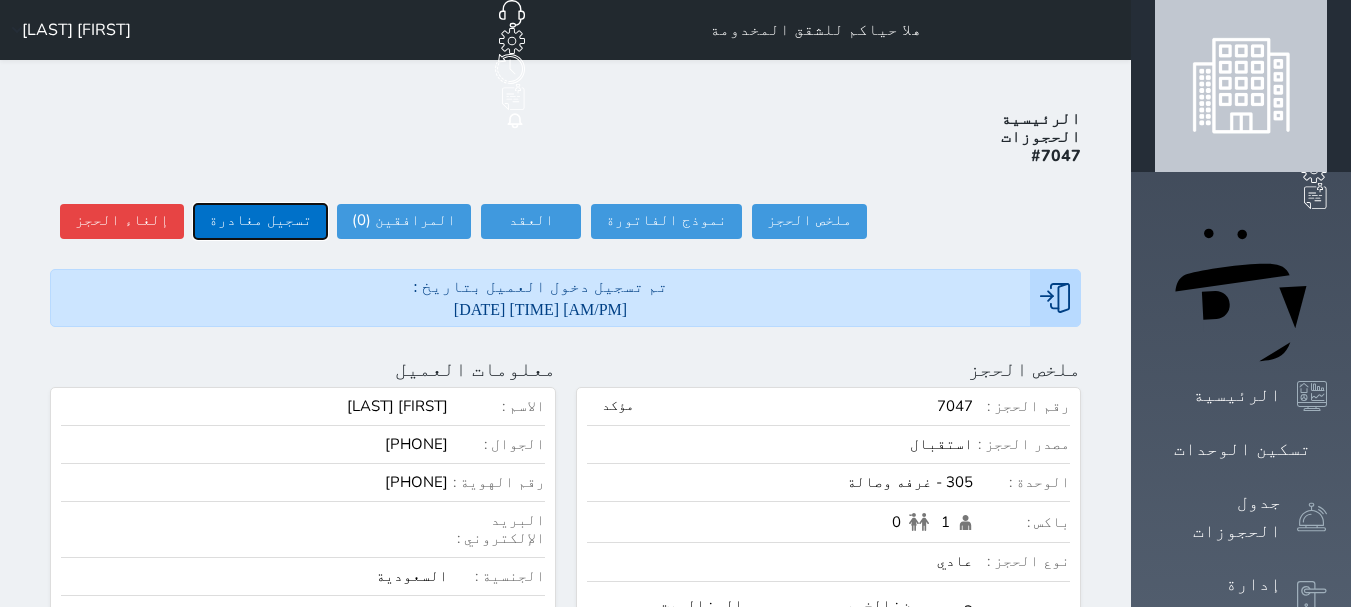 click on "تسجيل مغادرة" at bounding box center [260, 221] 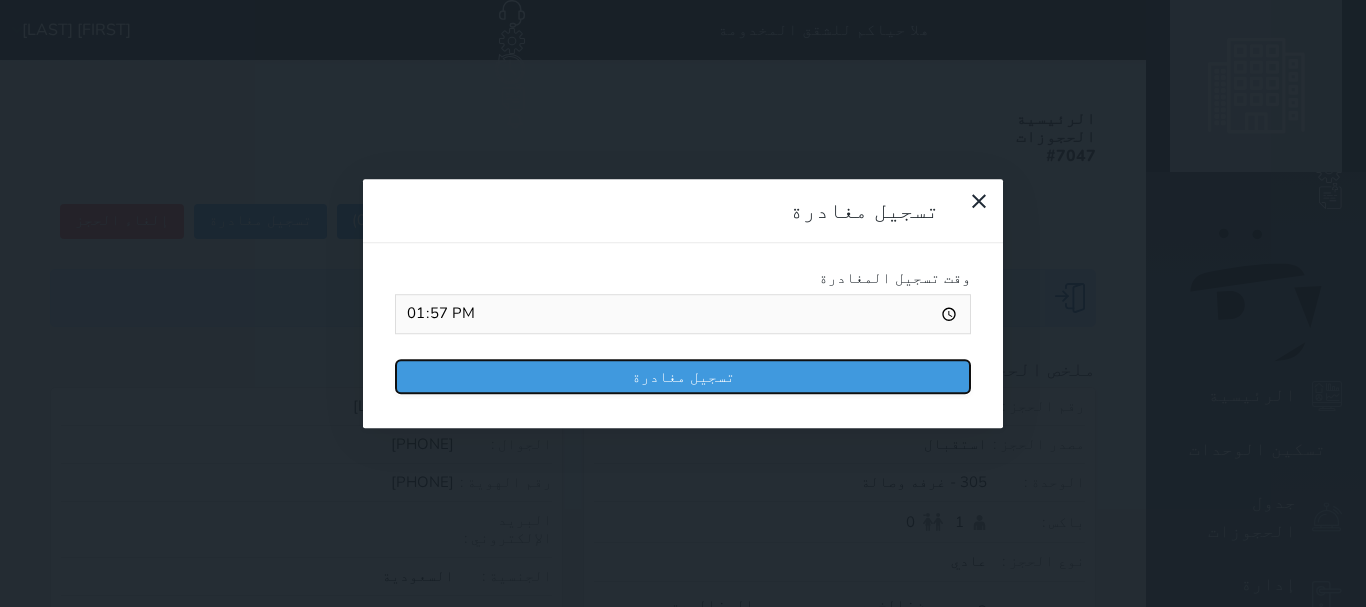 click on "تسجيل مغادرة" at bounding box center [683, 376] 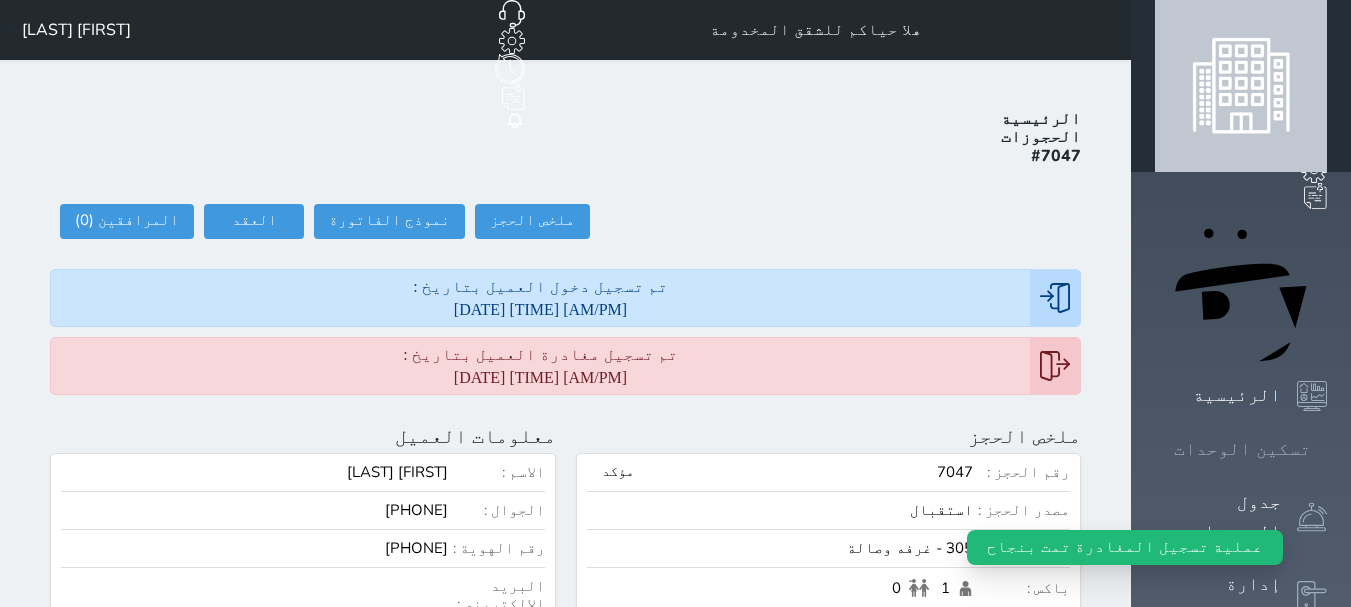click on "تسكين الوحدات" at bounding box center (1242, 449) 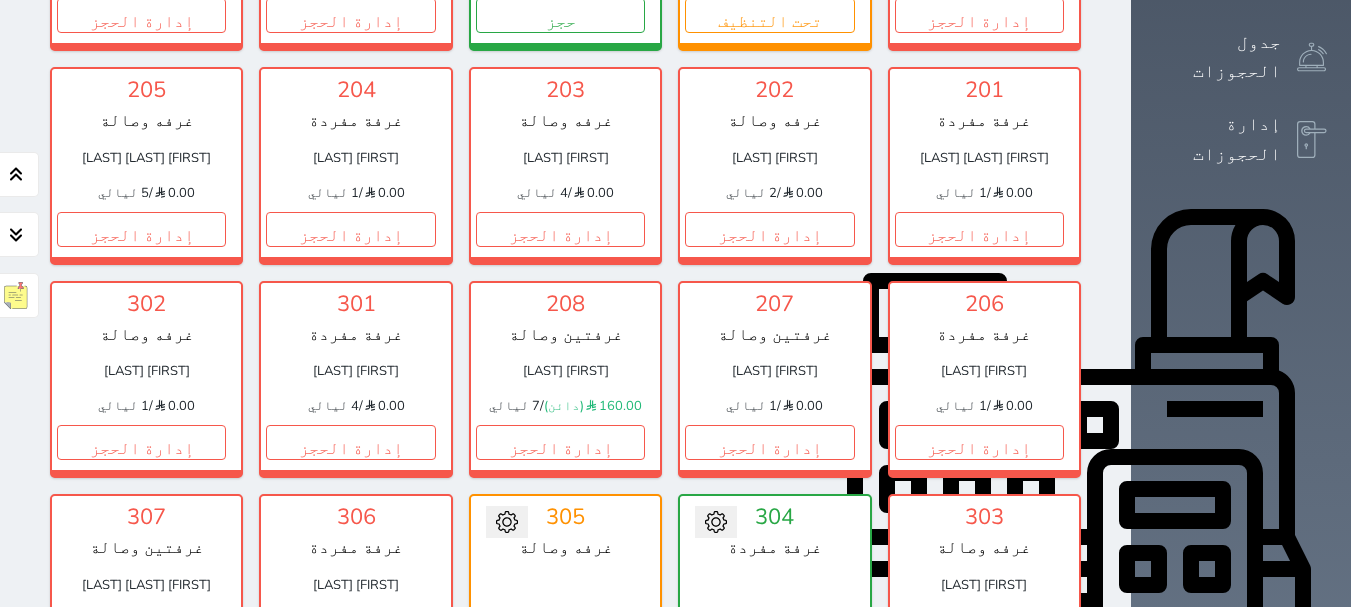scroll, scrollTop: 478, scrollLeft: 0, axis: vertical 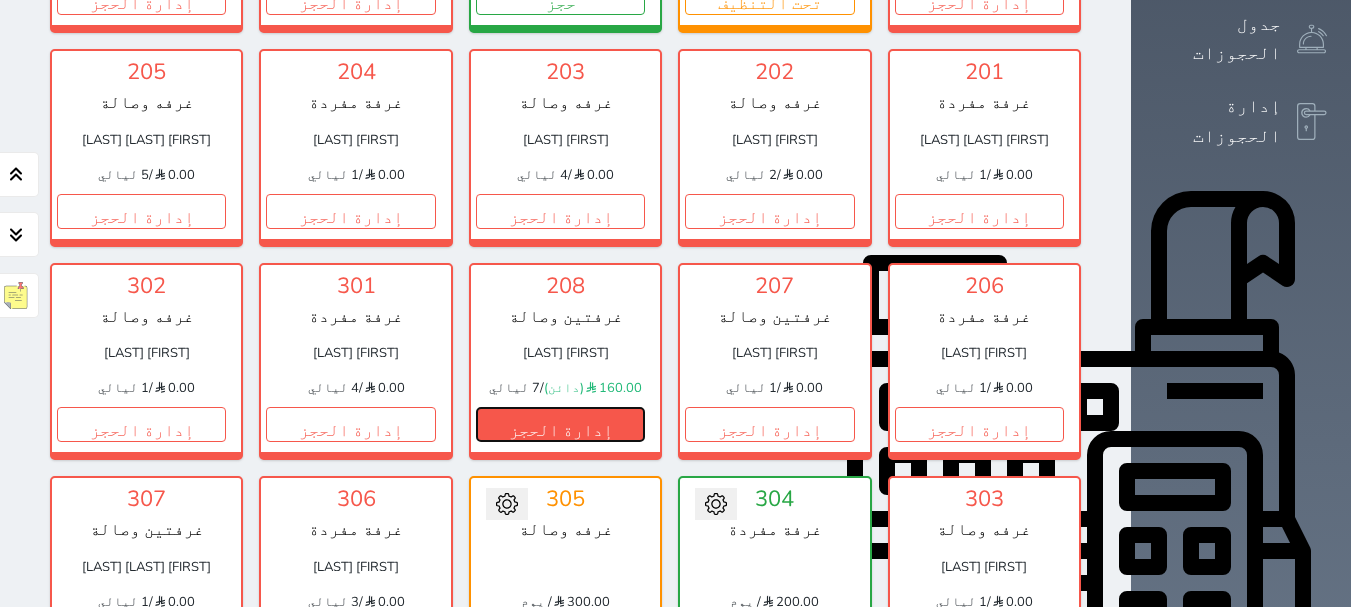 click on "إدارة الحجز" at bounding box center (560, 424) 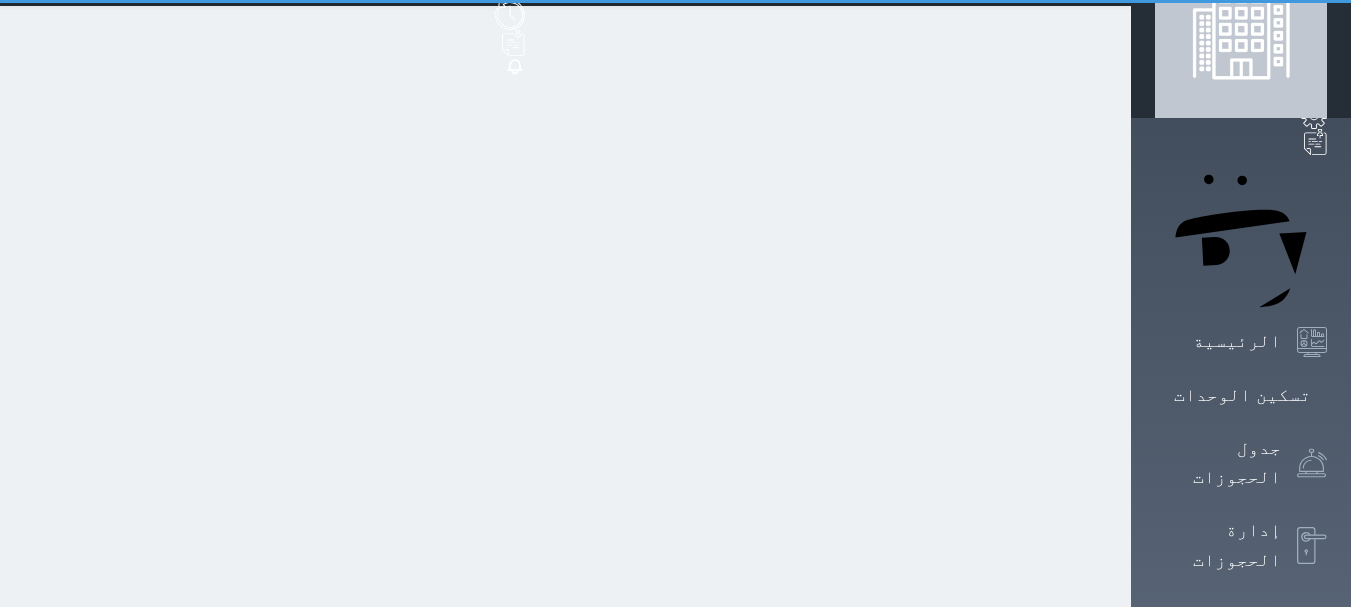 scroll, scrollTop: 0, scrollLeft: 0, axis: both 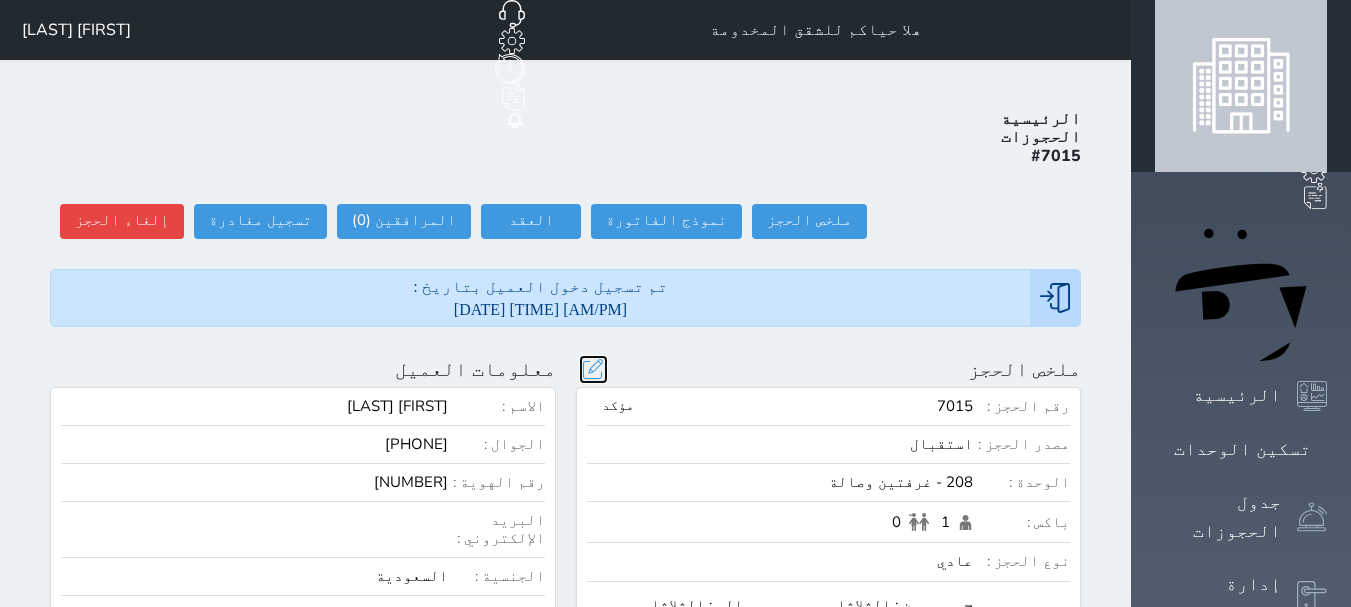 click at bounding box center [593, 369] 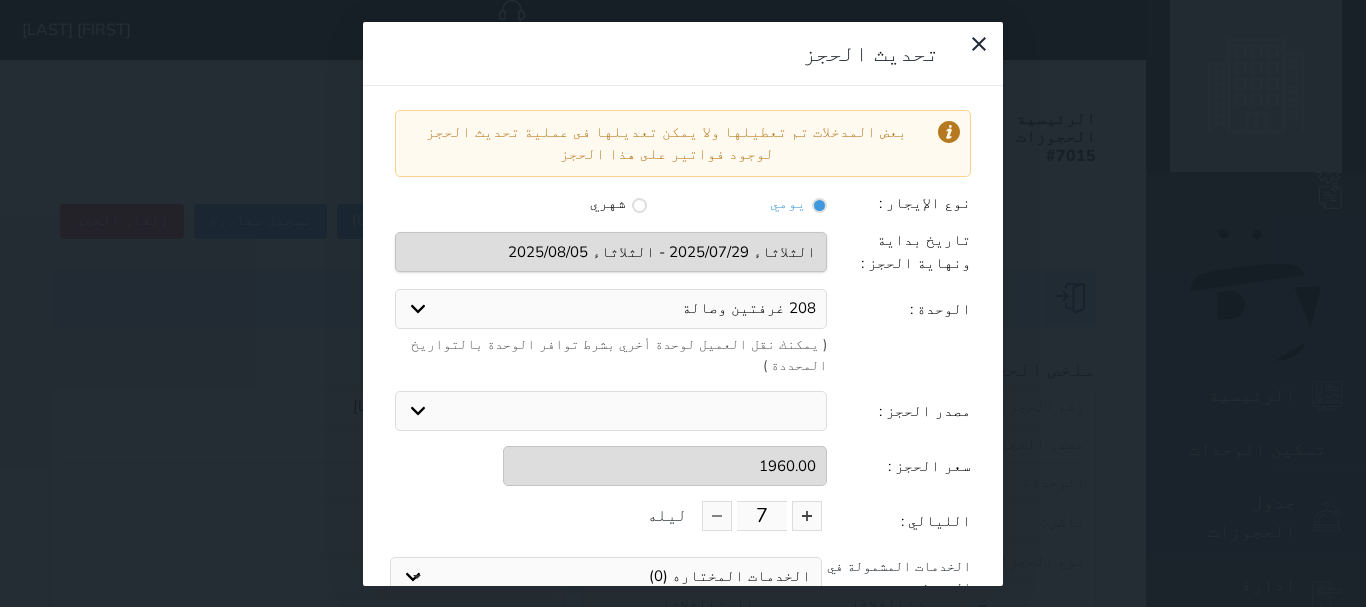 click on "تحديث الحجز
بعض المدخلات تم تعطيلها ولا يمكن تعديلها فى عملية تحديث الحجز لوجود فواتير على هذا الحجز
نوع الإيجار :     يومي     شهري   تاريخ بداية ونهاية الحجز :     الوحدة :   [NUMBER] غرفتين وصالة   [NUMBER] غرفة مفردة [NUMBER] غرفة مفردة   ( يمكنك نقل العميل لوحدة أخري بشرط توافر الوحدة بالتواريخ المحددة )   مصدر الحجز :   استقبال الموقع الإلكتروني بوكينج المسافر اكسبيديا مواقع التواصل الإجتماعي اويو اخرى     سعر الحجز :   [PRICE]         الليالي :     [NUMBER]     ليله    الخدمات المشمولة في السعر :   الخدمات المختاره ([NUMBER])  تحديد الكل  ×  فطار   عدد باكس           البالغون   x [NUMBER]   [NUMBER]" at bounding box center [683, 303] 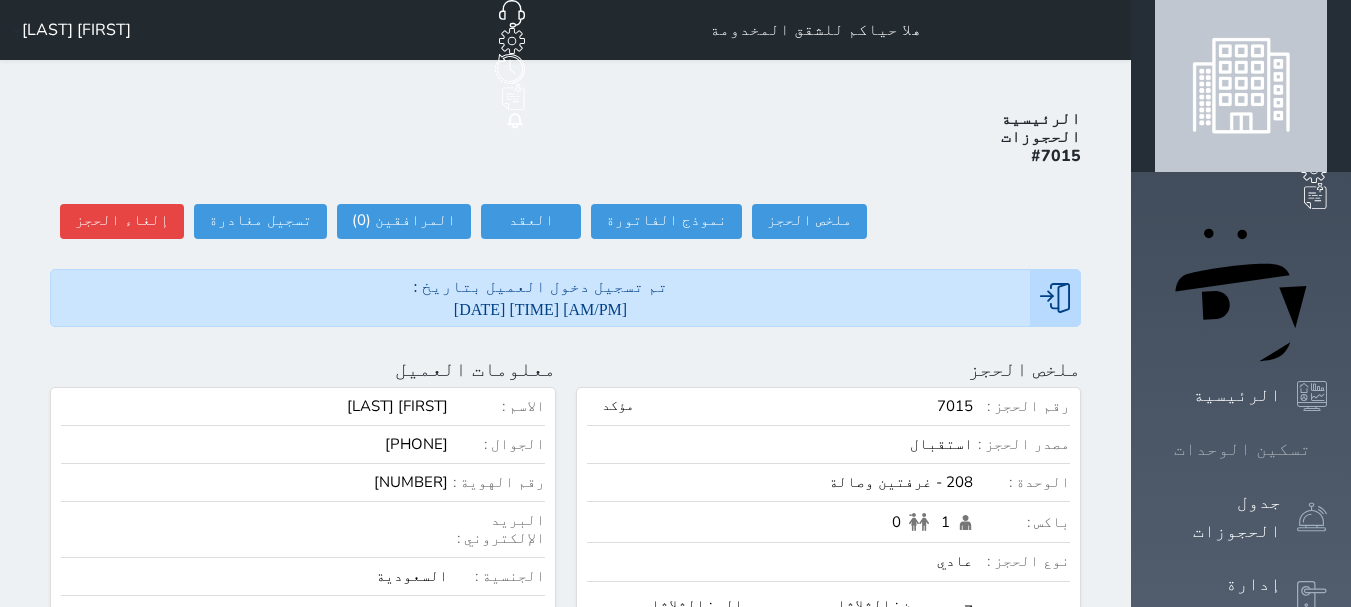 click on "تسكين الوحدات" at bounding box center (1242, 449) 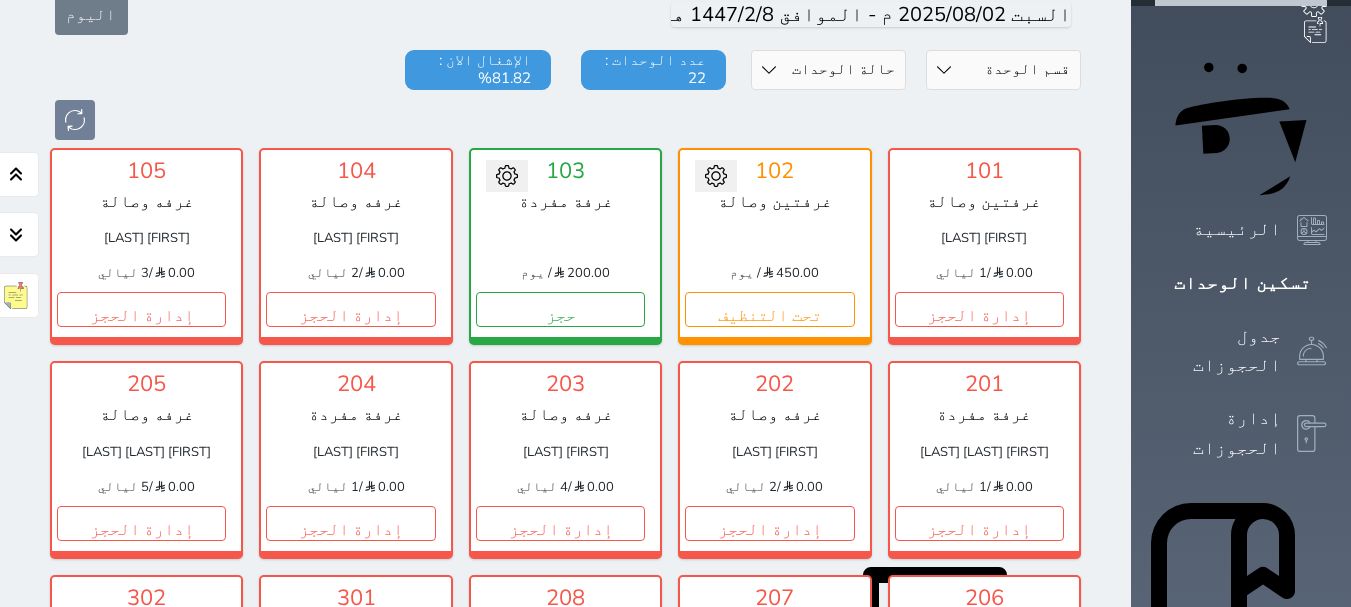 scroll, scrollTop: 578, scrollLeft: 0, axis: vertical 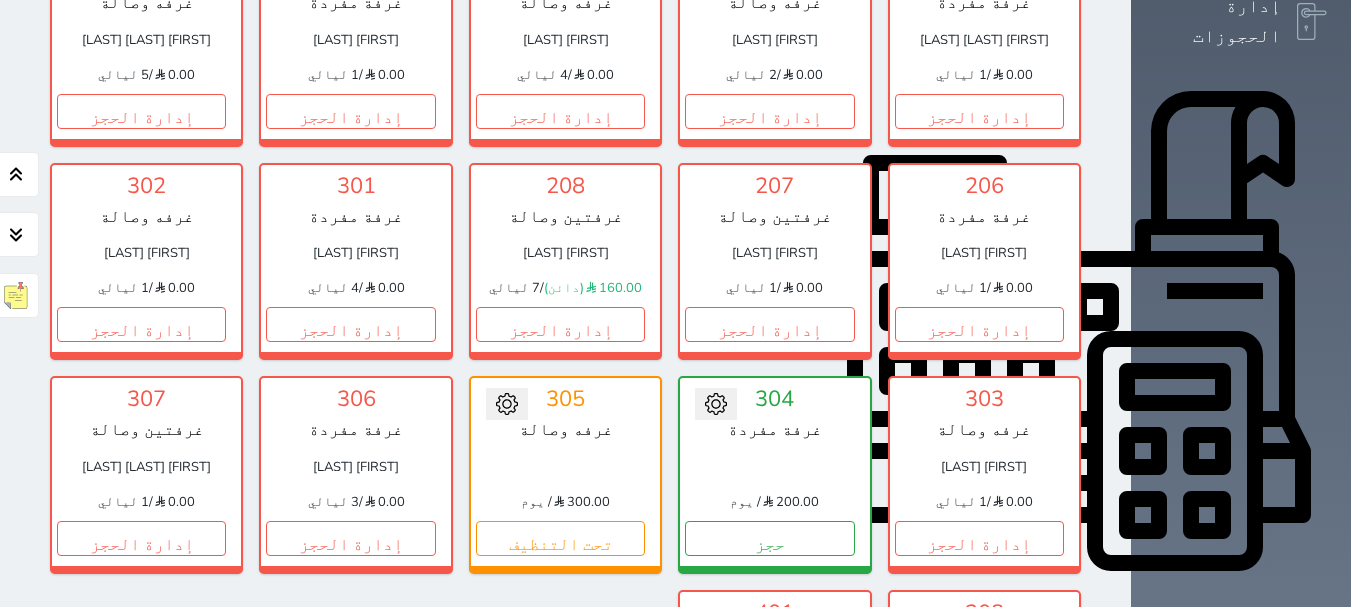 click on "إدارة الحجز" at bounding box center [979, 751] 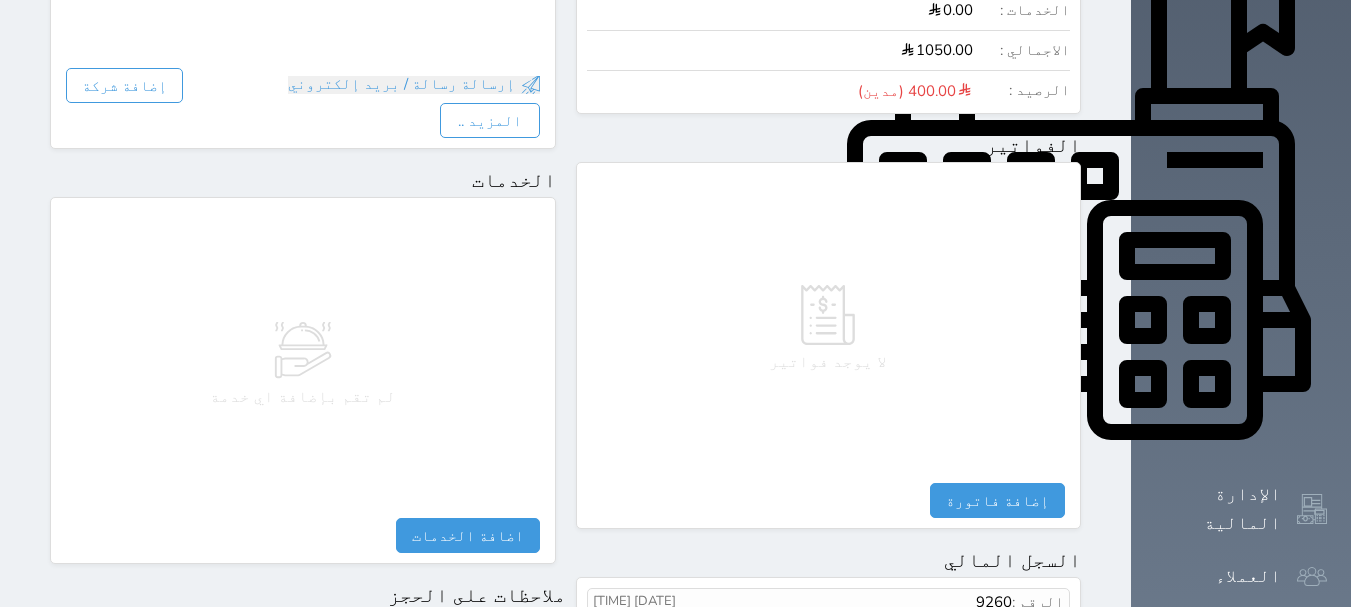 scroll, scrollTop: 1100, scrollLeft: 0, axis: vertical 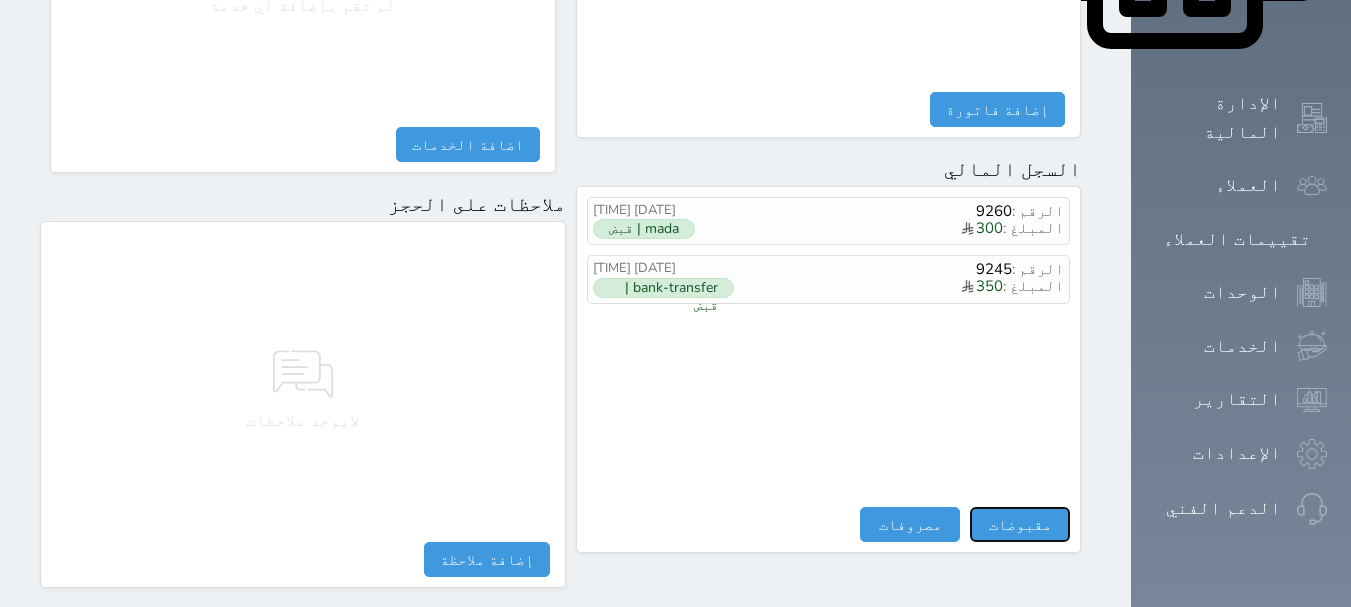 click on "مقبوضات" at bounding box center [1020, 524] 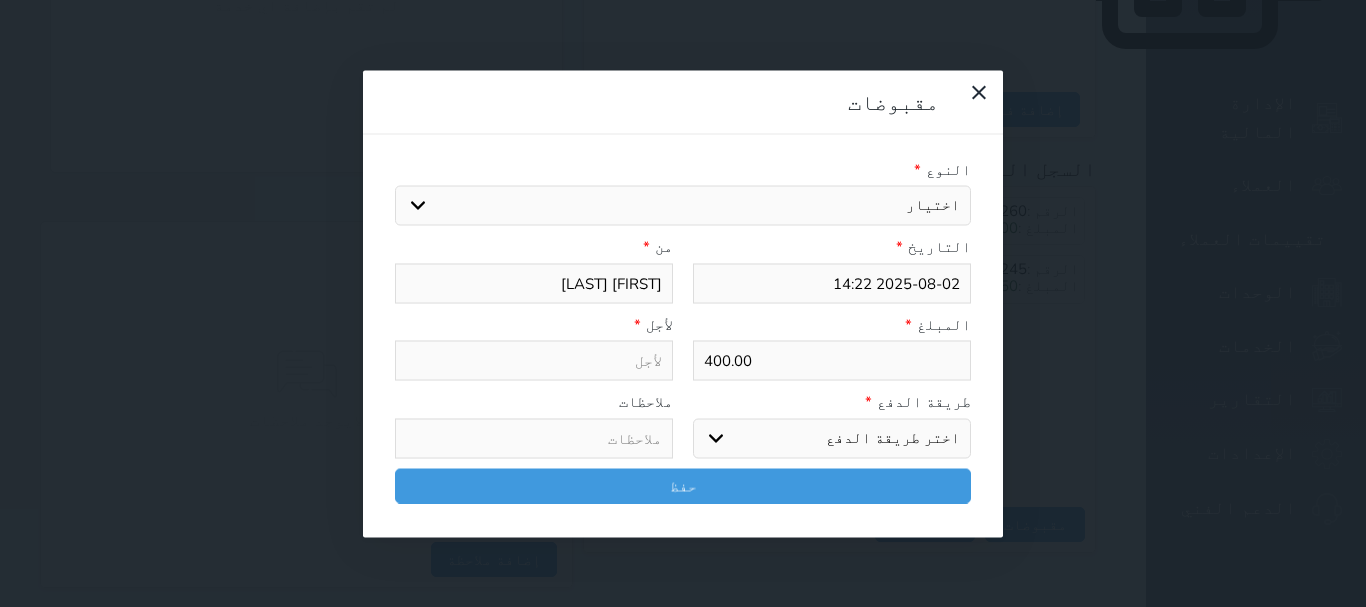 click on "اختيار" at bounding box center (683, 206) 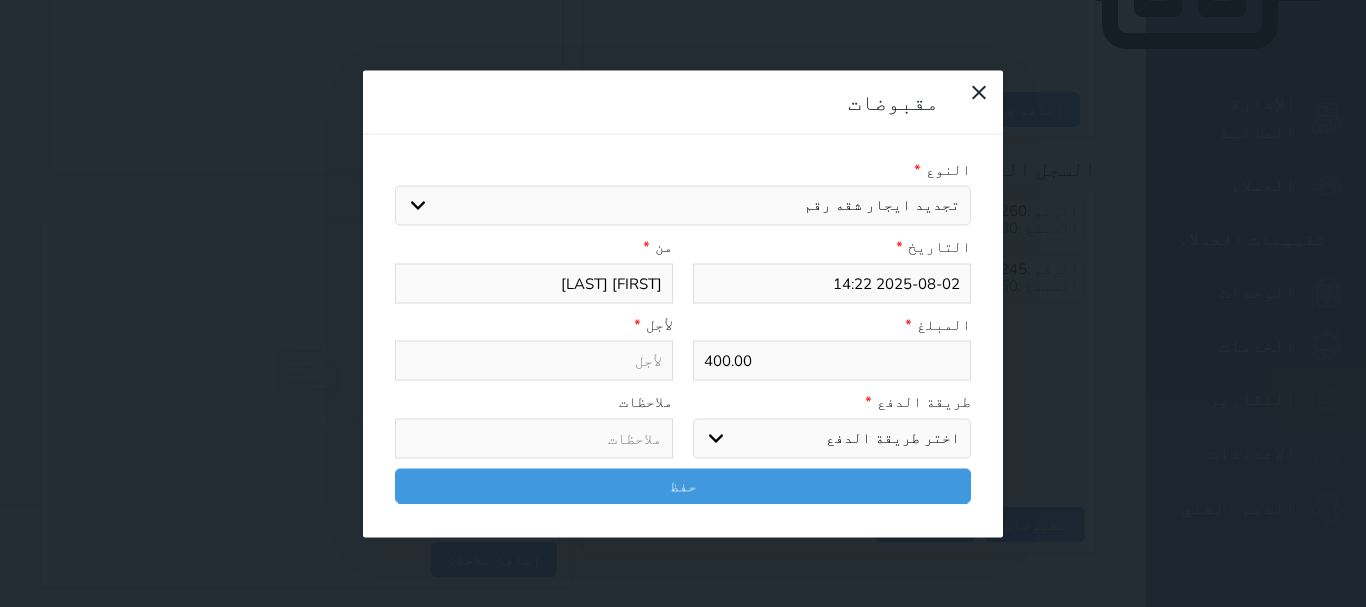 click on "اختيار   مقبوضات عامة قيمة إيجار فواتير تامين عربون لا ينطبق آخر مغسلة واي فاي - الإنترنت مواقف السيارات طعام الأغذية والمشروبات مشروبات المشروبات الباردة المشروبات الساخنة الإفطار غداء عشاء مخبز و كعك حمام سباحة الصالة الرياضية سبا و خدمات الجمال اختيار وإسقاط (خدمات النقل) ميني بار كابل - تلفزيون سرير إضافي تصفيف الشعر التسوق خدمات الجولات السياحية المنظمة خدمات الدليل السياحي تجديد ايجار شقه رقم" at bounding box center (683, 206) 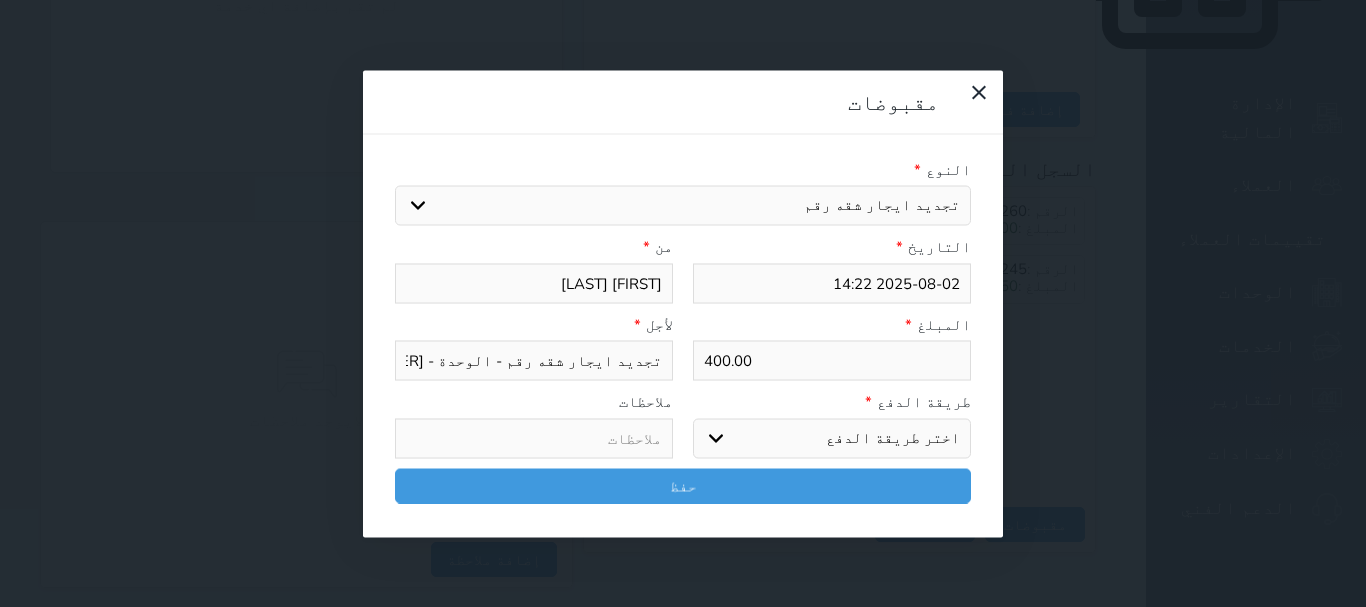 click on "اختر طريقة الدفع   دفع نقدى   تحويل بنكى   مدى   بطاقة ائتمان   آجل" at bounding box center (832, 438) 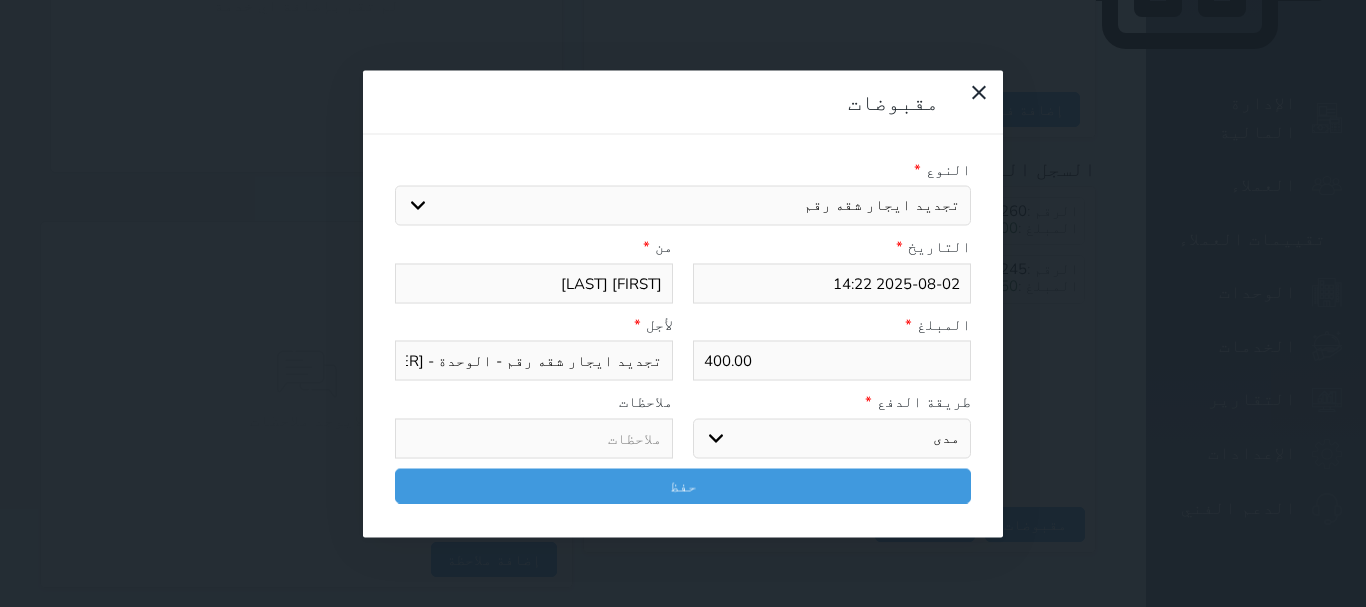 click on "اختر طريقة الدفع   دفع نقدى   تحويل بنكى   مدى   بطاقة ائتمان   آجل" at bounding box center [832, 438] 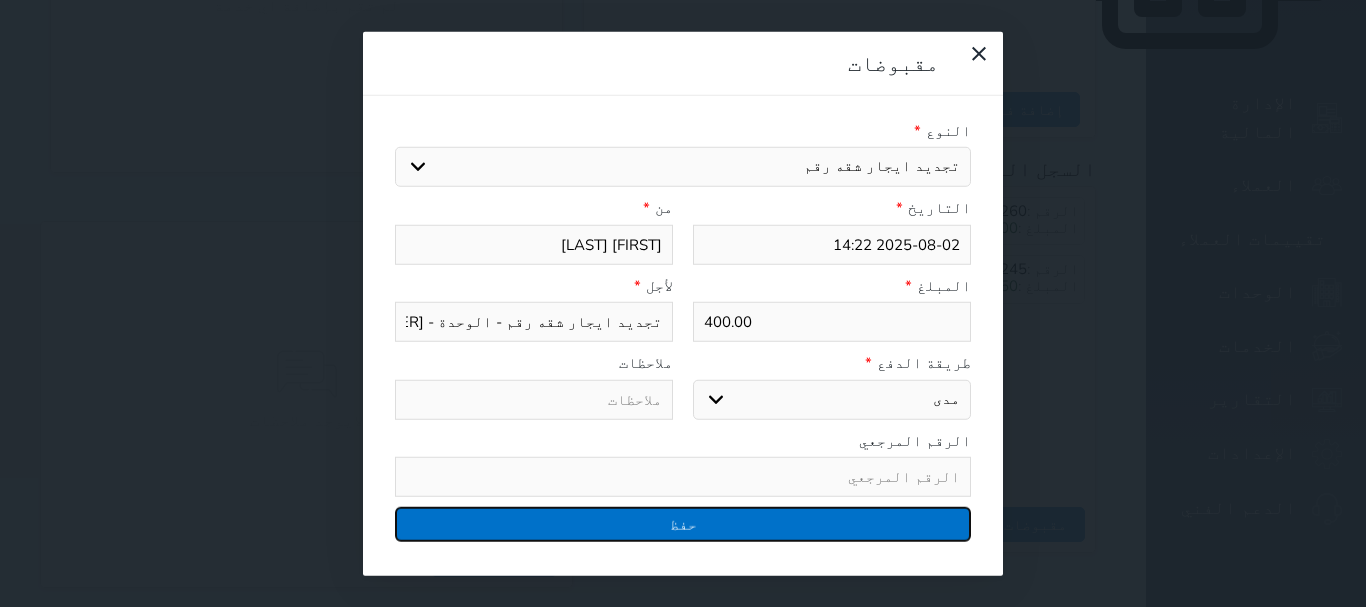 click on "حفظ" at bounding box center [683, 524] 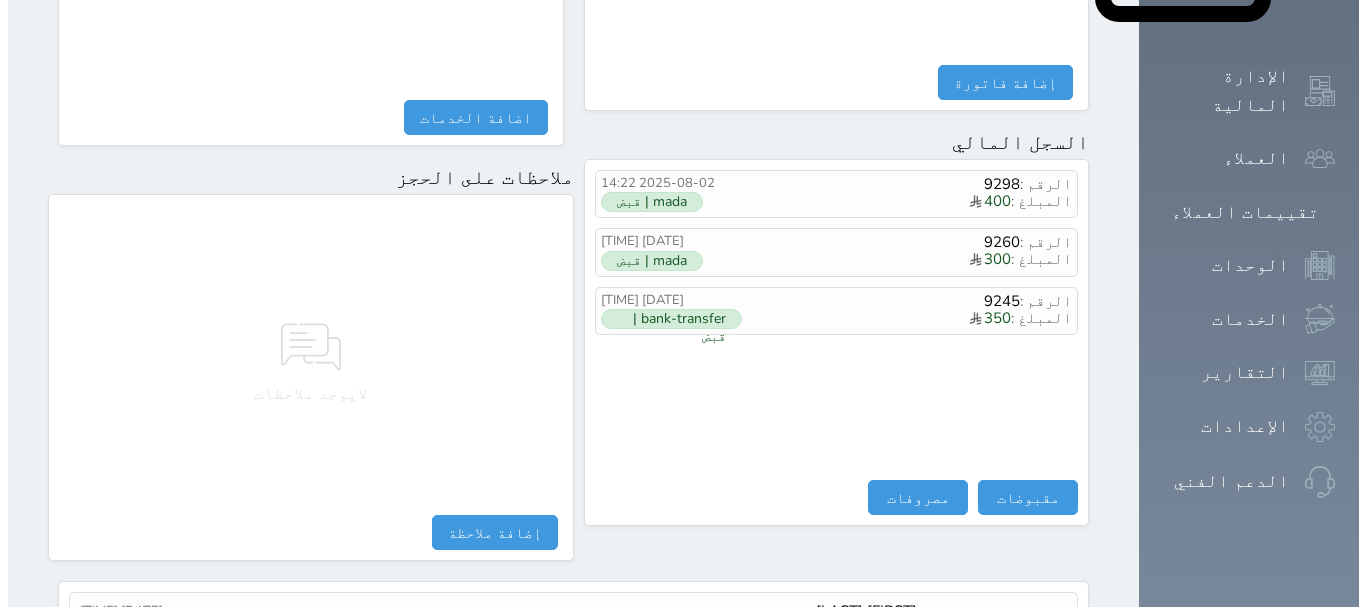 scroll, scrollTop: 1173, scrollLeft: 0, axis: vertical 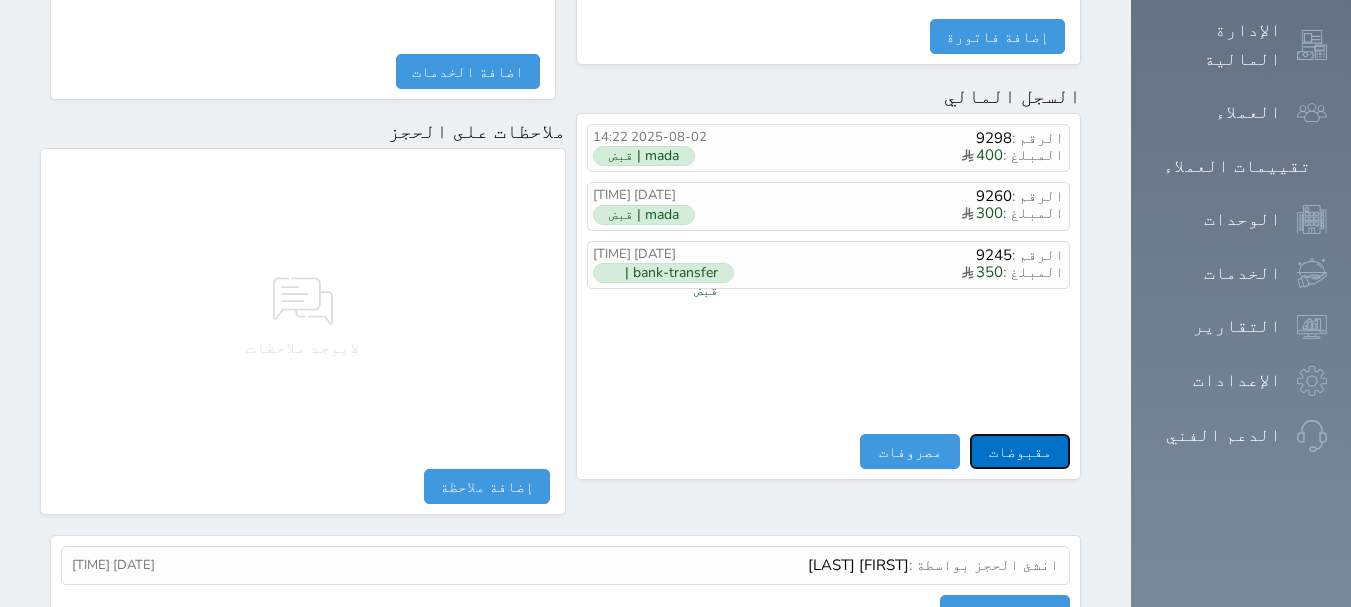 click on "مقبوضات" at bounding box center (1020, 451) 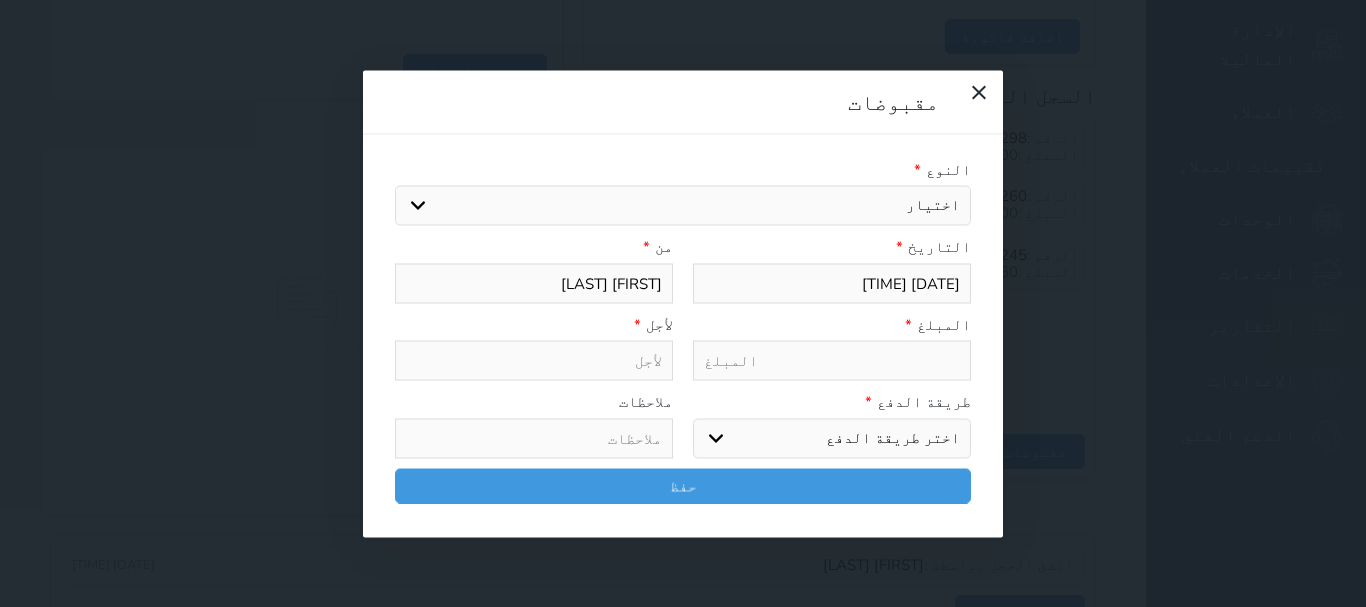 drag, startPoint x: 935, startPoint y: 136, endPoint x: 931, endPoint y: 150, distance: 14.56022 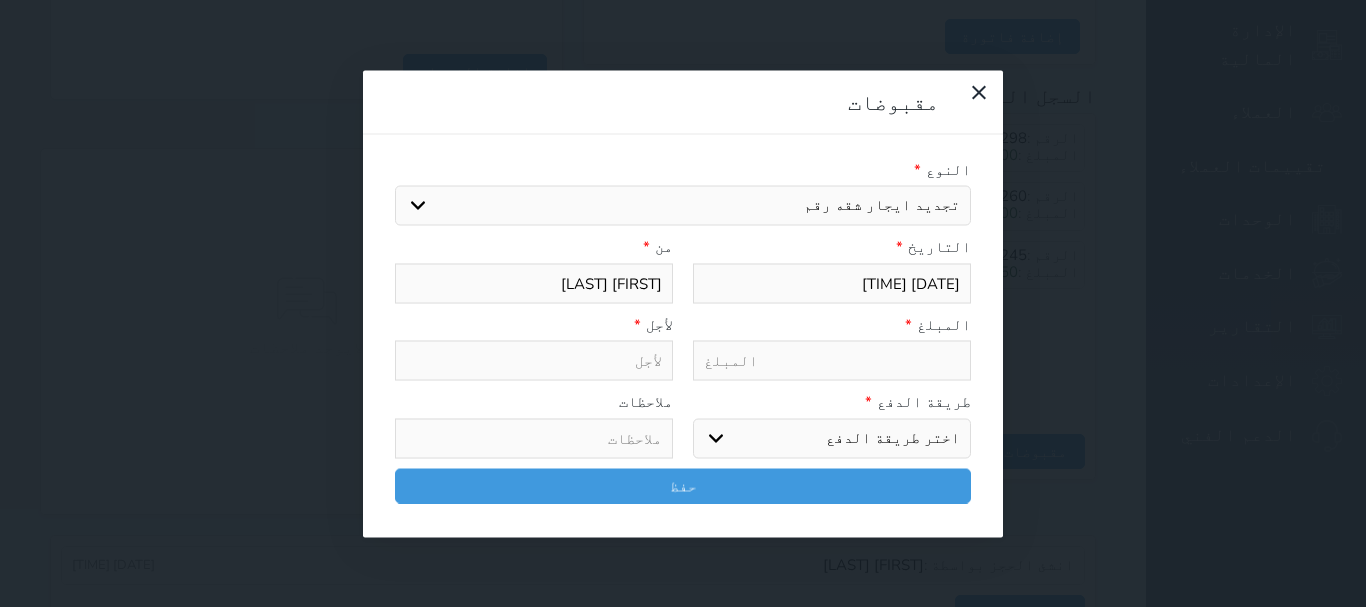 click on "اختيار   مقبوضات عامة قيمة إيجار فواتير تامين عربون لا ينطبق آخر مغسلة واي فاي - الإنترنت مواقف السيارات طعام الأغذية والمشروبات مشروبات المشروبات الباردة المشروبات الساخنة الإفطار غداء عشاء مخبز و كعك حمام سباحة الصالة الرياضية سبا و خدمات الجمال اختيار وإسقاط (خدمات النقل) ميني بار كابل - تلفزيون سرير إضافي تصفيف الشعر التسوق خدمات الجولات السياحية المنظمة خدمات الدليل السياحي تجديد ايجار شقه رقم" at bounding box center (683, 206) 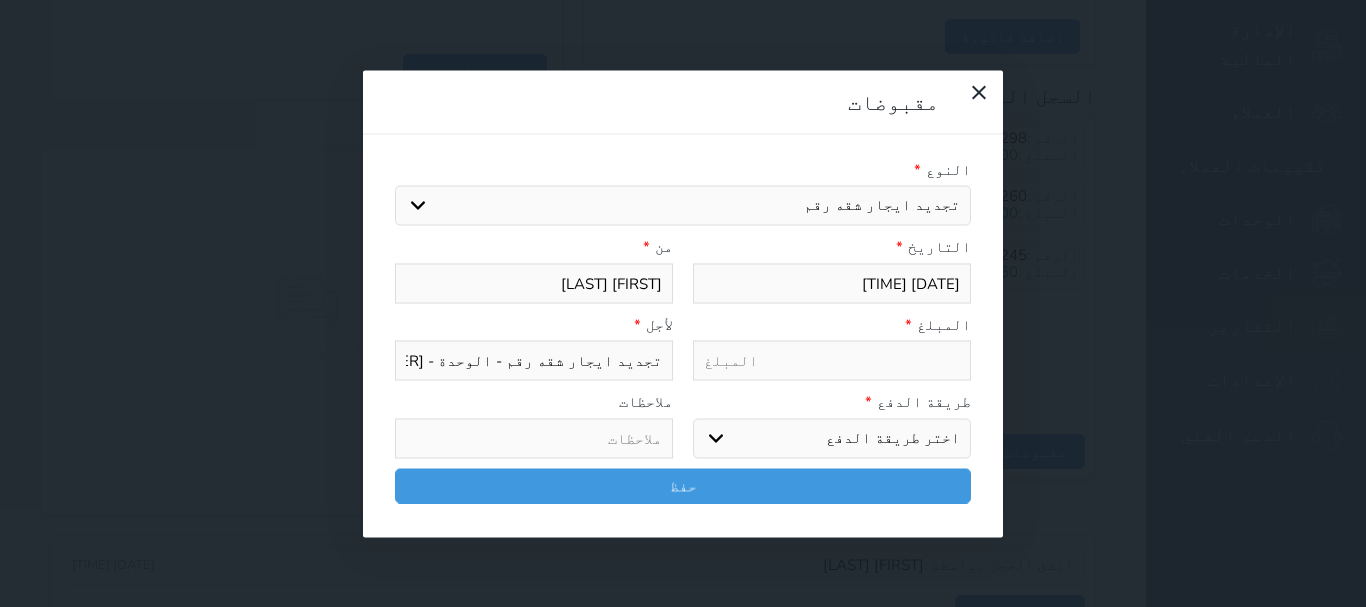 click at bounding box center [832, 361] 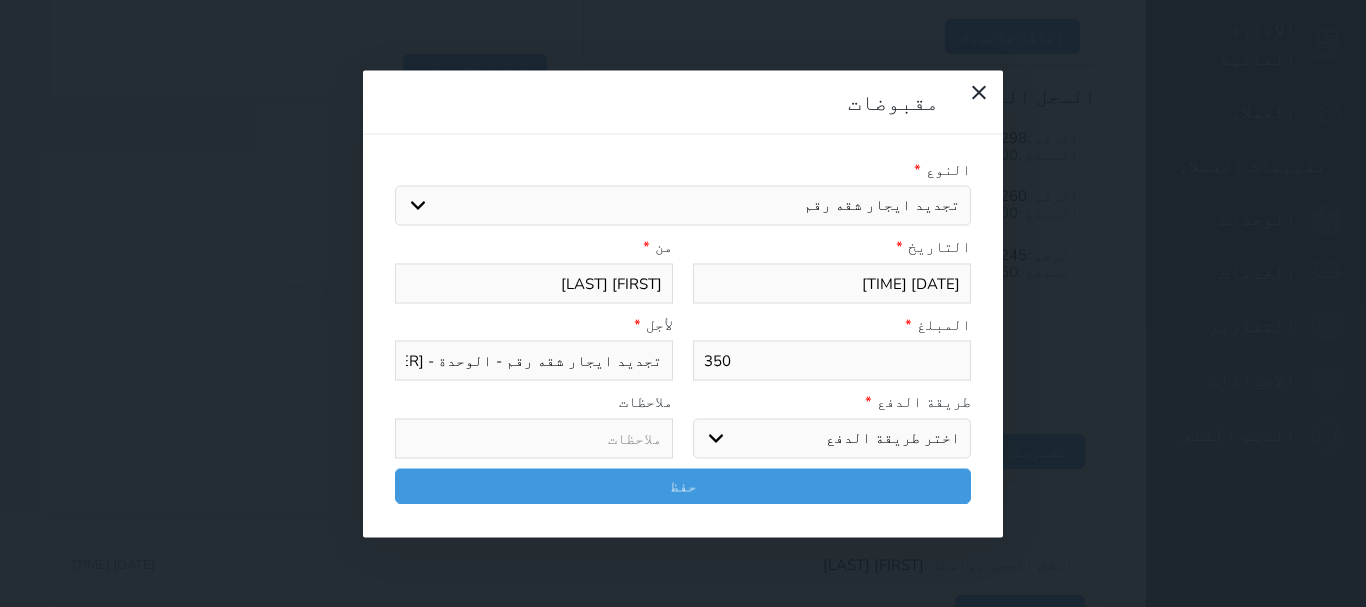 drag, startPoint x: 862, startPoint y: 374, endPoint x: 866, endPoint y: 388, distance: 14.56022 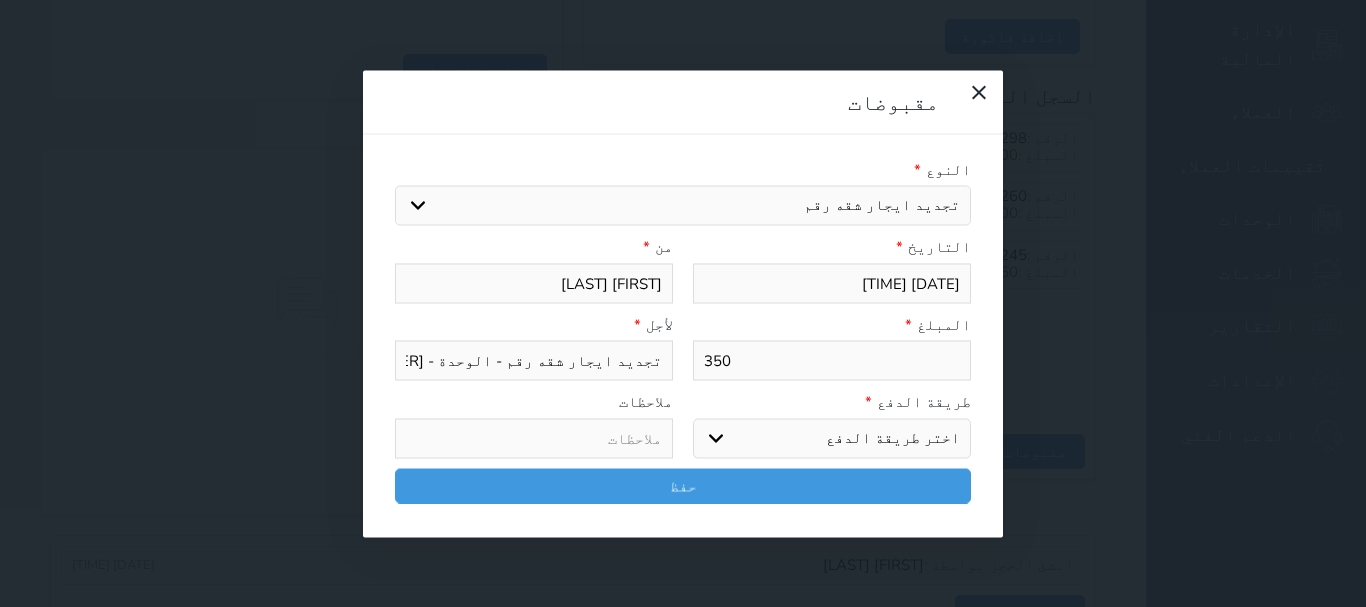 click on "اختر طريقة الدفع   دفع نقدى   تحويل بنكى   مدى   بطاقة ائتمان   آجل" at bounding box center (832, 438) 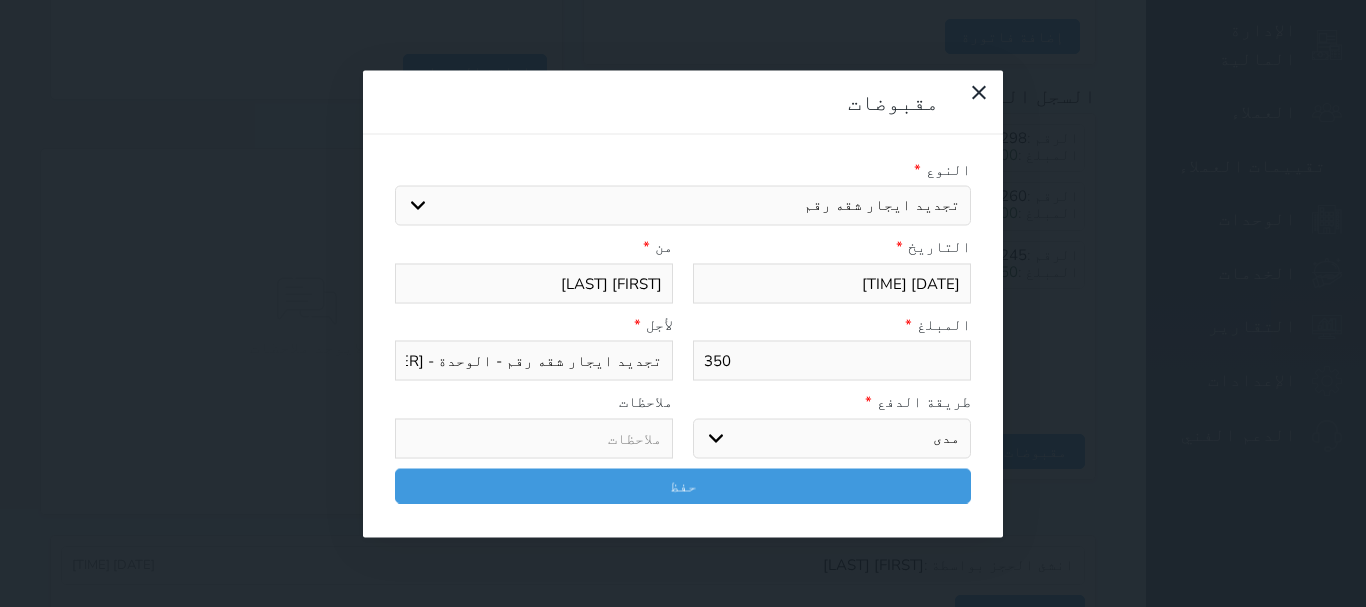 click on "اختر طريقة الدفع   دفع نقدى   تحويل بنكى   مدى   بطاقة ائتمان   آجل" at bounding box center (832, 438) 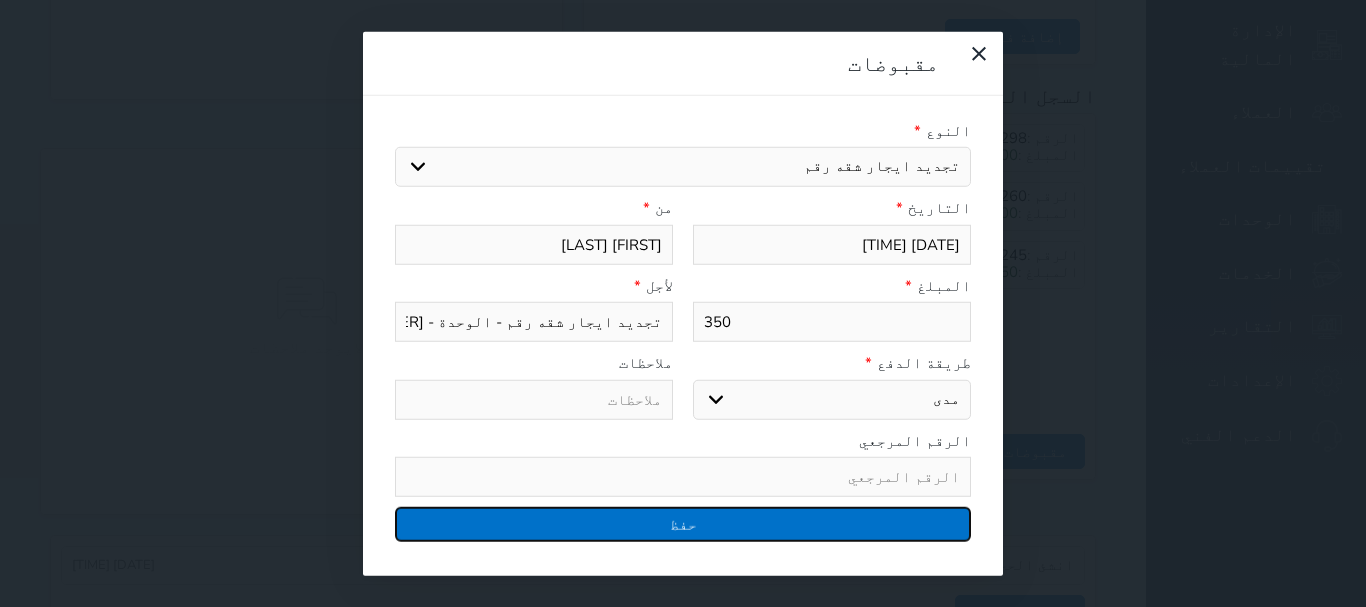 click on "حفظ" at bounding box center (683, 524) 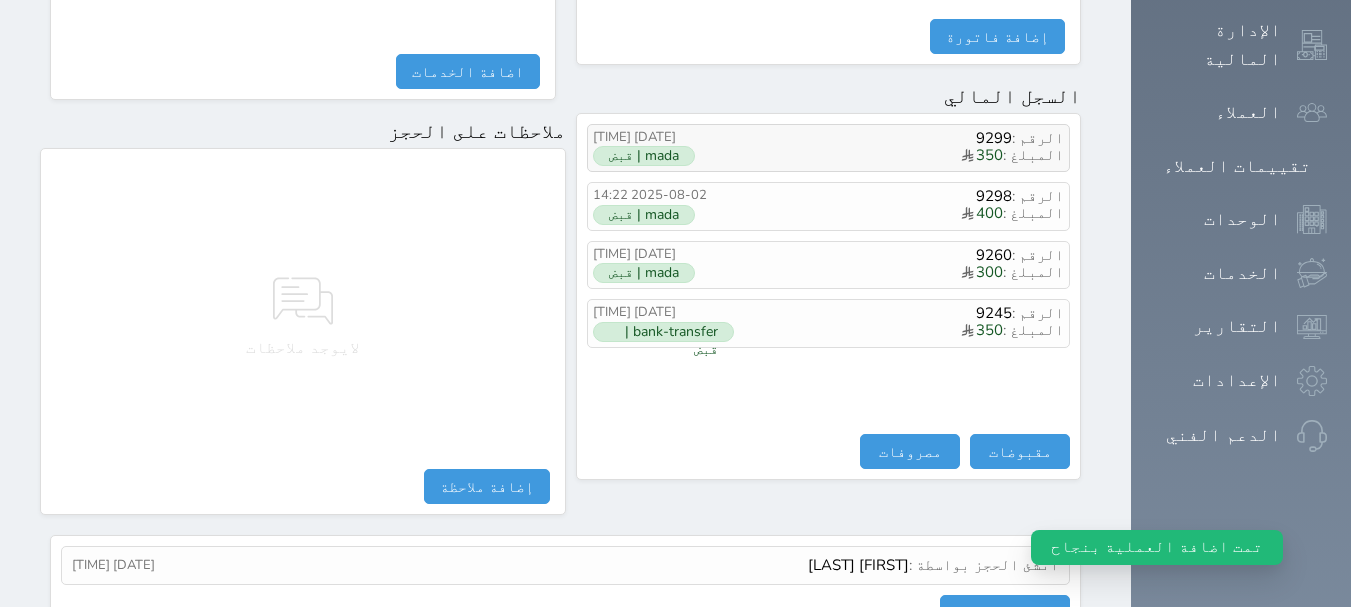 click on "mada | قبض" at bounding box center (644, 156) 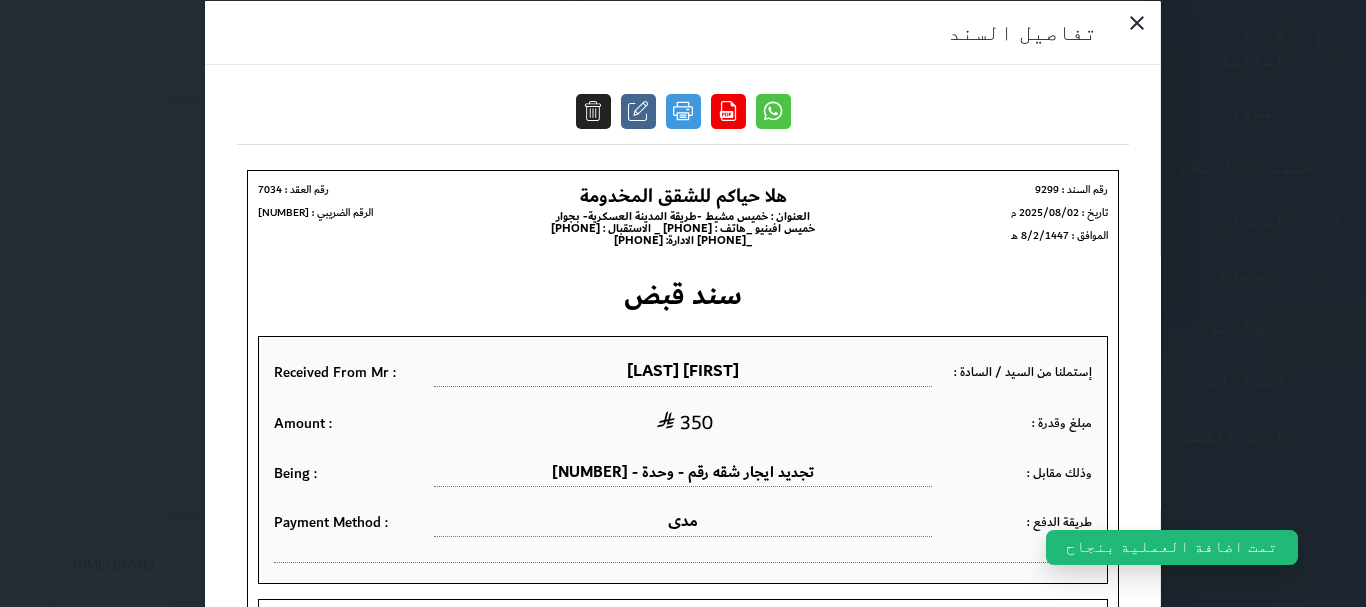 scroll, scrollTop: 0, scrollLeft: 0, axis: both 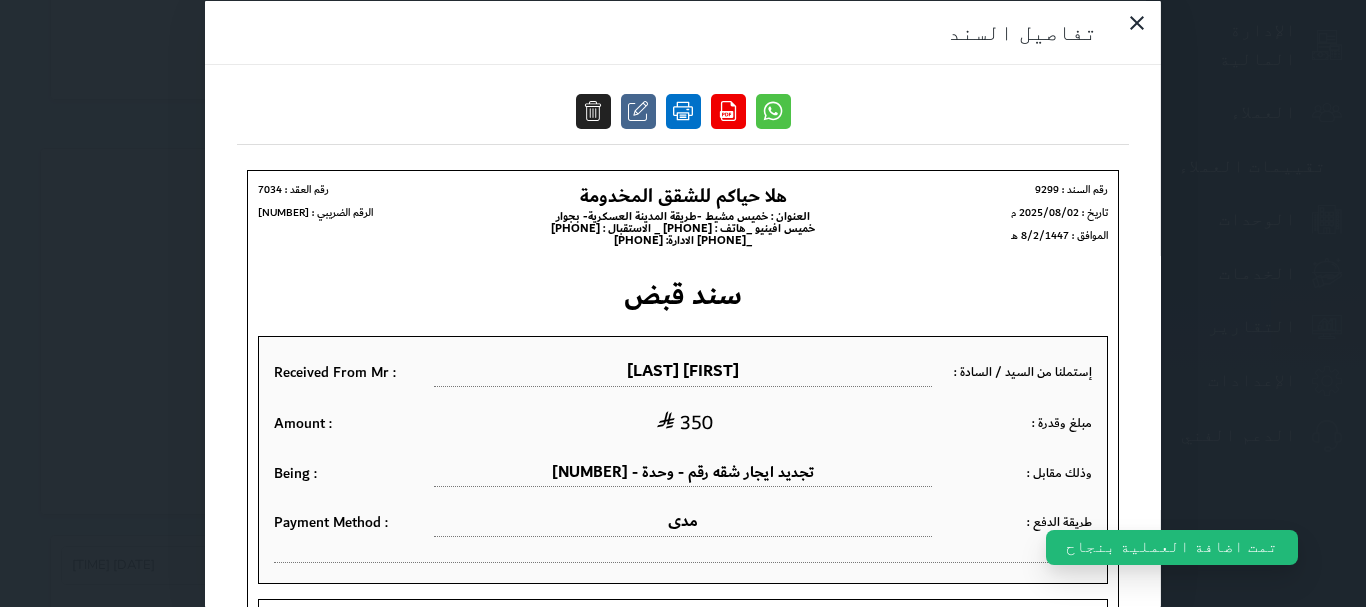 click at bounding box center (683, 110) 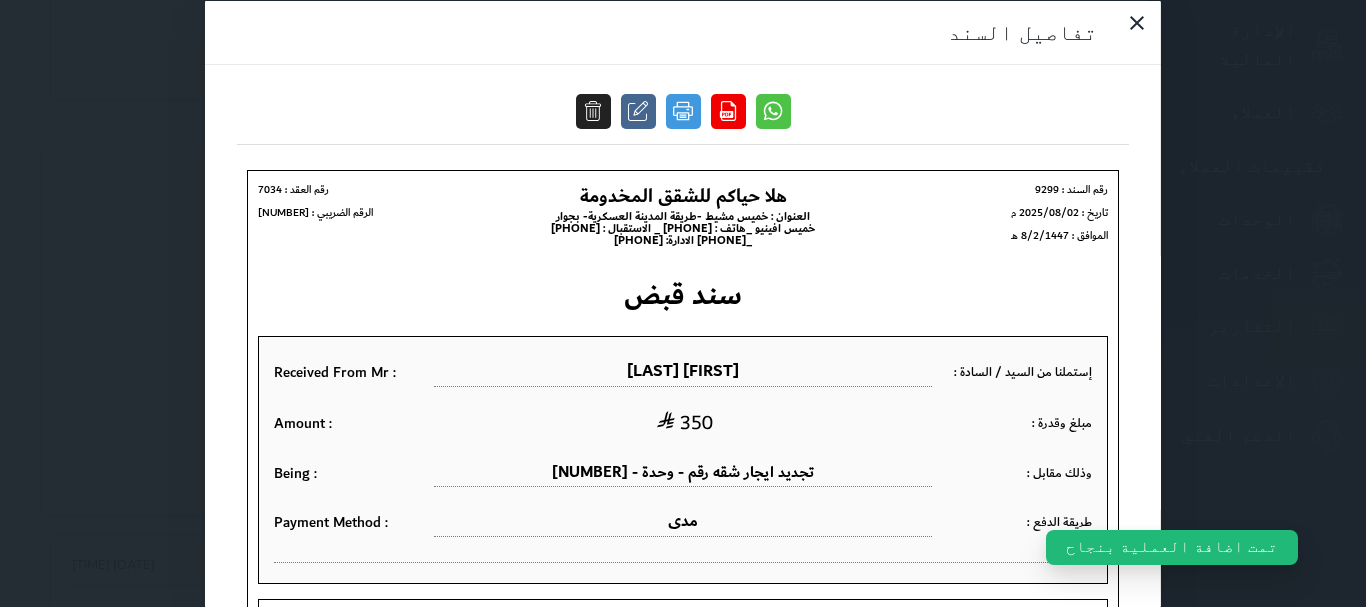 drag, startPoint x: 263, startPoint y: 52, endPoint x: 451, endPoint y: 107, distance: 195.88007 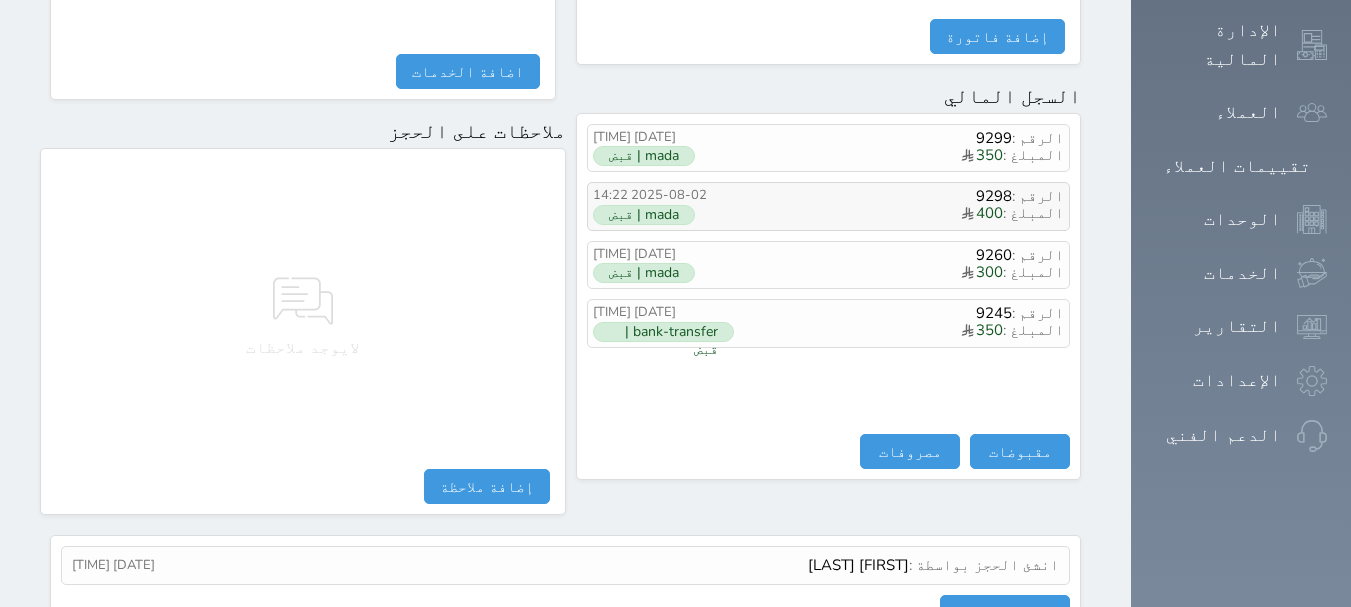 click on "2025-08-02 14:22" at bounding box center [663, 196] 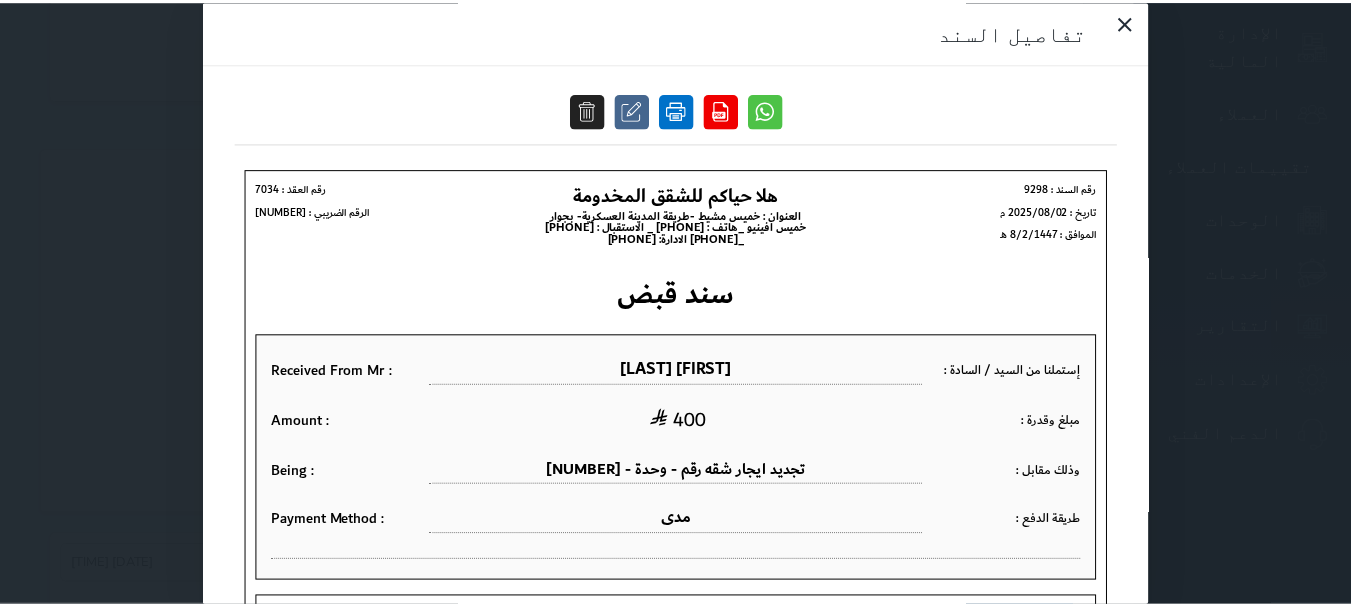 scroll, scrollTop: 0, scrollLeft: 0, axis: both 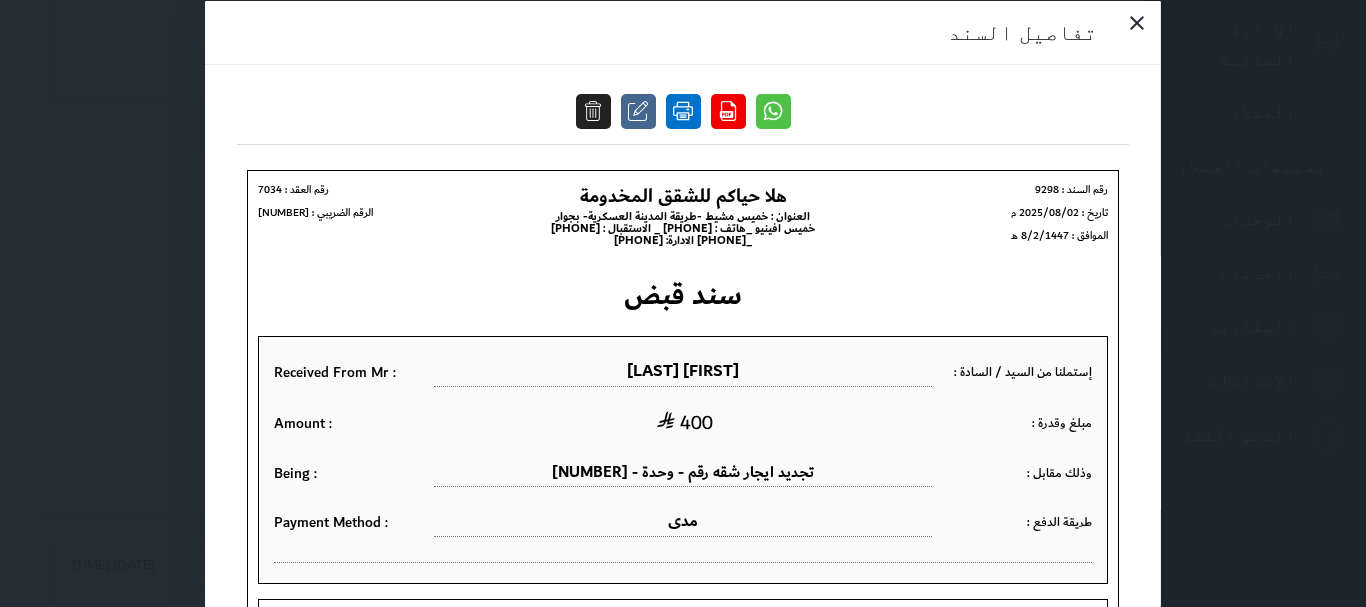 click at bounding box center [683, 110] 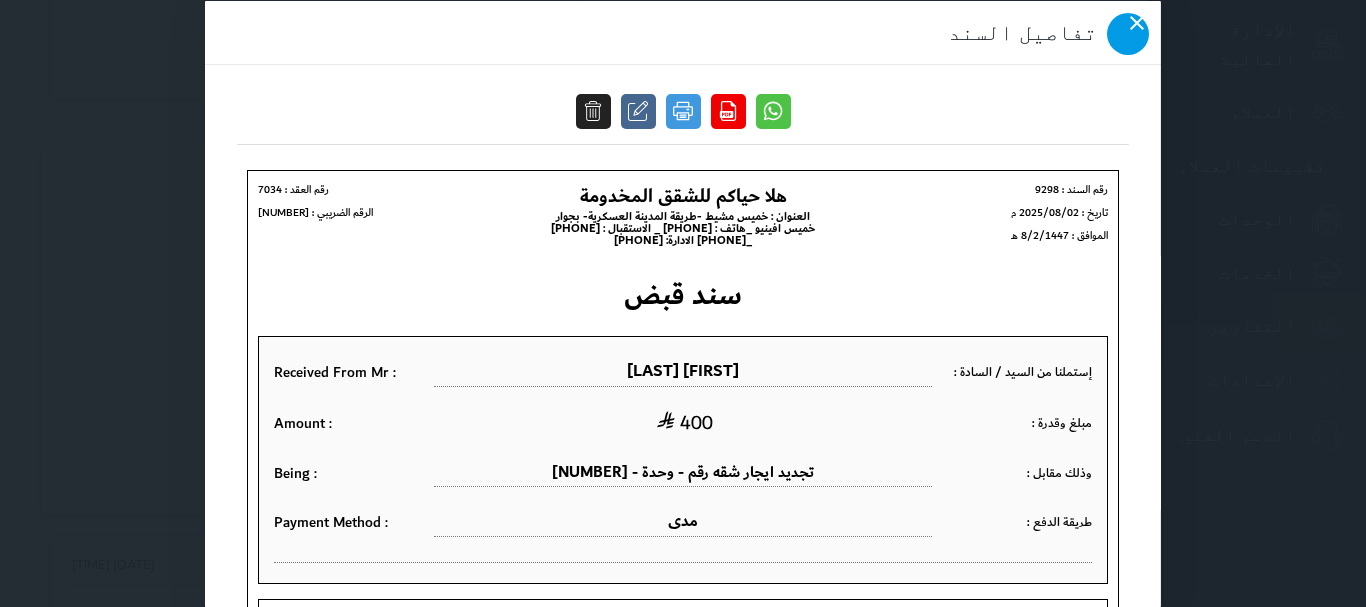 click 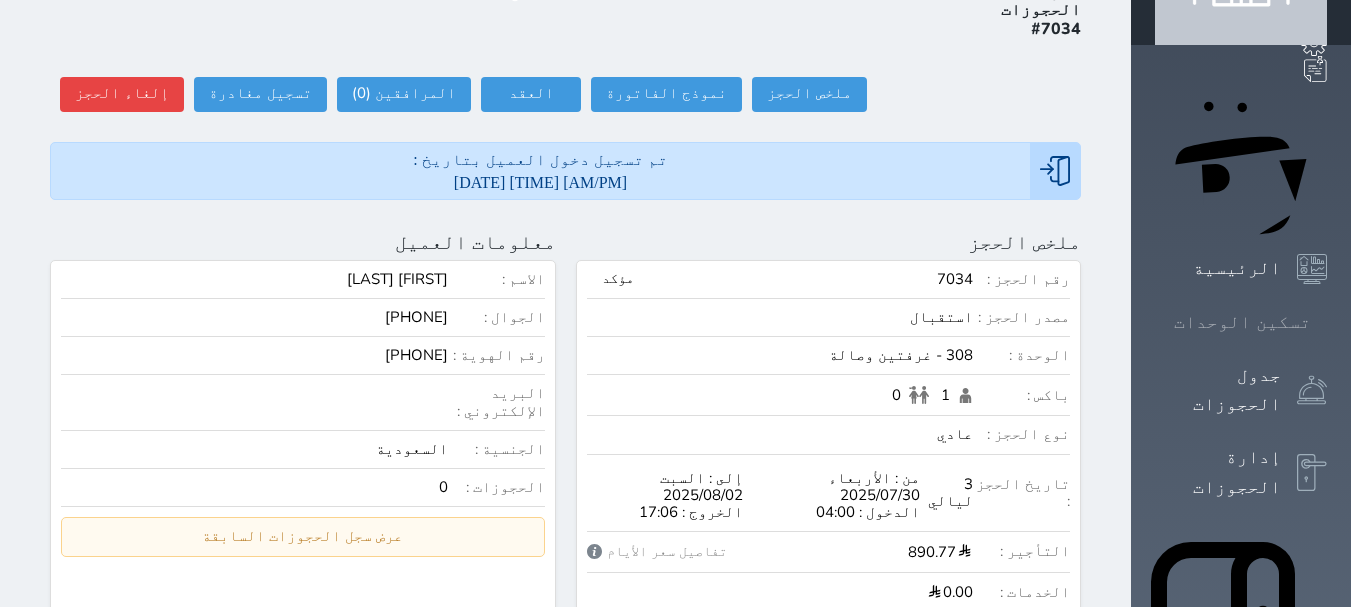 scroll, scrollTop: 0, scrollLeft: 0, axis: both 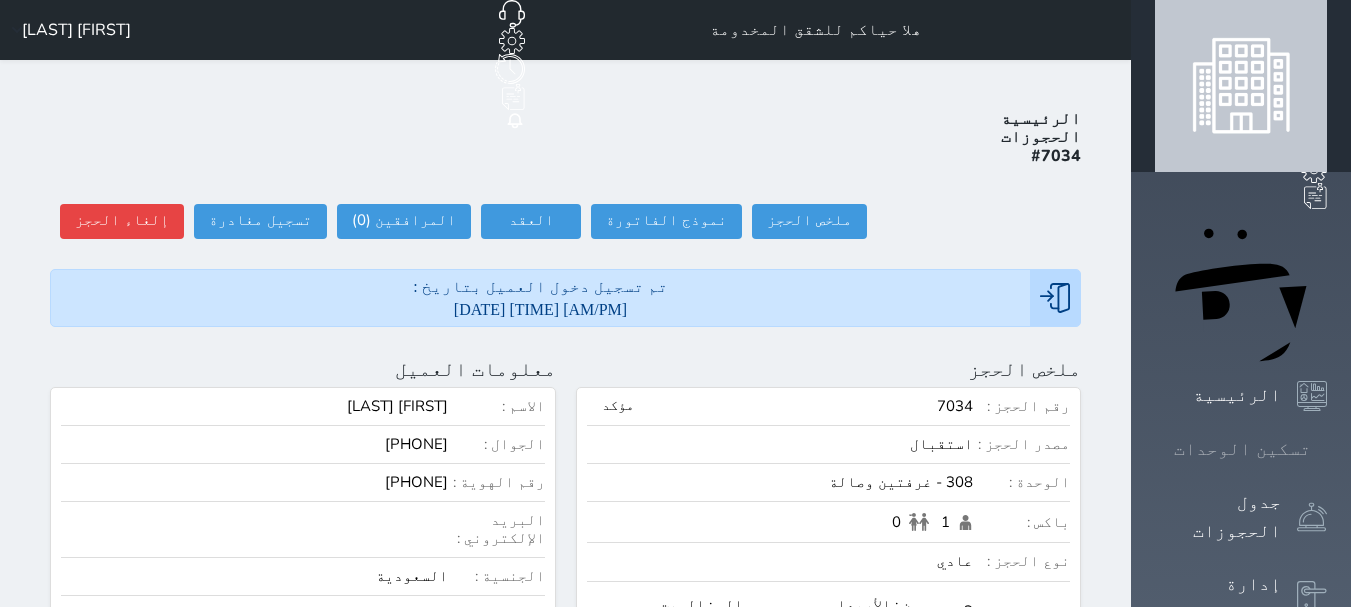 click 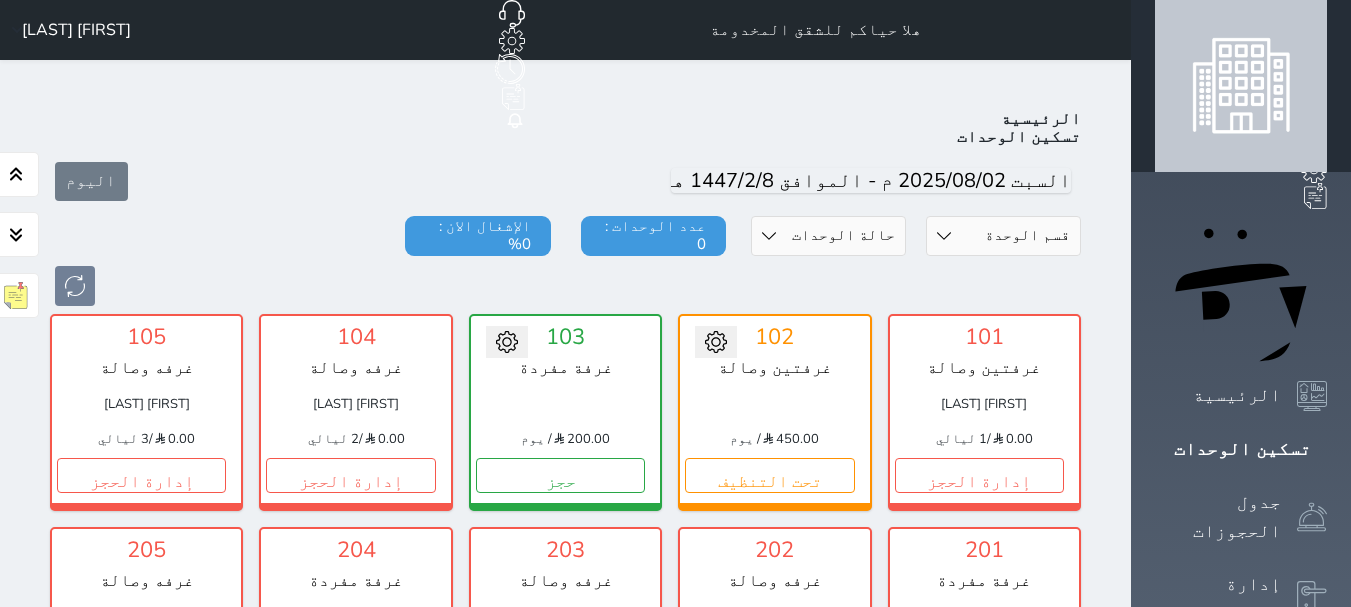 scroll, scrollTop: 78, scrollLeft: 0, axis: vertical 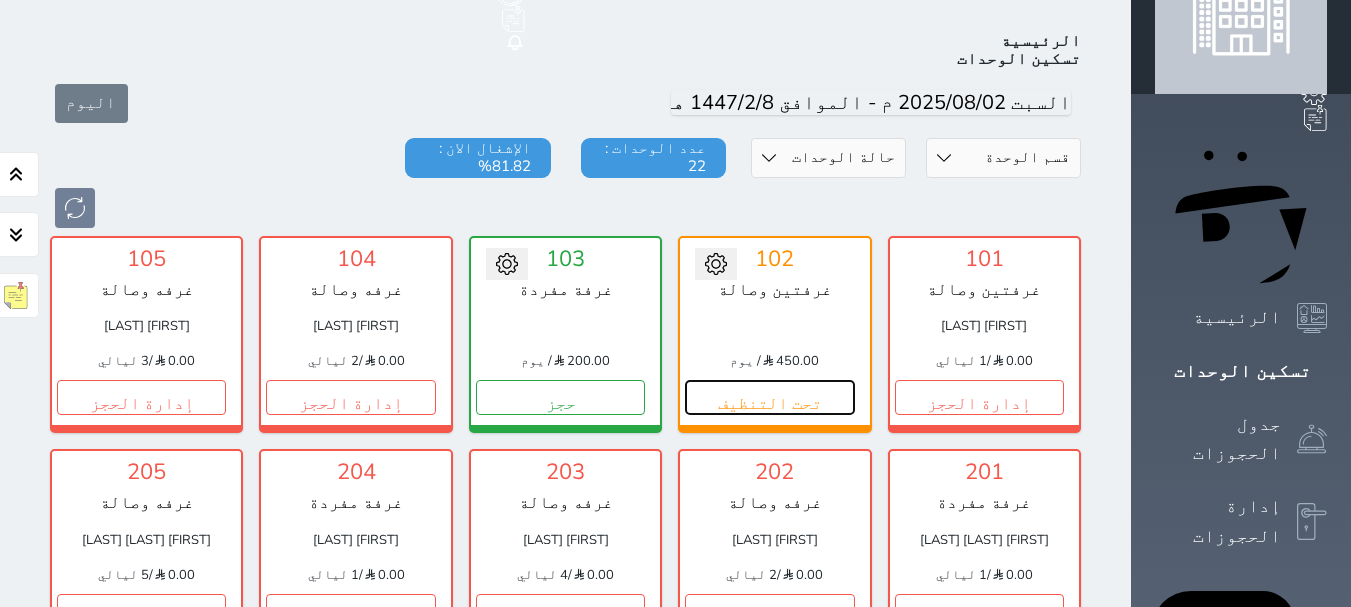drag, startPoint x: 937, startPoint y: 350, endPoint x: 924, endPoint y: 301, distance: 50.695168 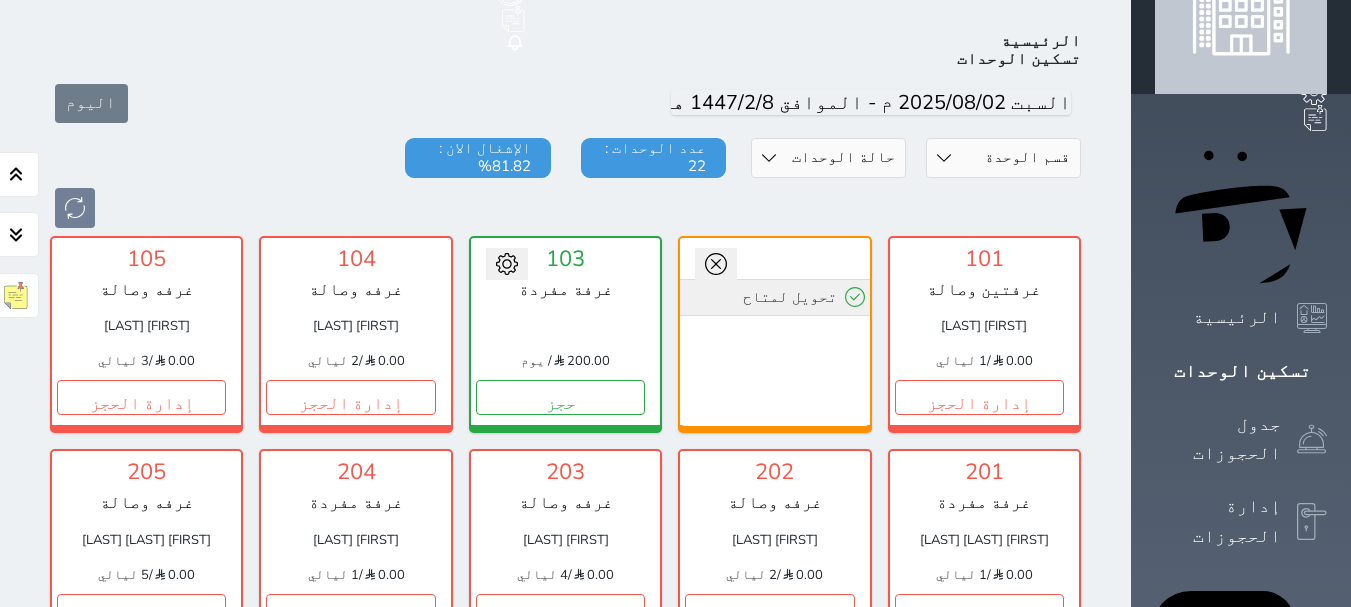 click on "تحويل لمتاح" at bounding box center [774, 297] 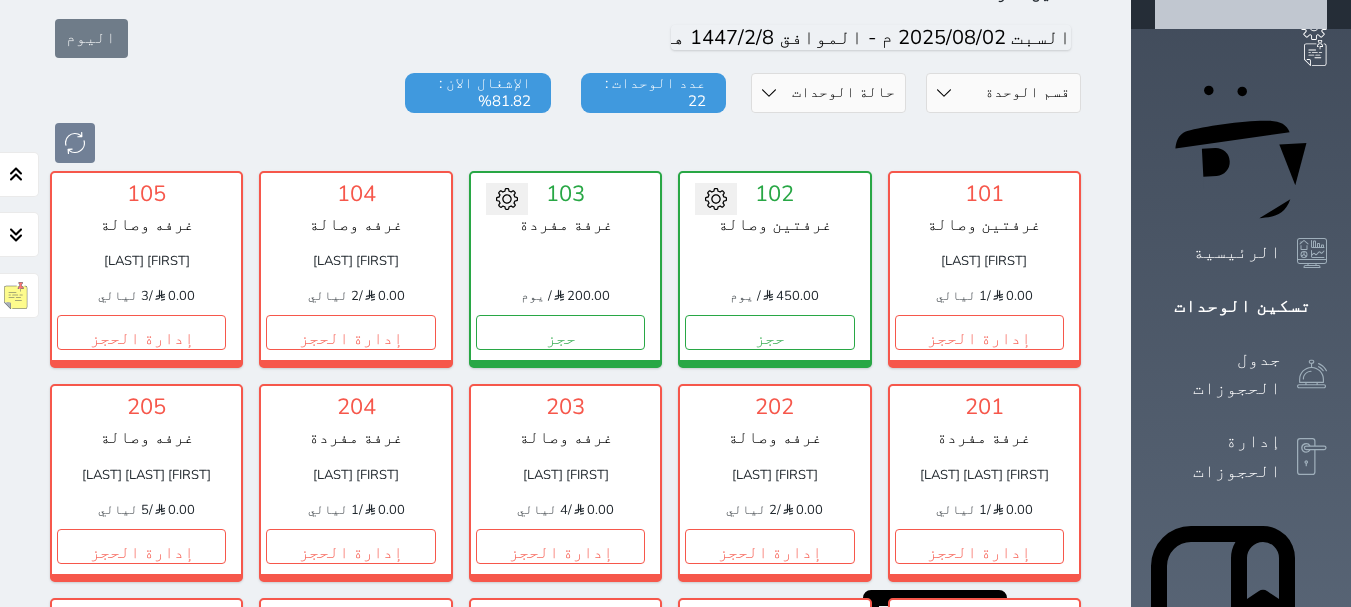 scroll, scrollTop: 178, scrollLeft: 0, axis: vertical 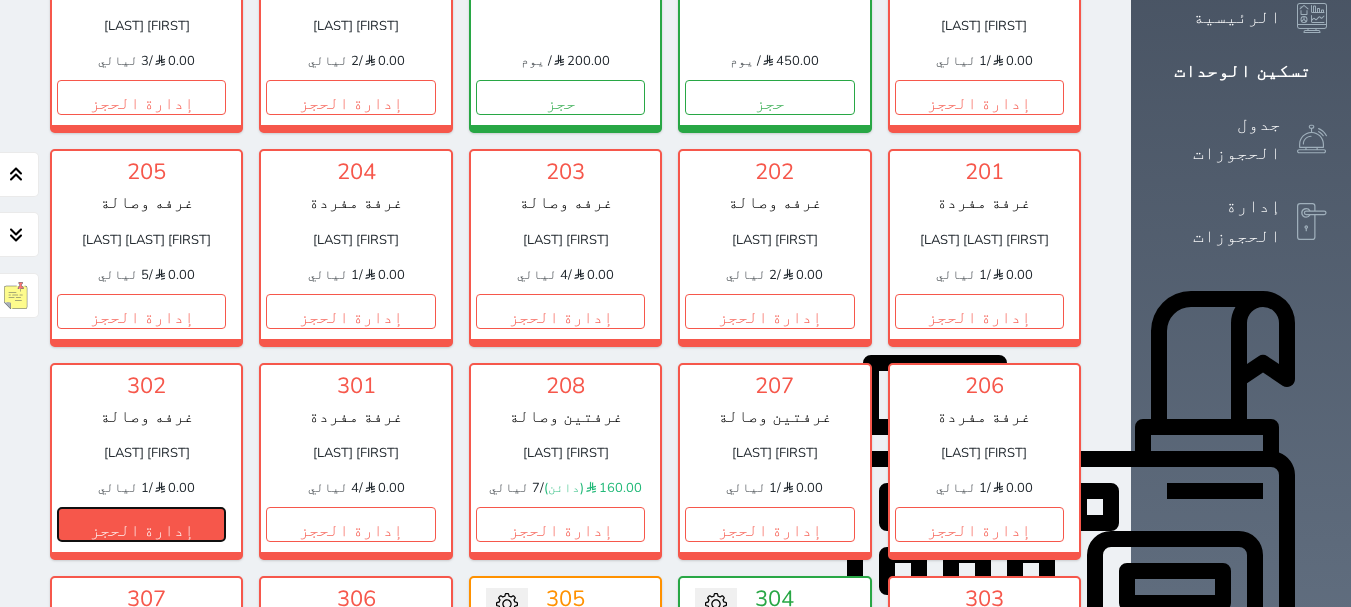 click on "إدارة الحجز" at bounding box center [141, 524] 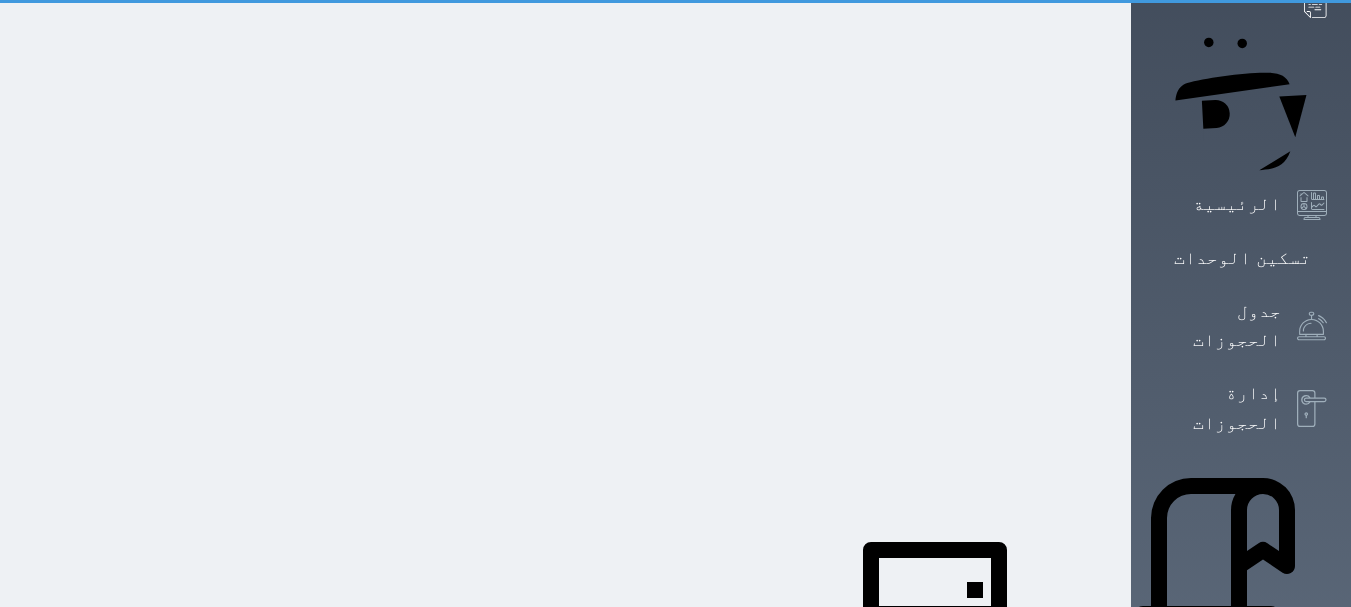 scroll, scrollTop: 0, scrollLeft: 0, axis: both 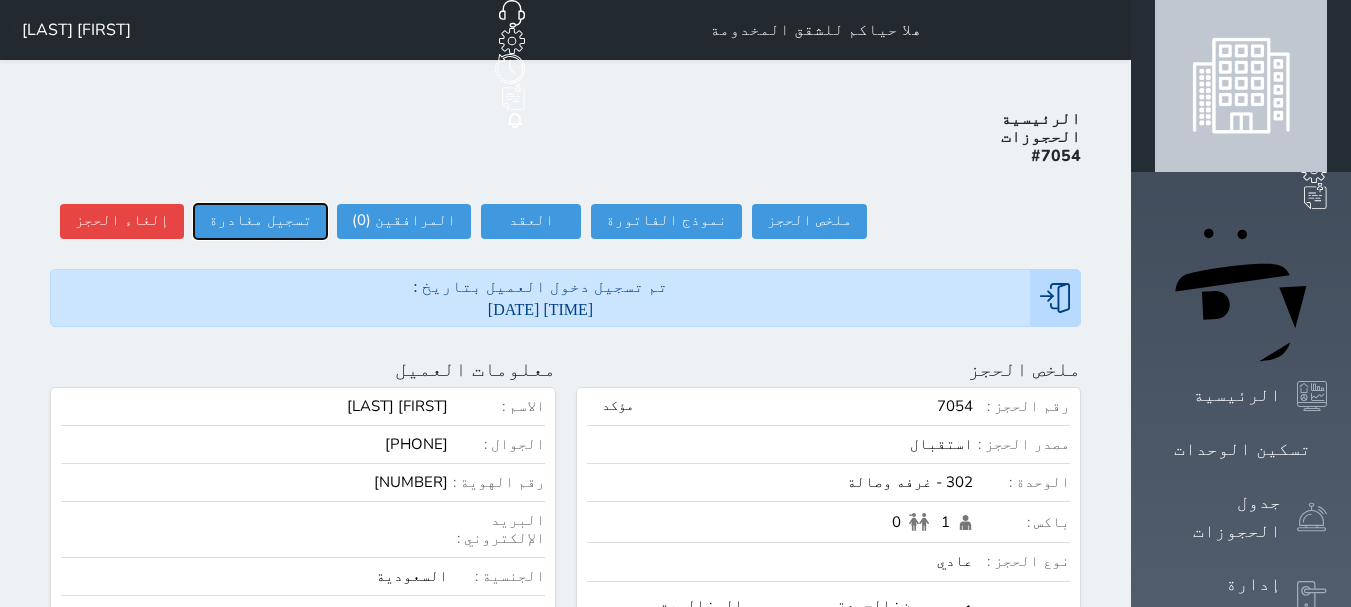 drag, startPoint x: 217, startPoint y: 158, endPoint x: 264, endPoint y: 189, distance: 56.302753 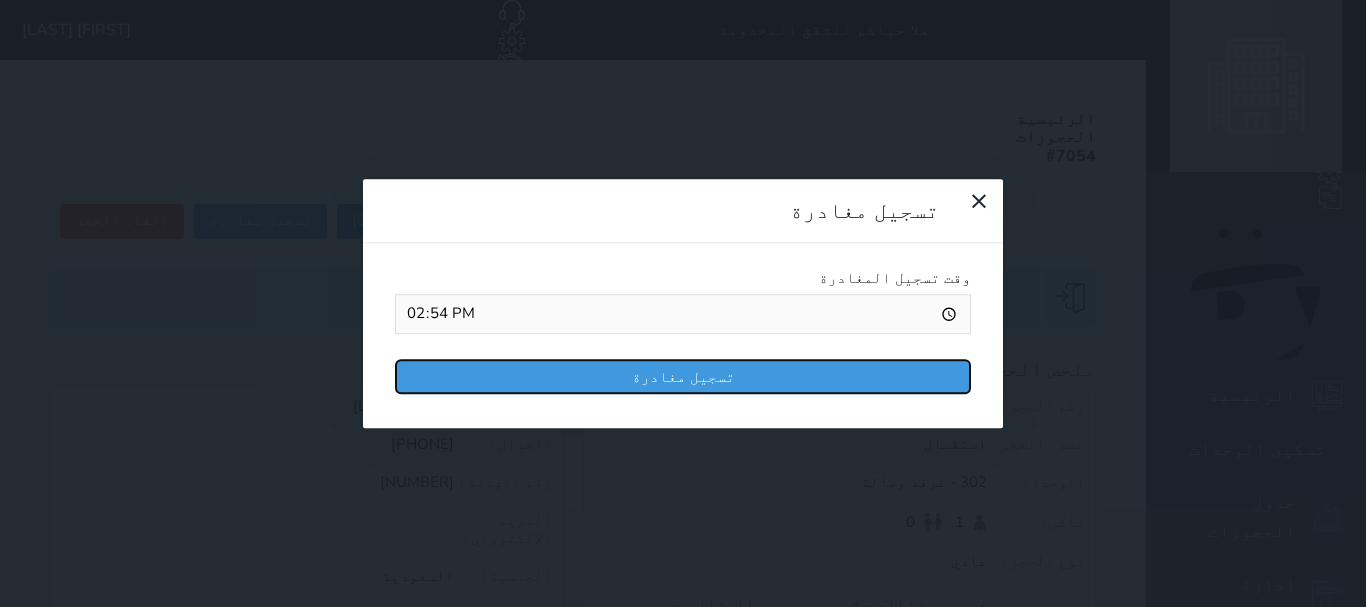 drag, startPoint x: 453, startPoint y: 207, endPoint x: 420, endPoint y: 284, distance: 83.773506 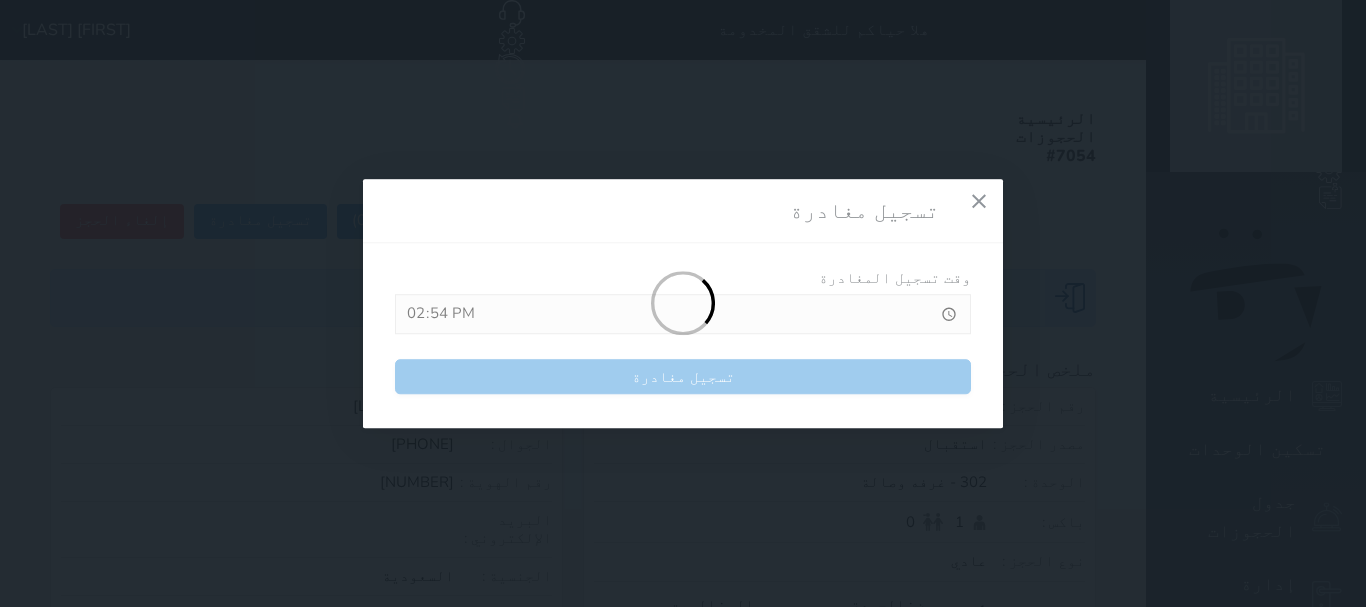 drag, startPoint x: 420, startPoint y: 290, endPoint x: 576, endPoint y: 295, distance: 156.08011 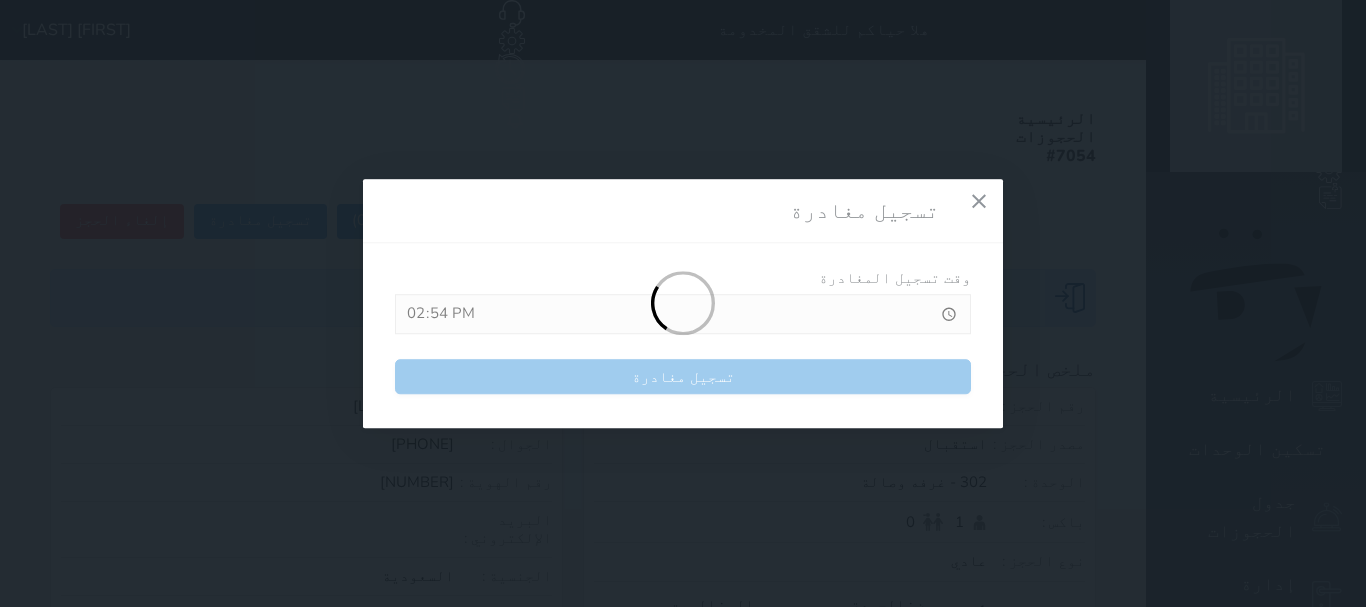 click on "تسجيل مغادرة                       وقت تسجيل المغادرة    [TIME]
تسجيل مغادرة" at bounding box center [683, 303] 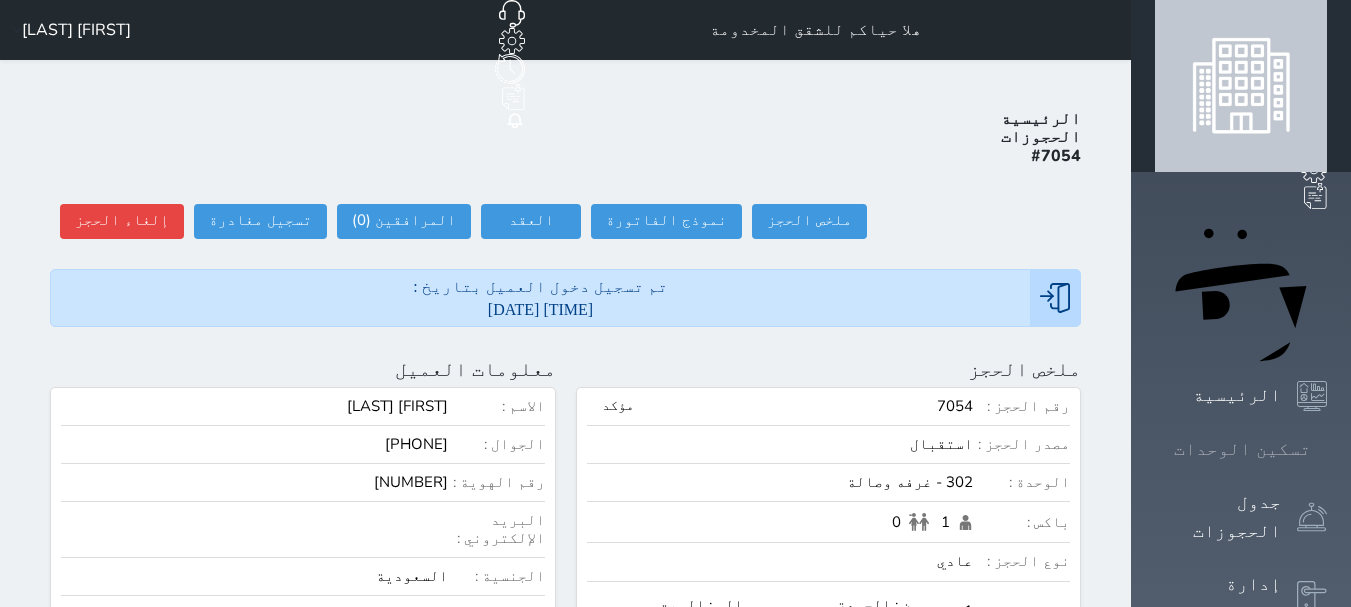 click on "تسكين الوحدات" at bounding box center (1242, 449) 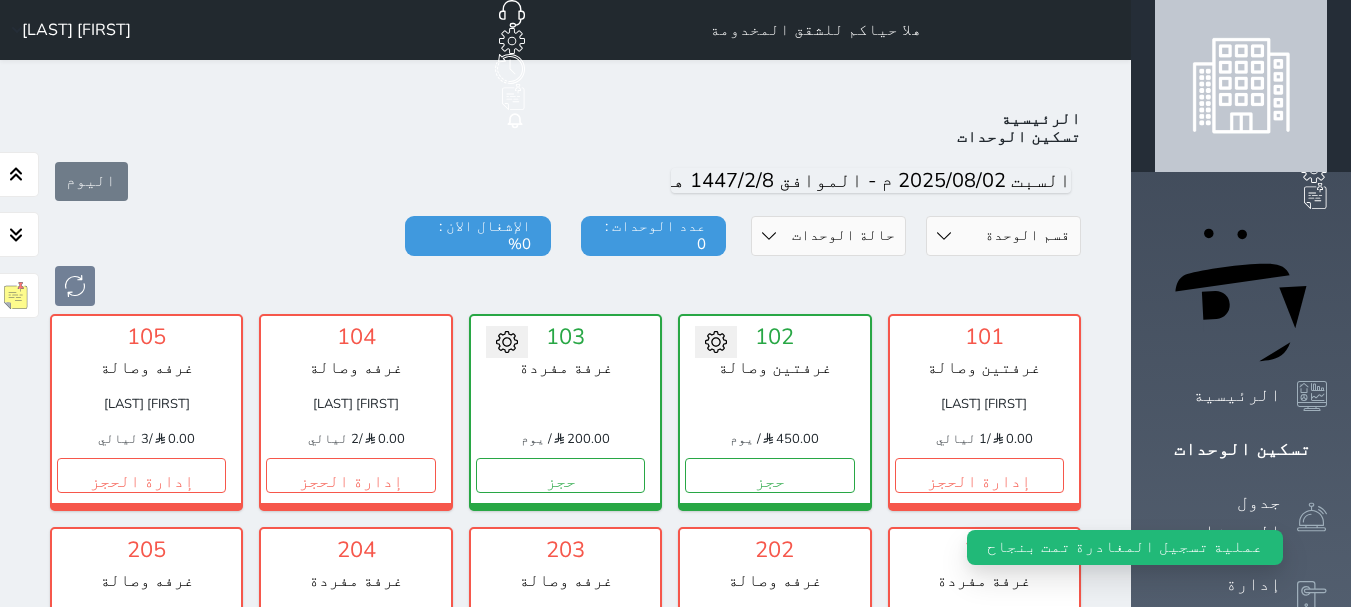 scroll, scrollTop: 78, scrollLeft: 0, axis: vertical 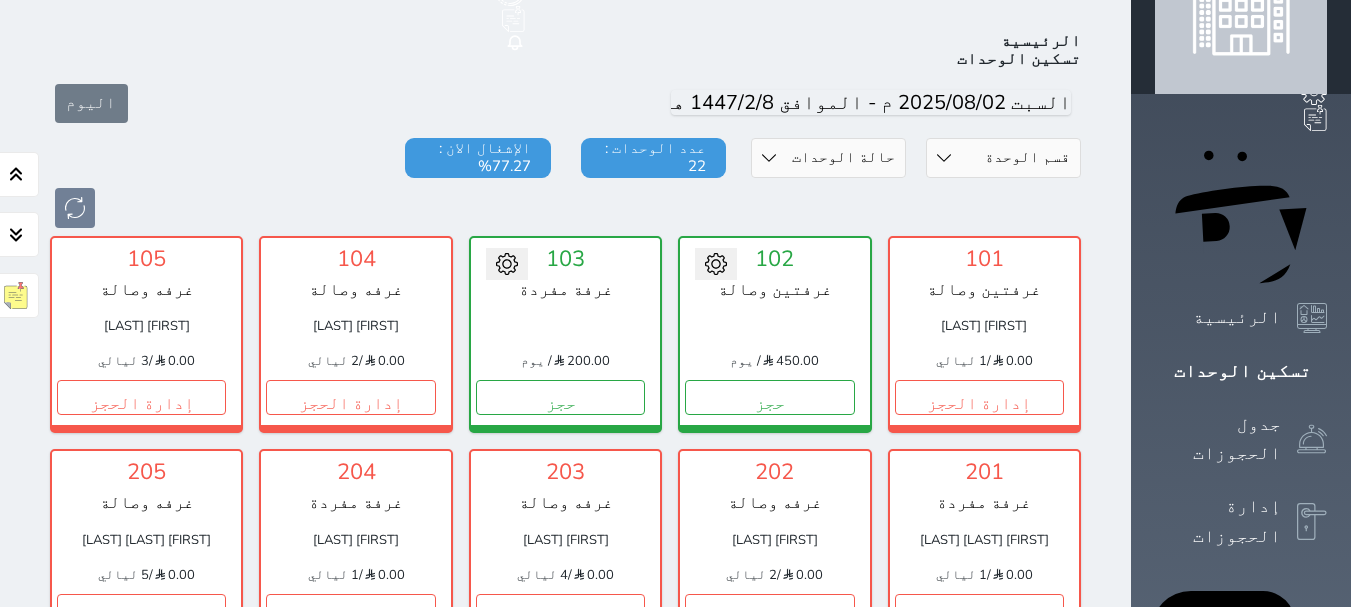 click on "إدارة الحجز" at bounding box center [979, 824] 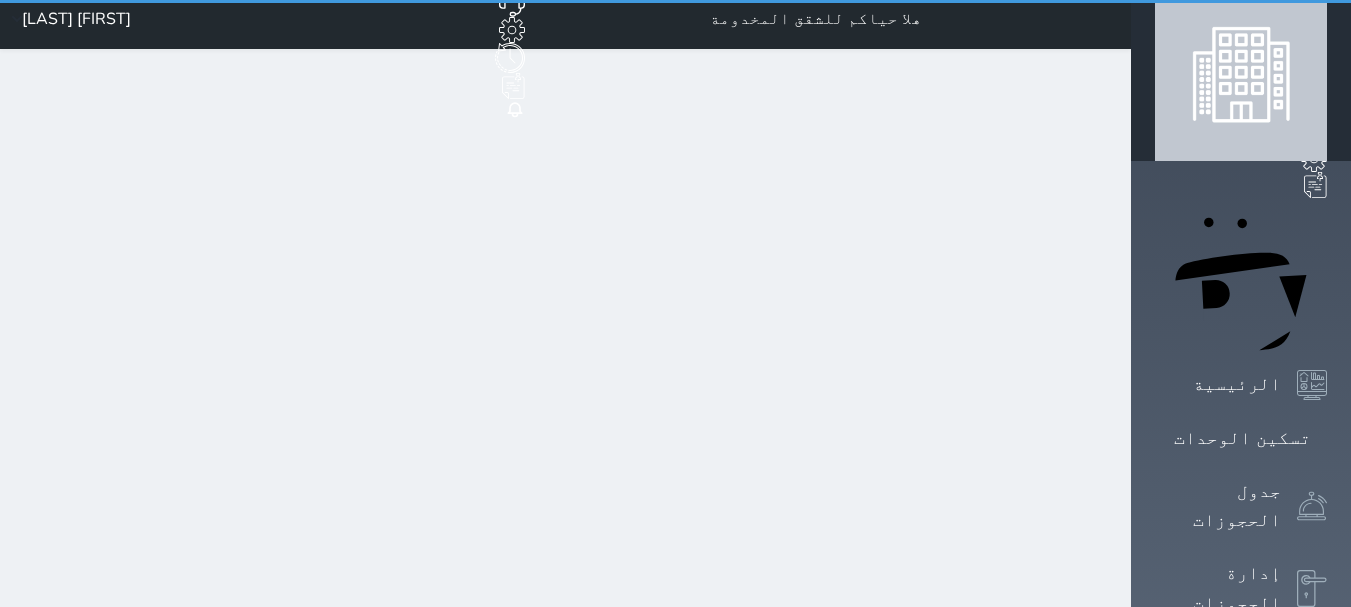 scroll, scrollTop: 0, scrollLeft: 0, axis: both 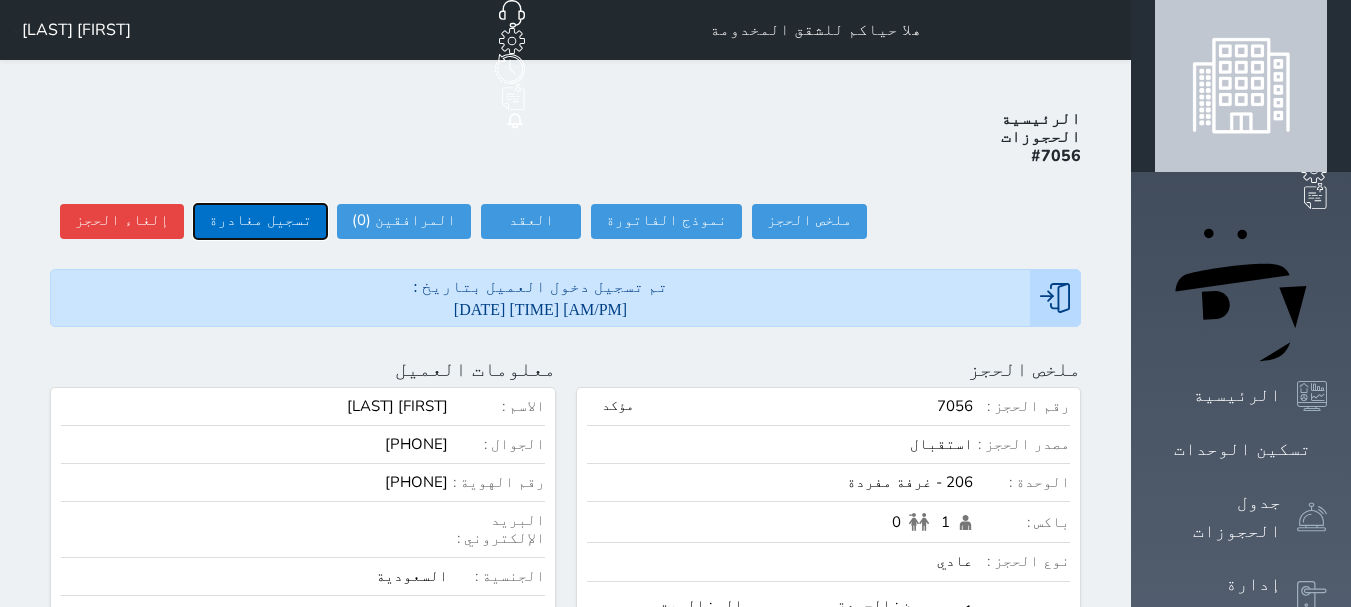 click on "تسجيل مغادرة" at bounding box center [260, 221] 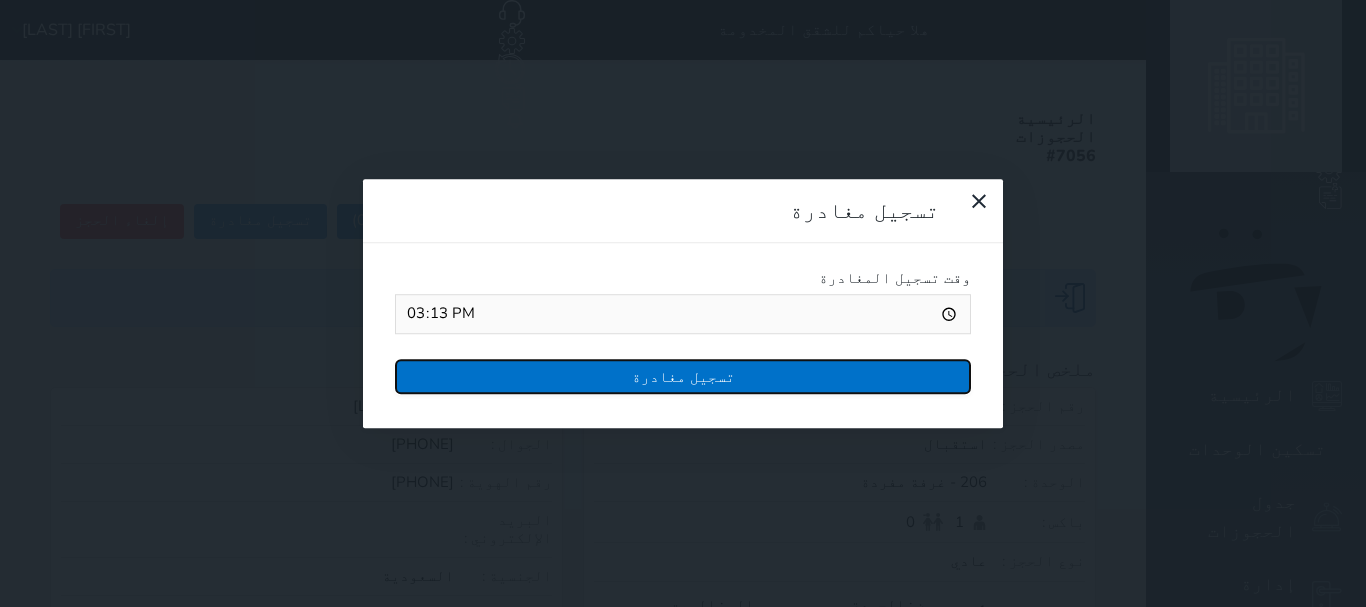click on "تسجيل مغادرة" at bounding box center [683, 376] 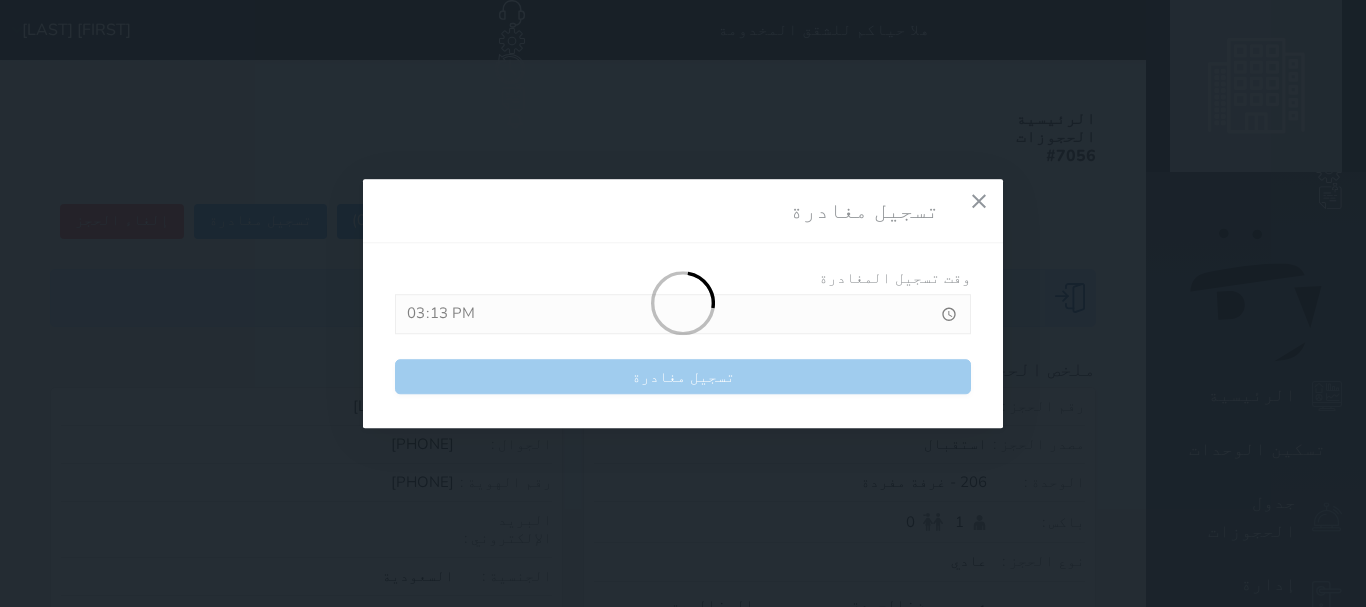 drag, startPoint x: 457, startPoint y: 330, endPoint x: 694, endPoint y: 254, distance: 248.88753 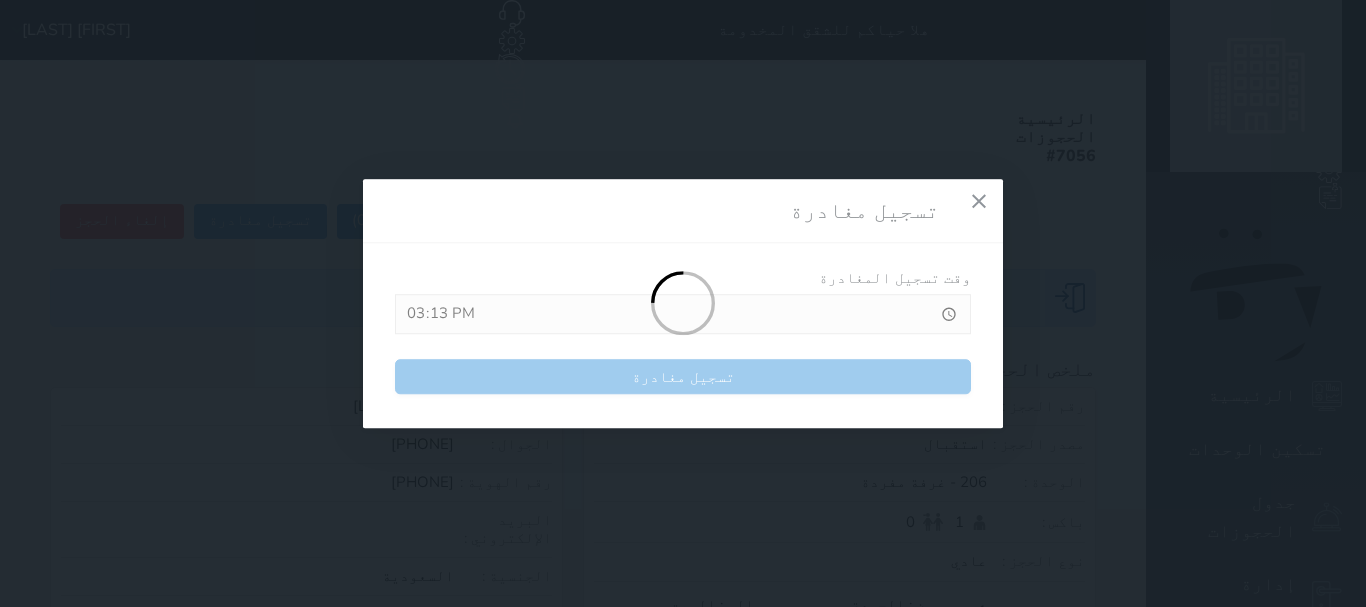 click on "تسجيل مغادرة                       وقت تسجيل المغادرة    15:13
تسجيل مغادرة" at bounding box center (683, 303) 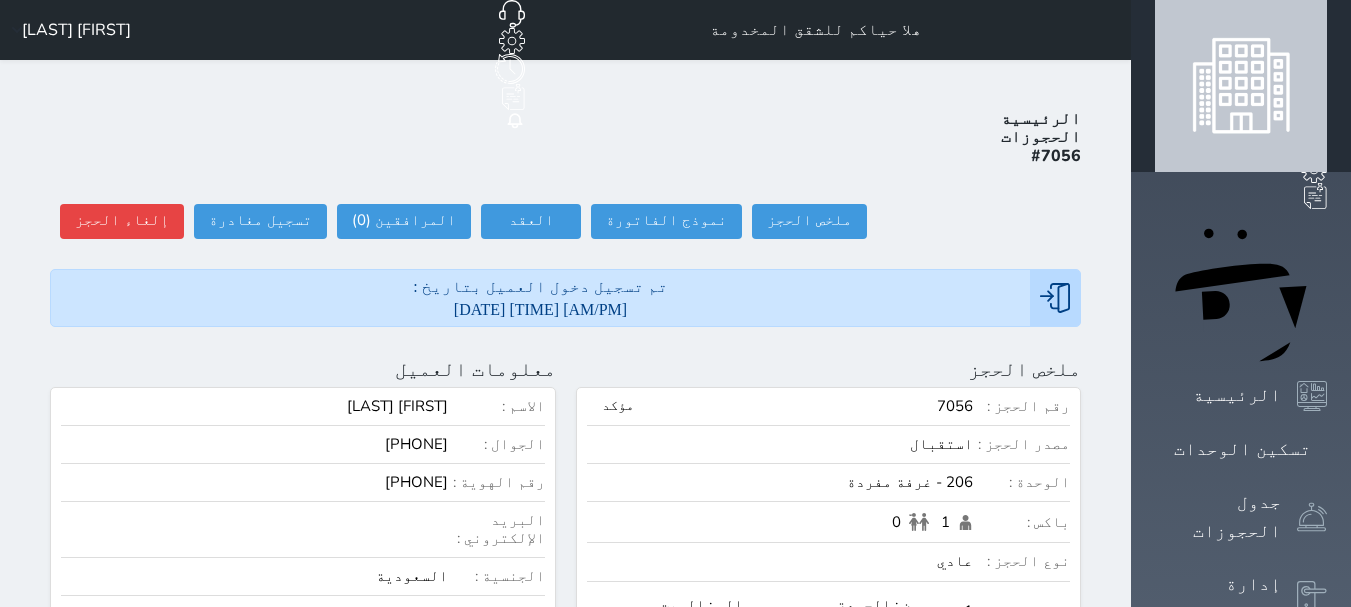 click 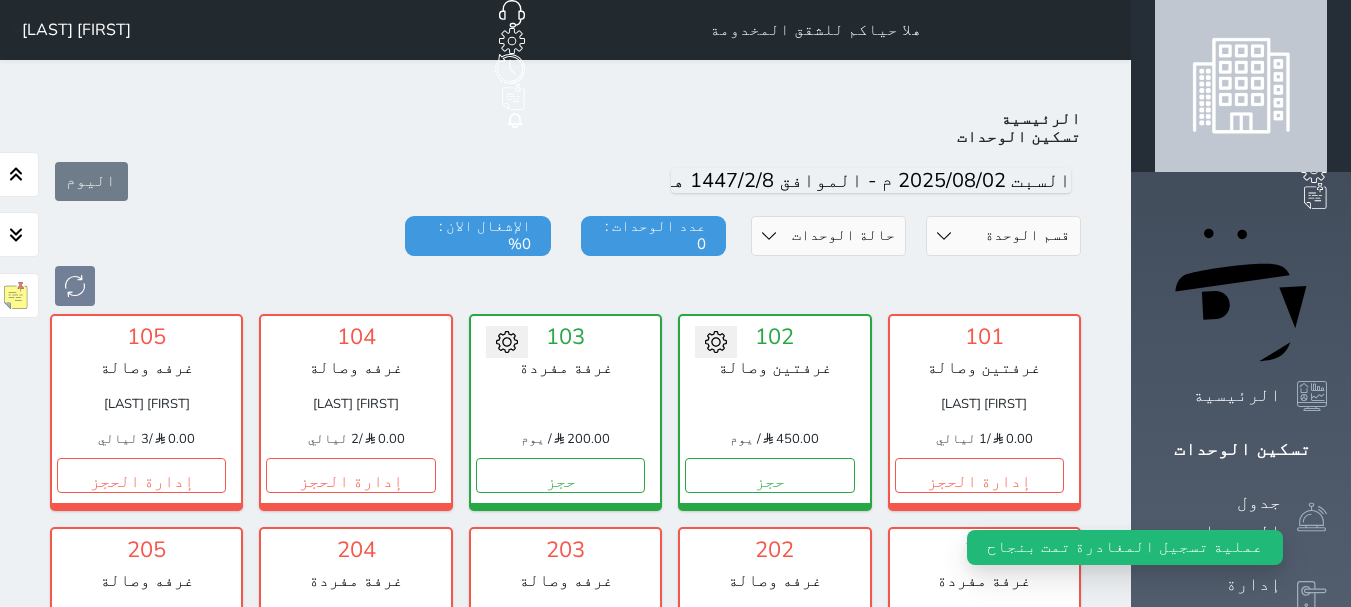 scroll, scrollTop: 78, scrollLeft: 0, axis: vertical 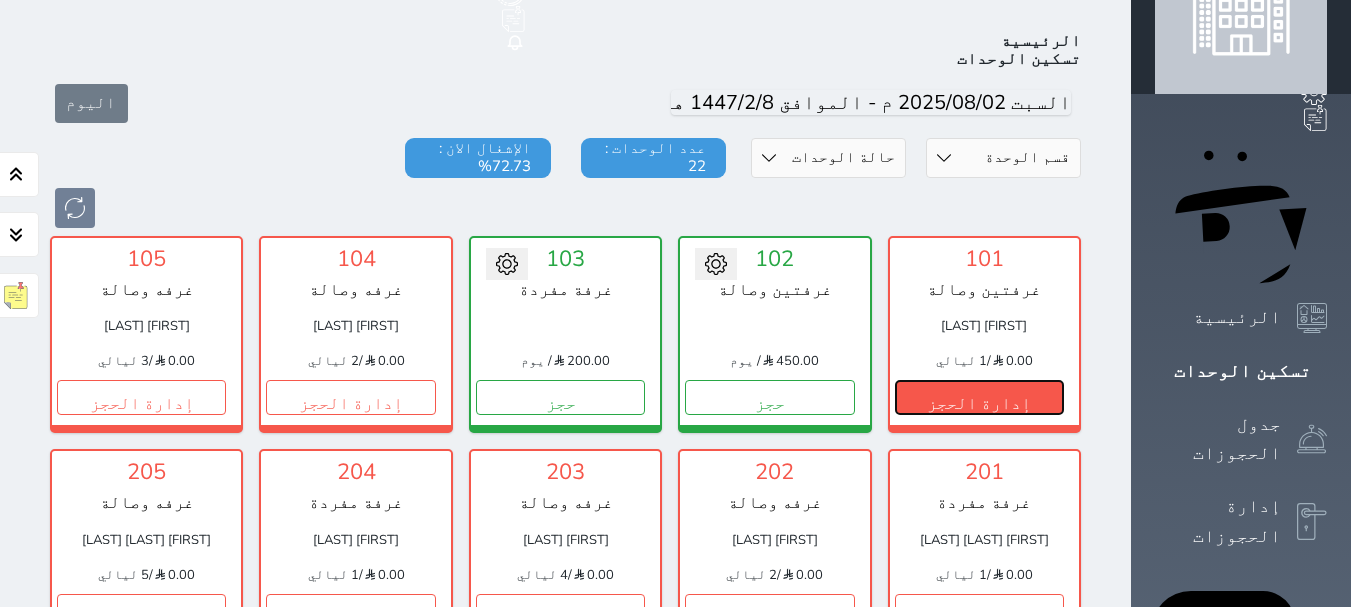 click on "إدارة الحجز" at bounding box center (979, 397) 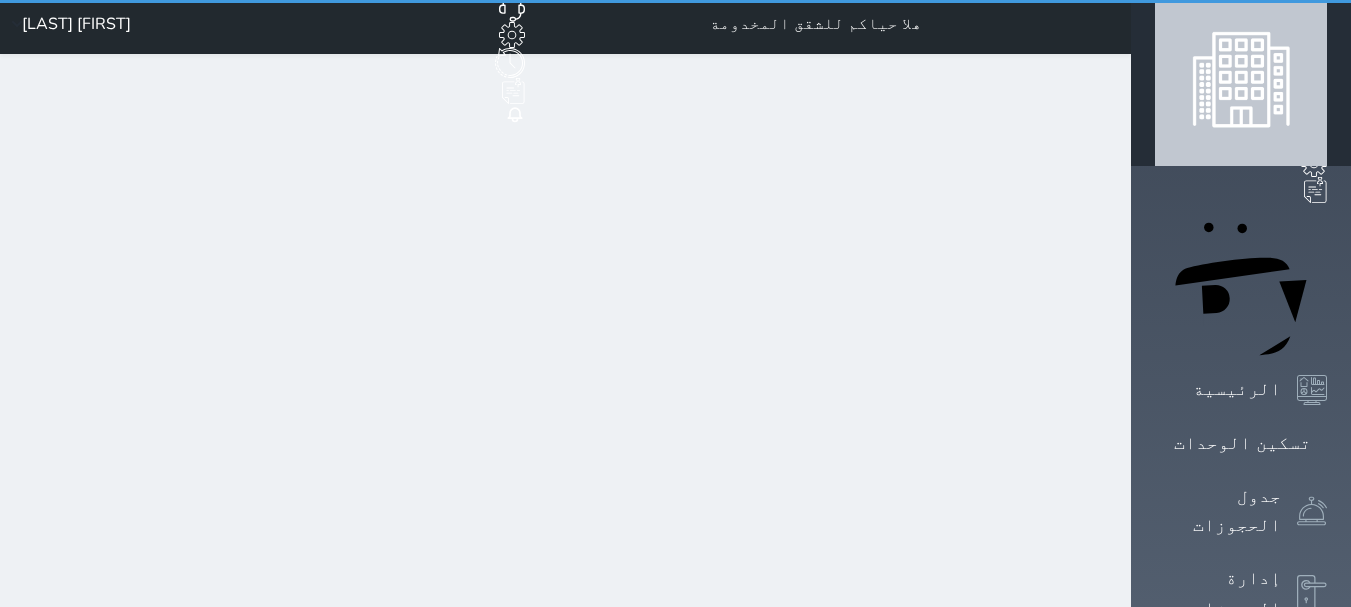scroll, scrollTop: 0, scrollLeft: 0, axis: both 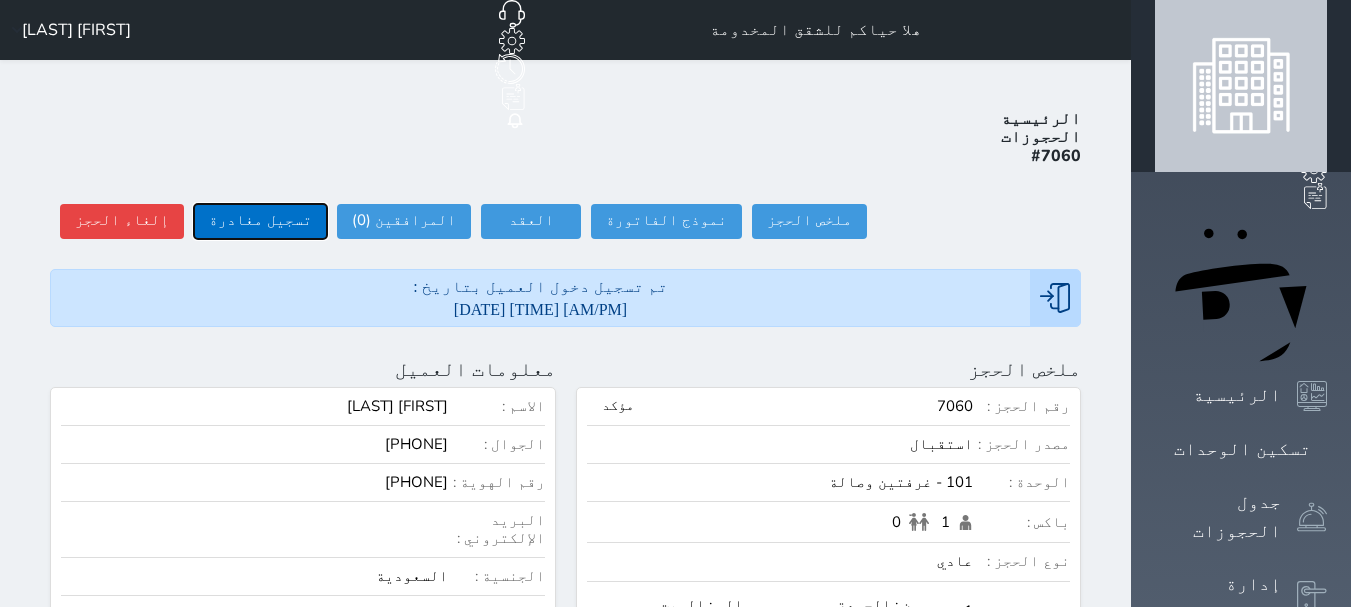 click on "تسجيل مغادرة" at bounding box center [260, 221] 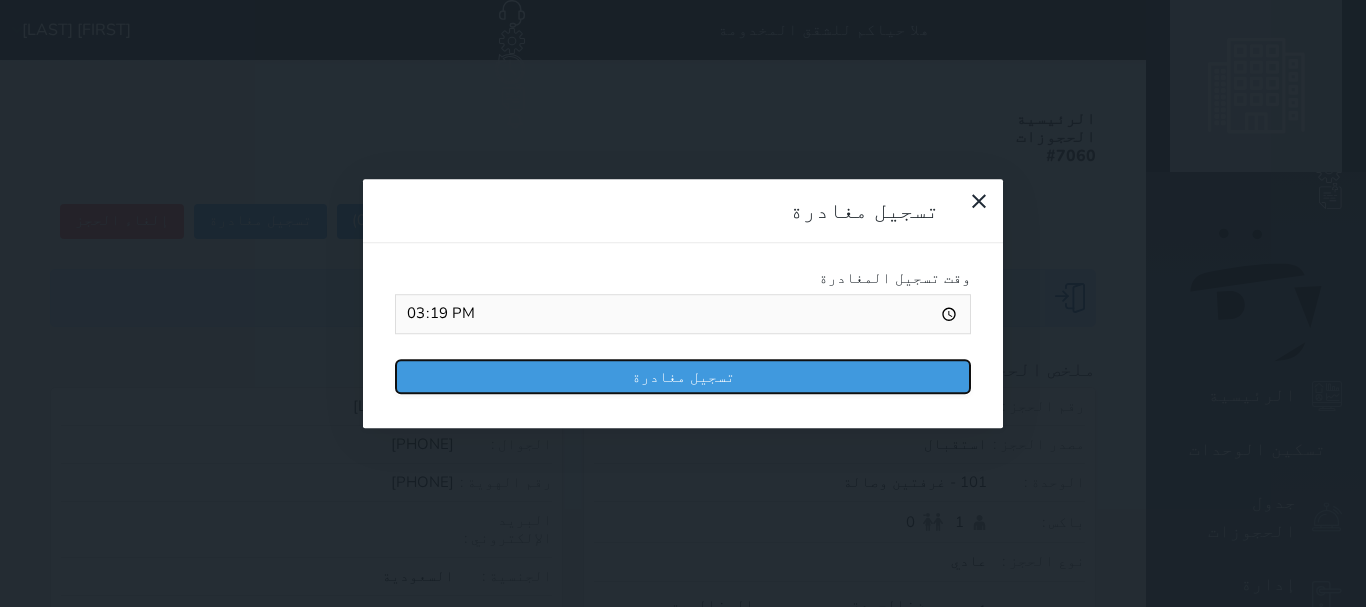 drag, startPoint x: 637, startPoint y: 199, endPoint x: 519, endPoint y: 321, distance: 169.7292 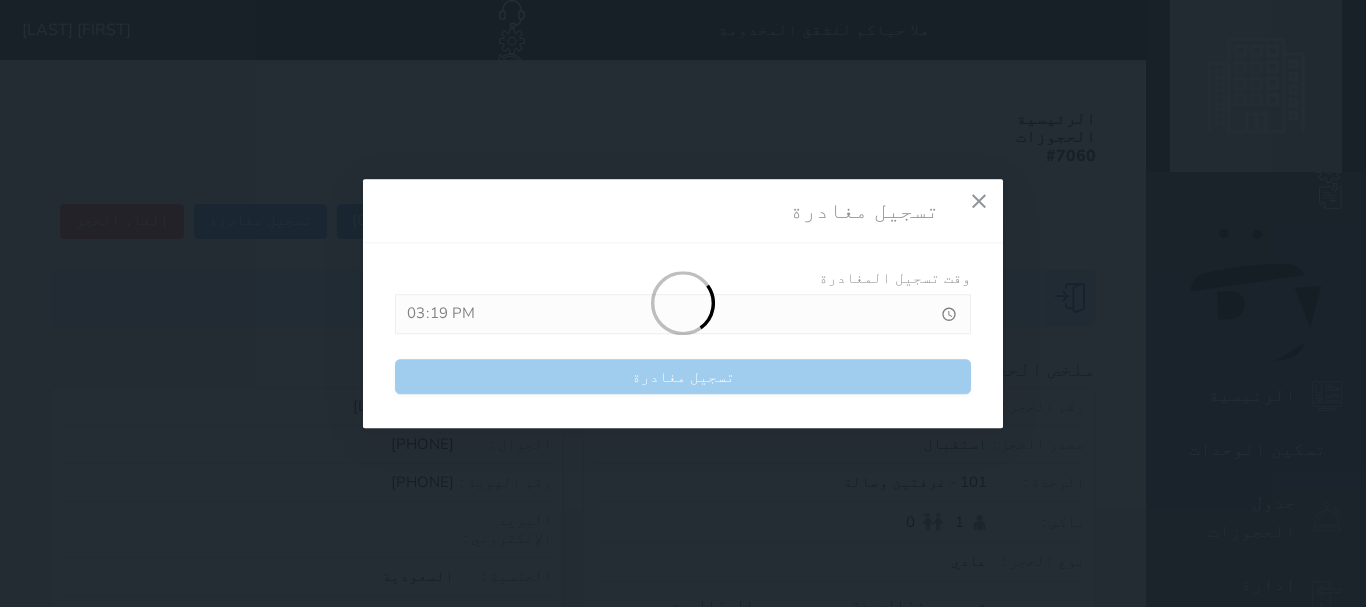 drag, startPoint x: 490, startPoint y: 353, endPoint x: 930, endPoint y: 280, distance: 446.0146 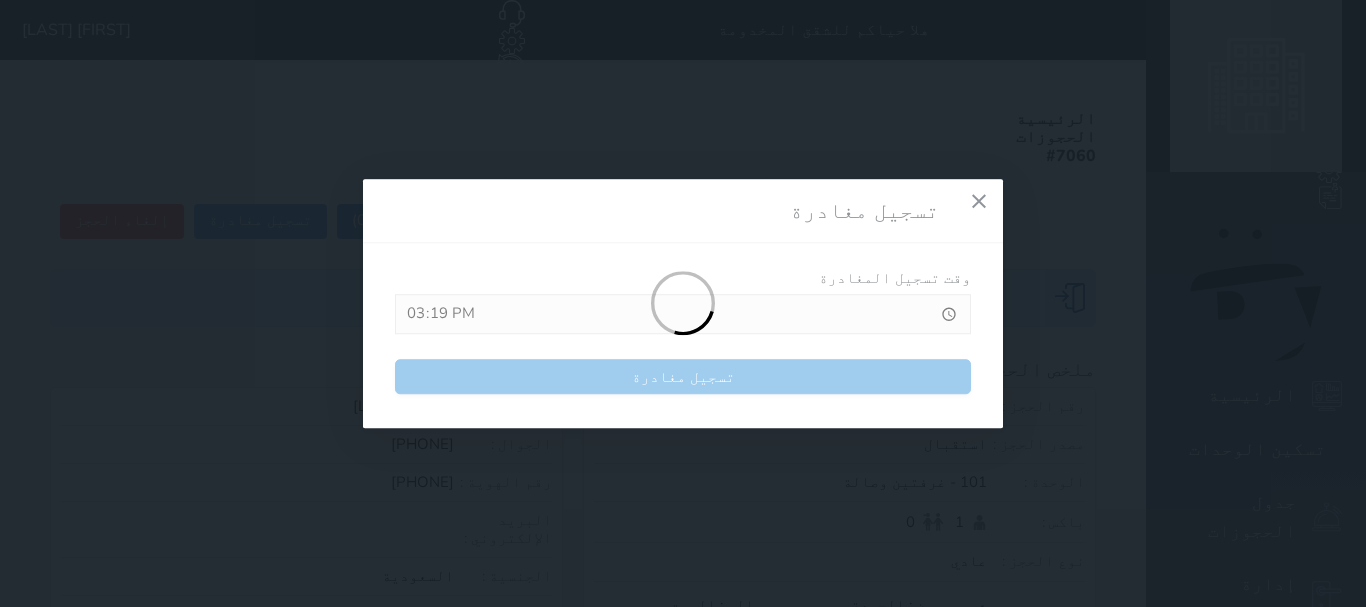 click on "تسجيل مغادرة                       وقت تسجيل المغادرة    15:19
تسجيل مغادرة" at bounding box center [683, 303] 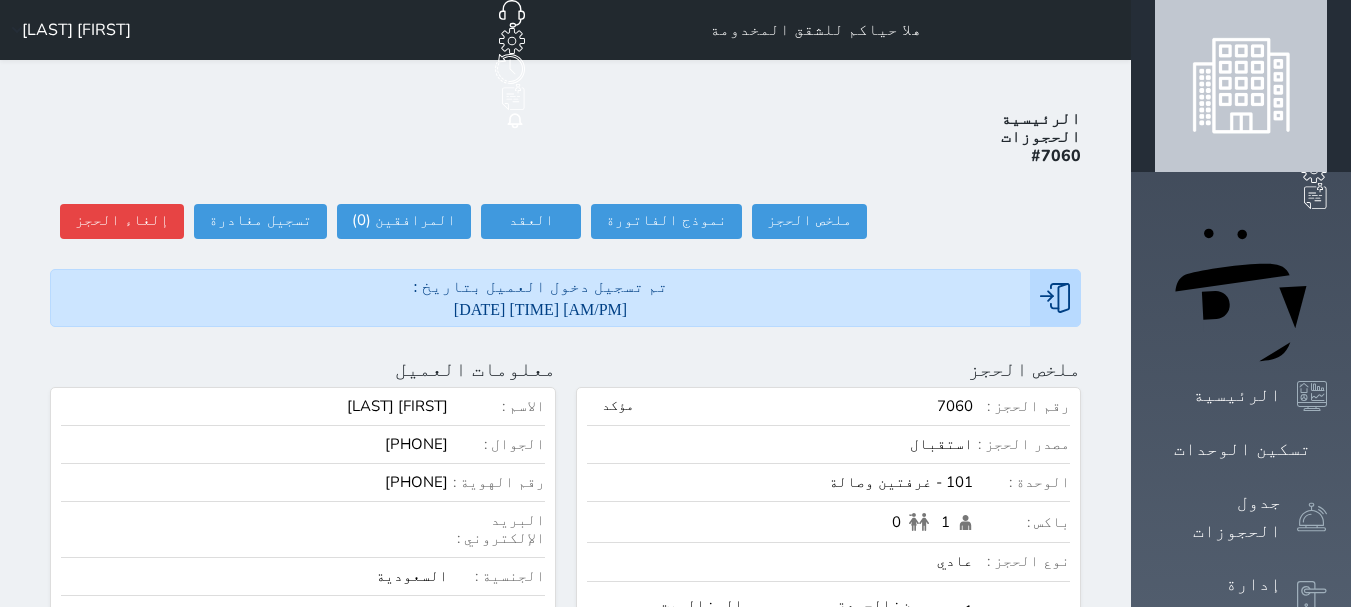 drag, startPoint x: 1258, startPoint y: 223, endPoint x: 1199, endPoint y: 238, distance: 60.876926 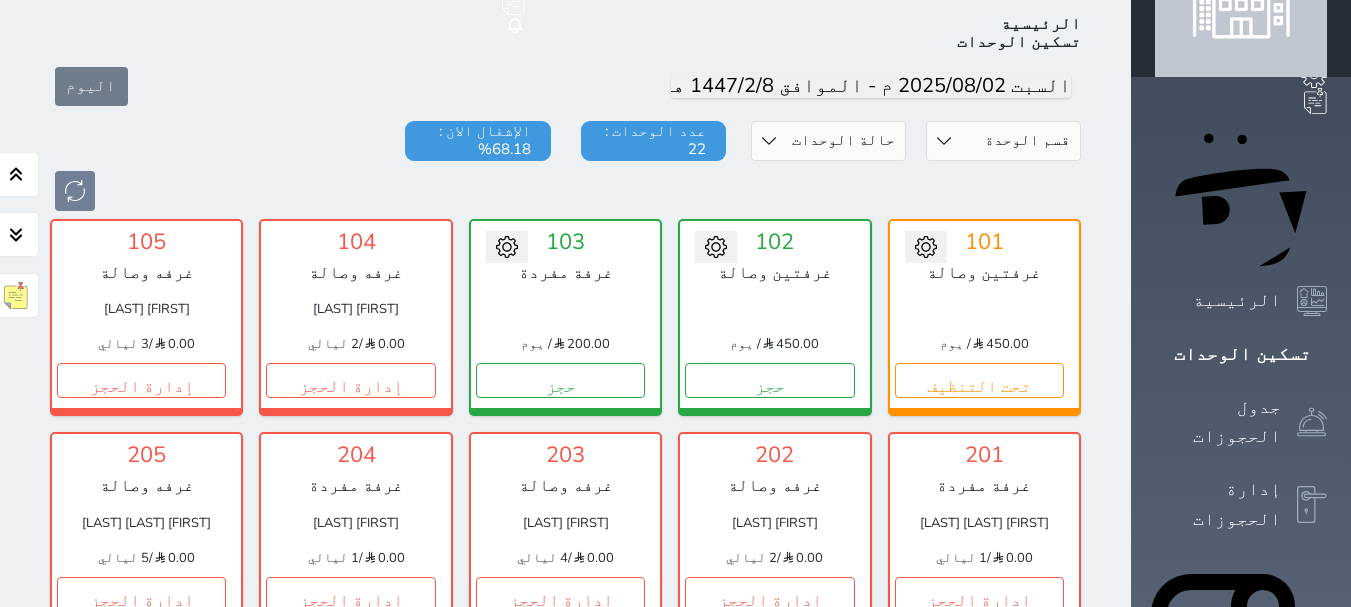 scroll, scrollTop: 78, scrollLeft: 0, axis: vertical 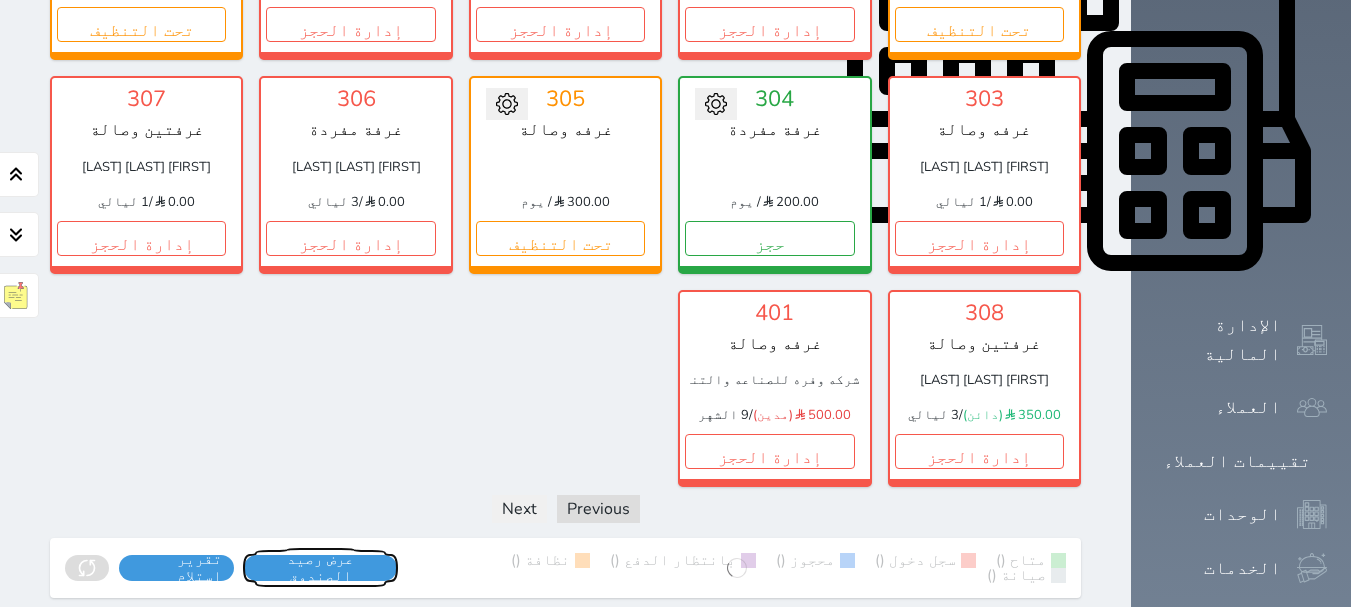 click on "عرض رصيد الصندوق" at bounding box center [320, 568] 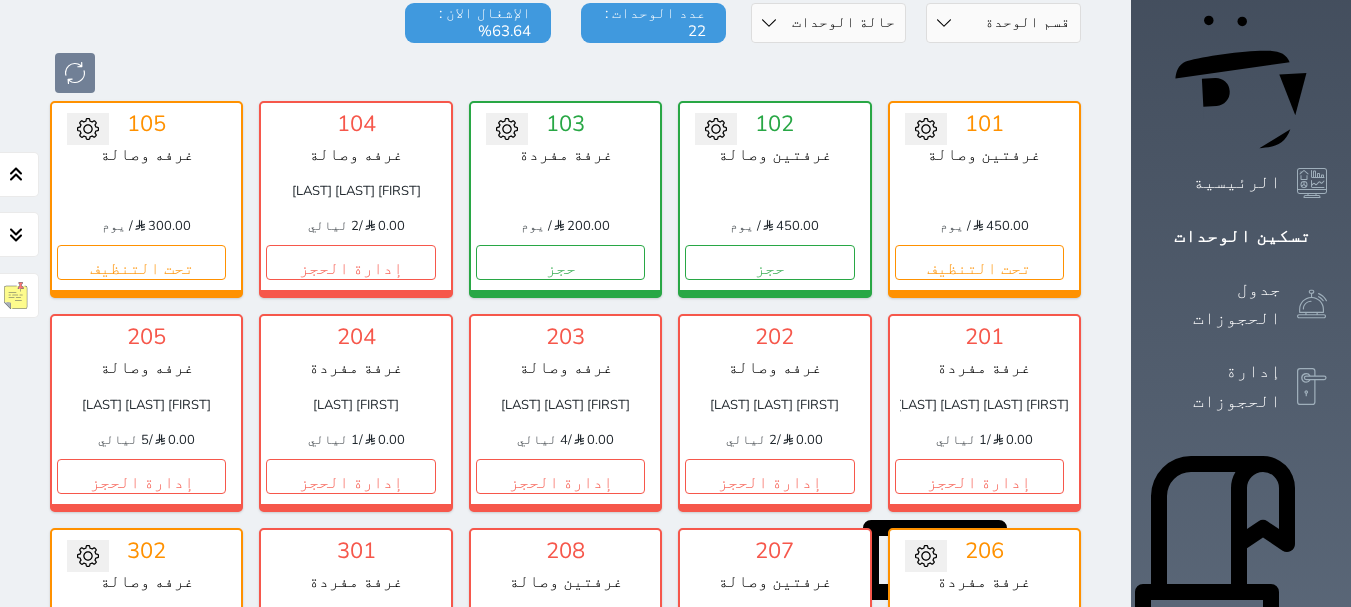 scroll, scrollTop: 178, scrollLeft: 0, axis: vertical 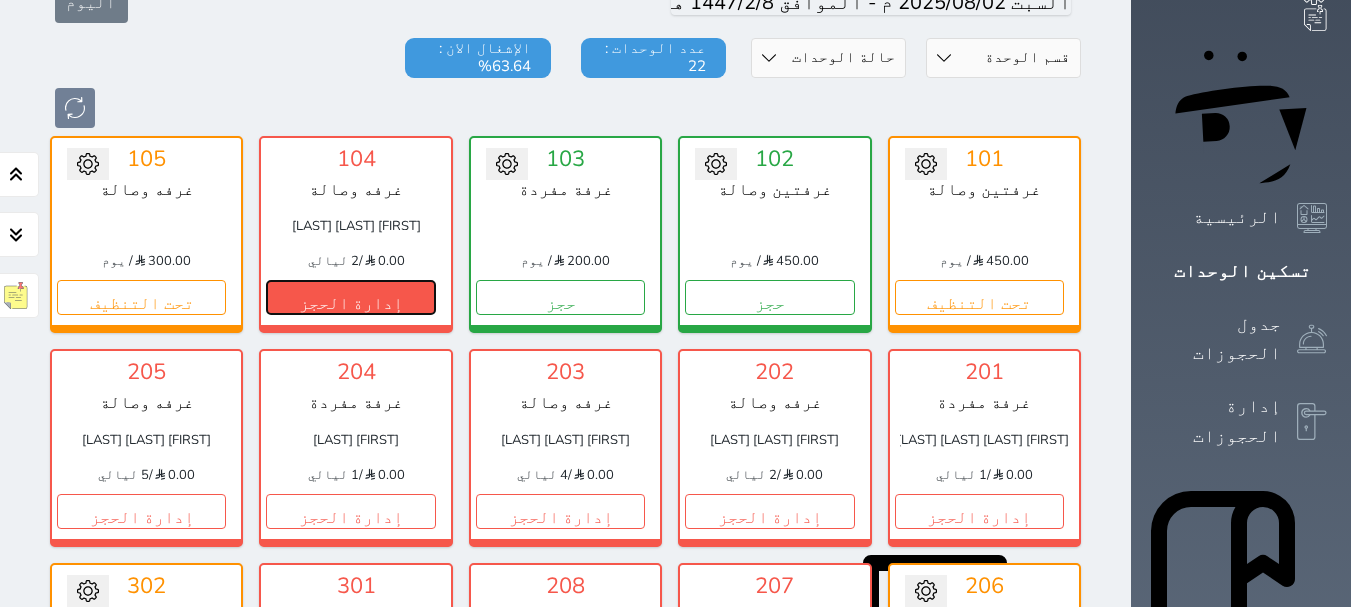 click on "إدارة الحجز" at bounding box center [350, 297] 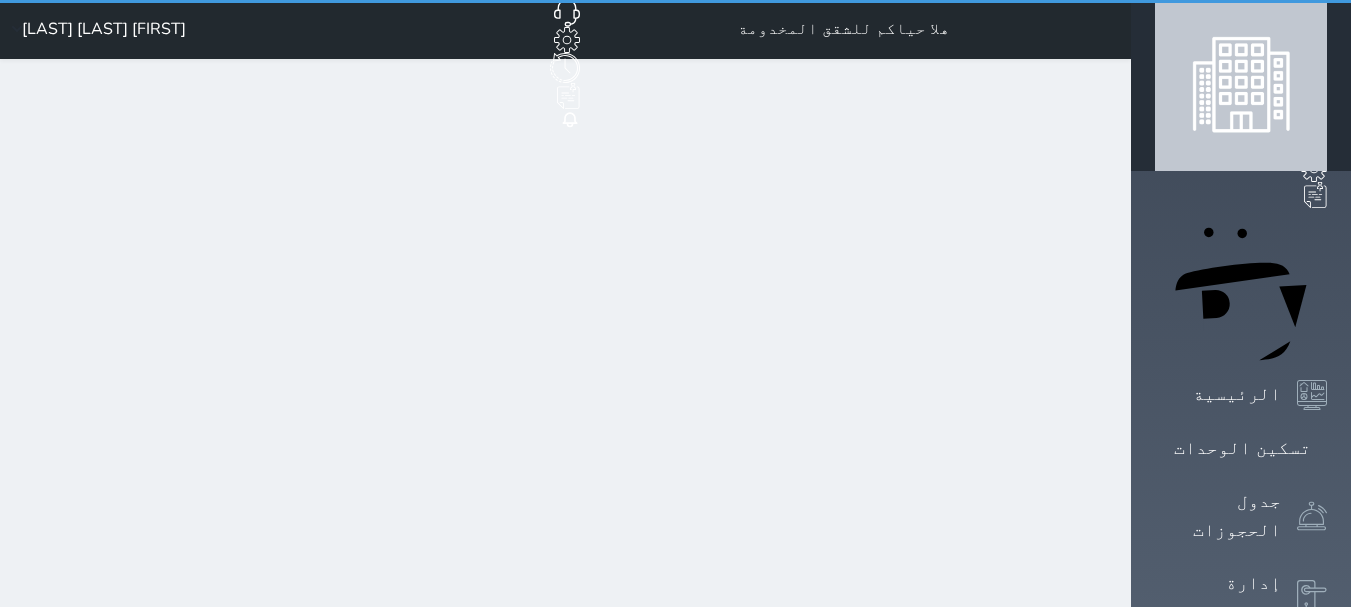 scroll, scrollTop: 0, scrollLeft: 0, axis: both 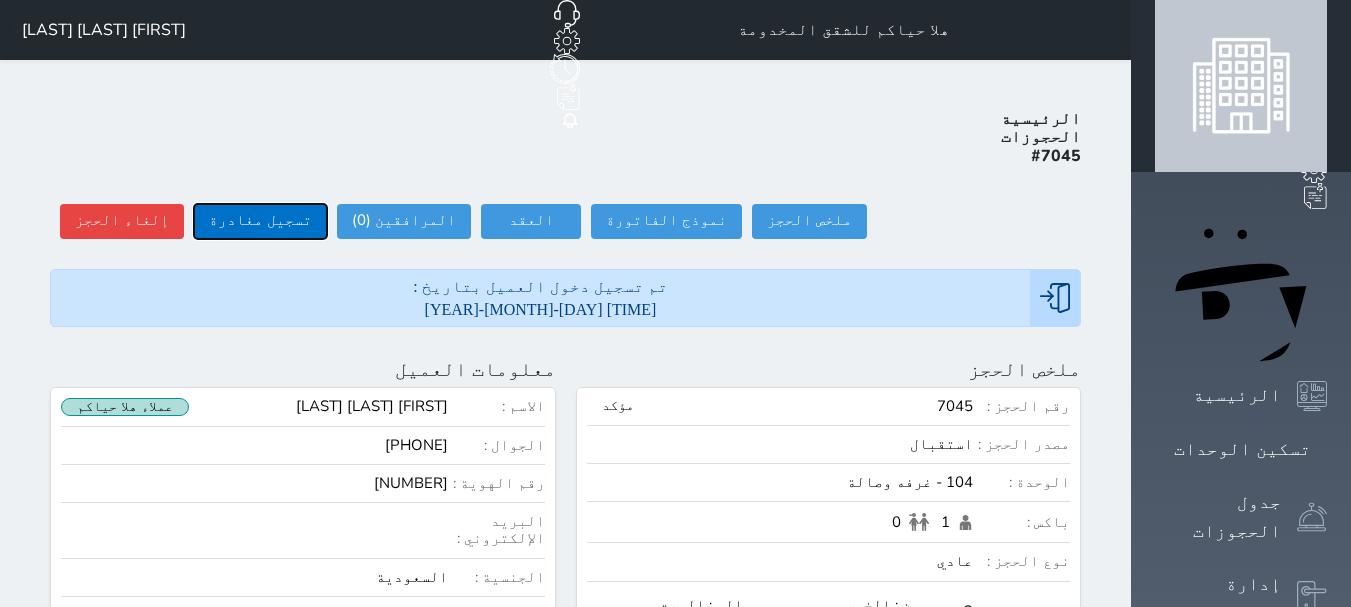 click on "تسجيل مغادرة" at bounding box center [260, 221] 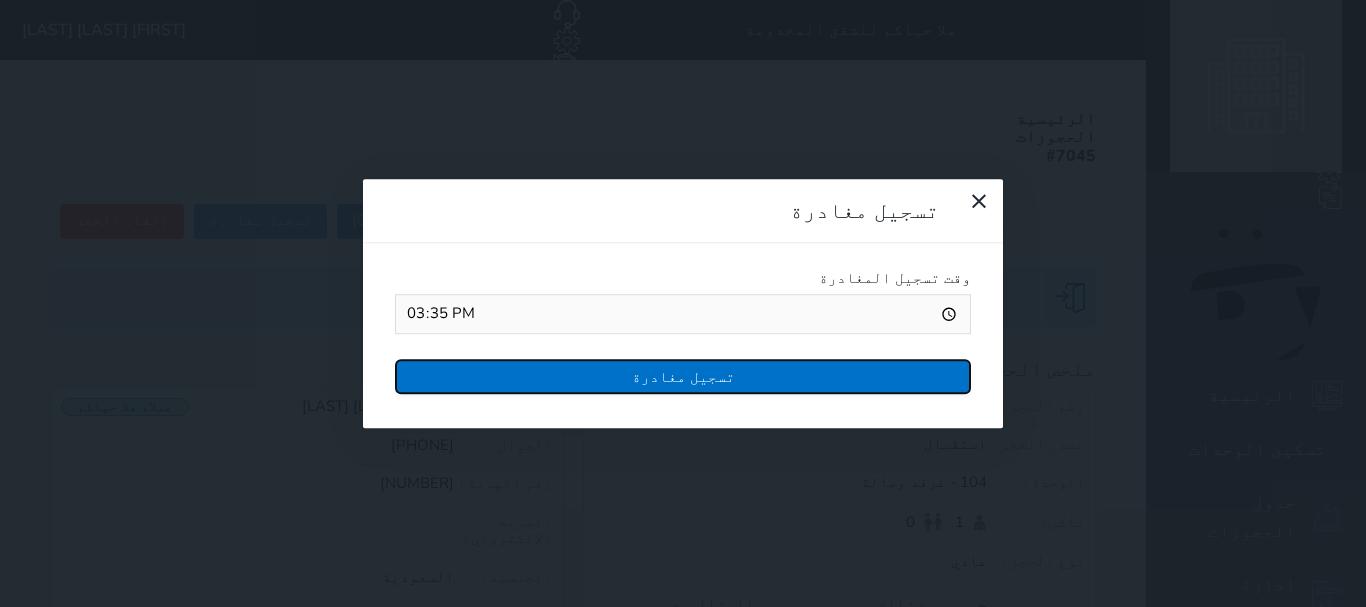 click on "تسجيل مغادرة" at bounding box center (683, 376) 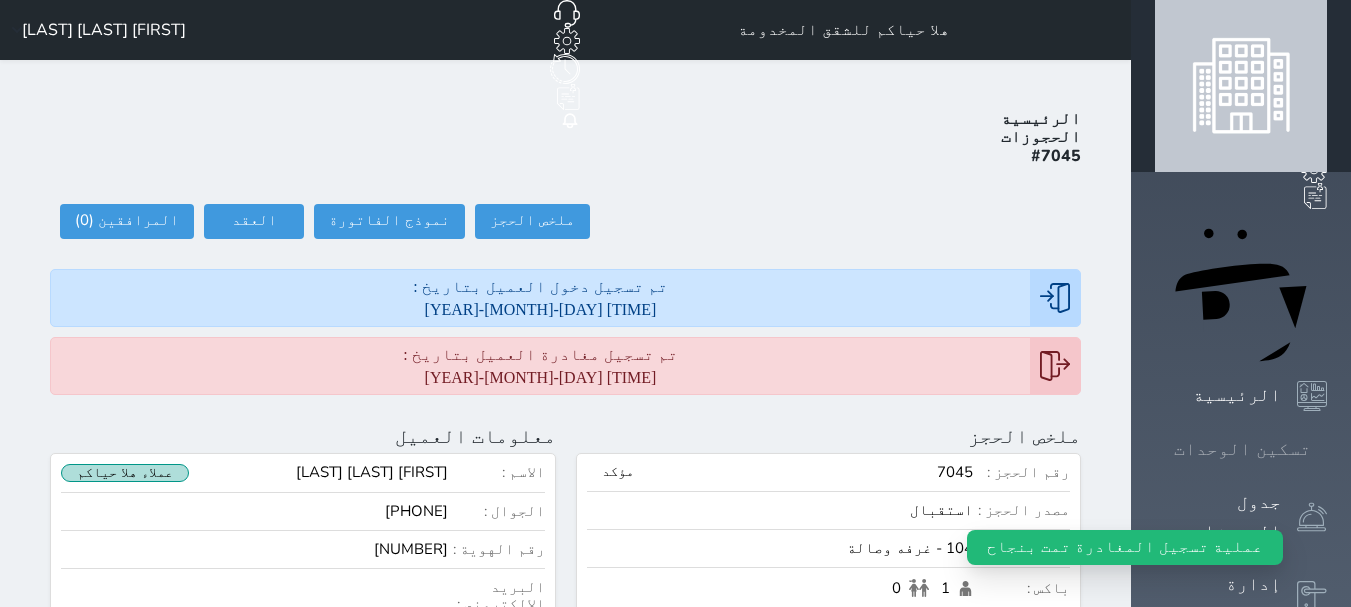 click on "تسكين الوحدات" at bounding box center (1242, 449) 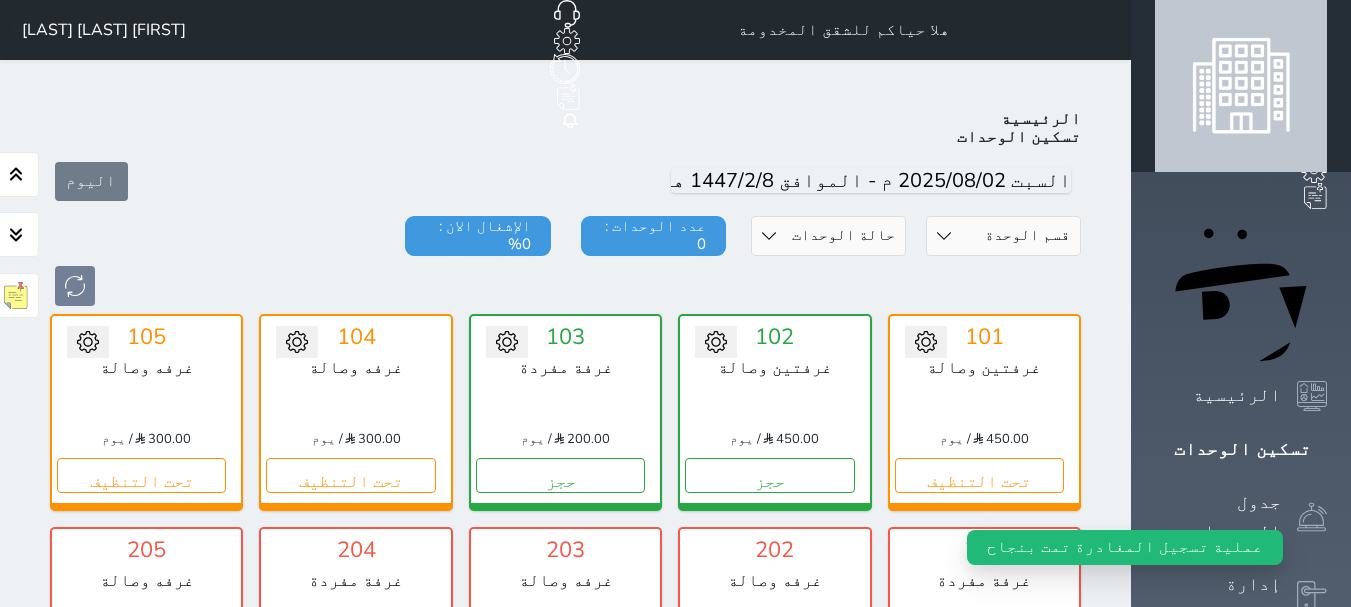 scroll, scrollTop: 78, scrollLeft: 0, axis: vertical 